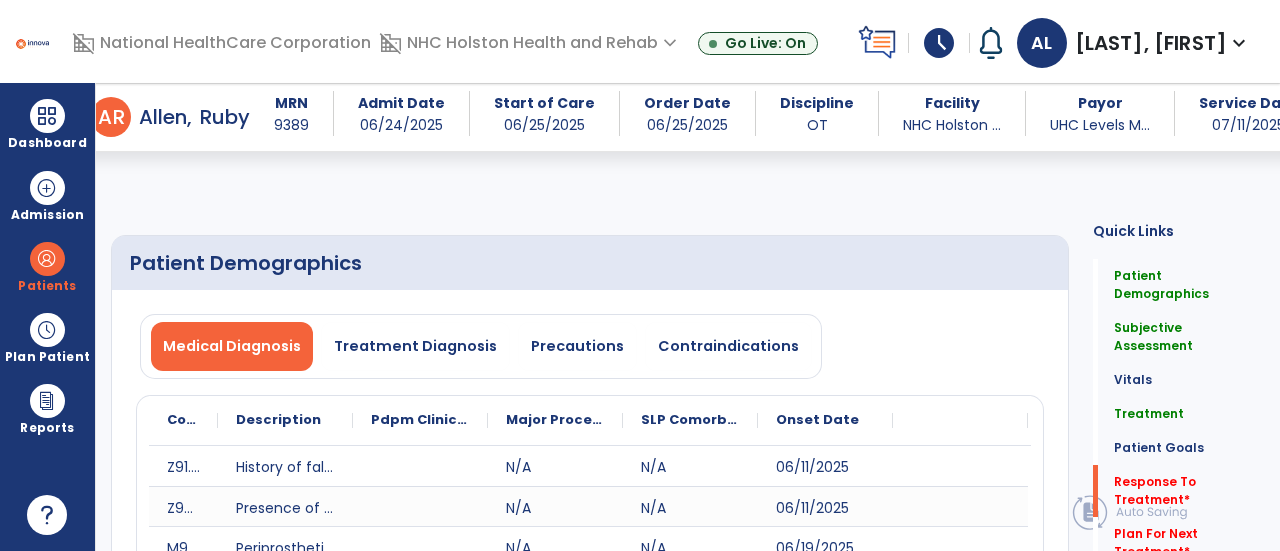 select on "*" 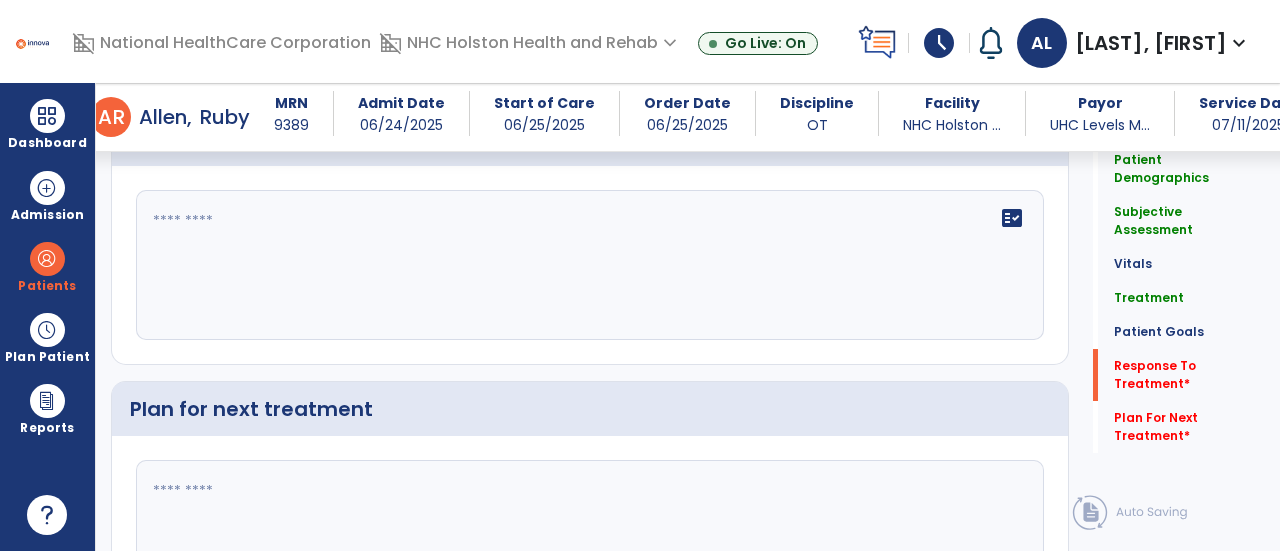 click 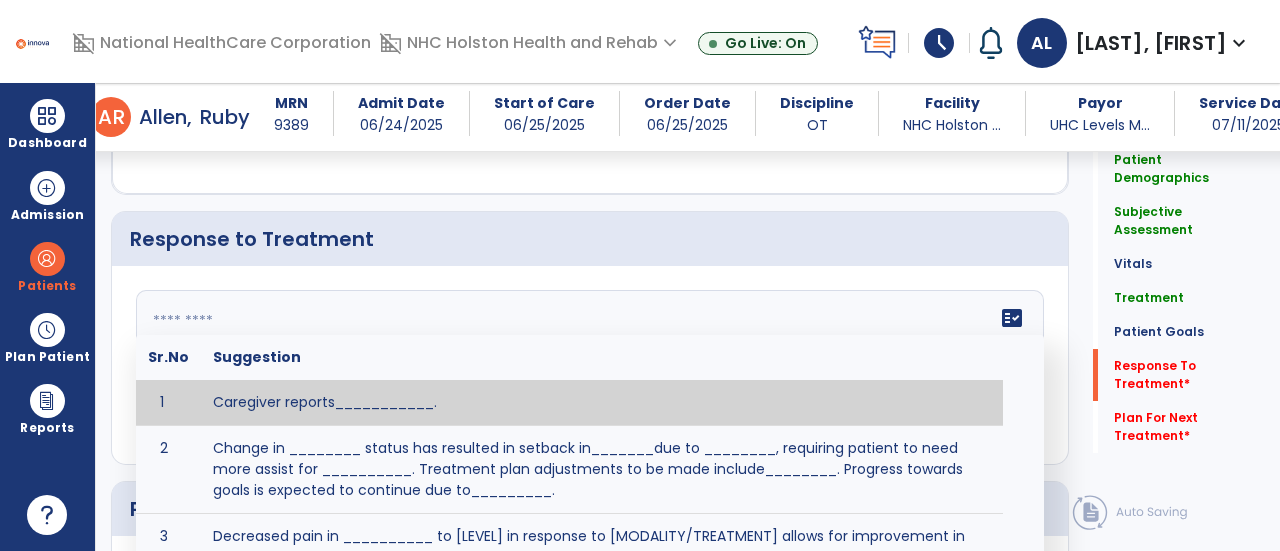 click on "fact_check  Sr.No Suggestion 1 Caregiver reports___________. 2 Change in ________ status has resulted in setback in_______due to ________, requiring patient to need more assist for __________.   Treatment plan adjustments to be made include________.  Progress towards goals is expected to continue due to_________. 3 Decreased pain in __________ to [LEVEL] in response to [MODALITY/TREATMENT] allows for improvement in _________. 4 Functional gains in _______ have impacted the patient's ability to perform_________ with a reduction in assist levels to_________. 5 Functional progress this week has been significant due to__________. 6 Gains in ________ have improved the patient's ability to perform ______with decreased levels of assist to___________. 7 Improvement in ________allows patient to tolerate higher levels of challenges in_________. 8 Pain in [AREA] has decreased to [LEVEL] in response to [TREATMENT/MODALITY], allowing fore ease in completing__________. 9 10 11 12 13 14 15 16 17 18 19 20 21" 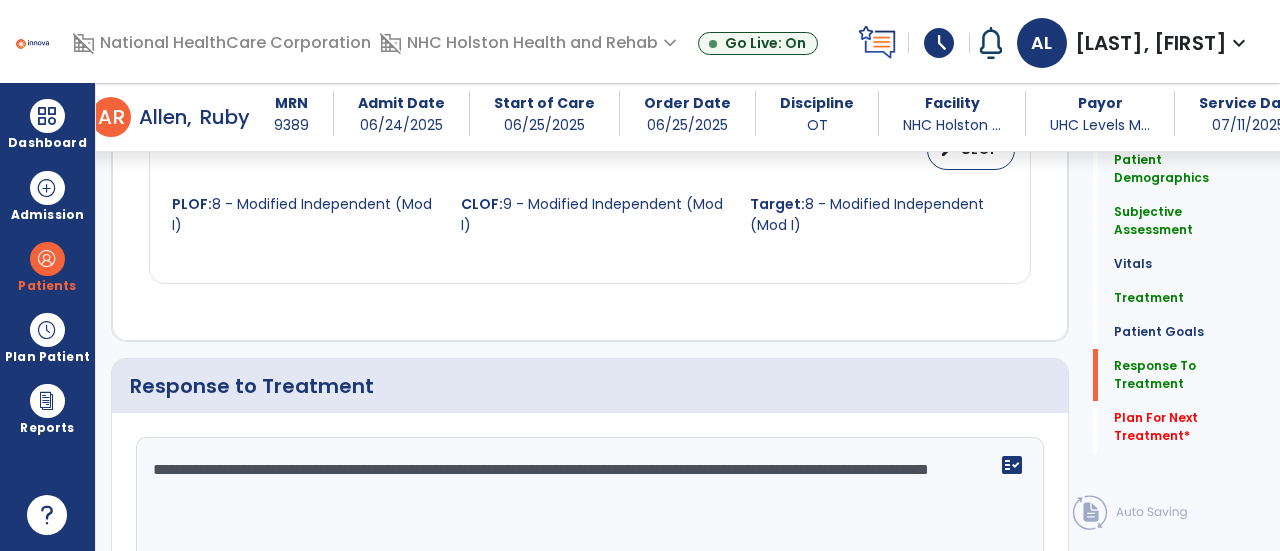 scroll, scrollTop: 2979, scrollLeft: 0, axis: vertical 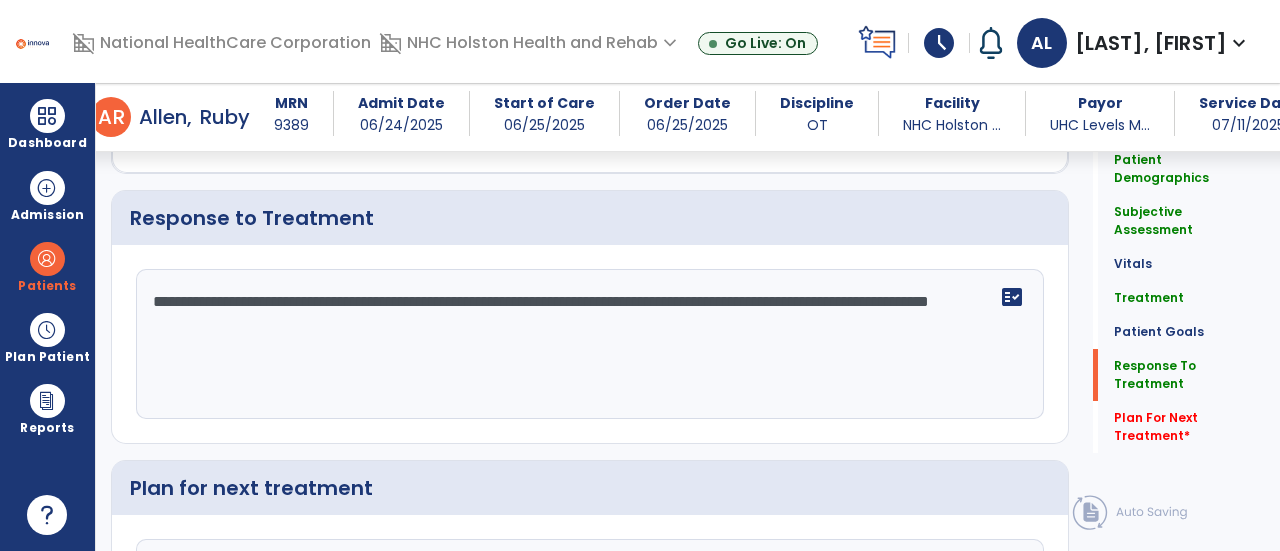 click on "**********" 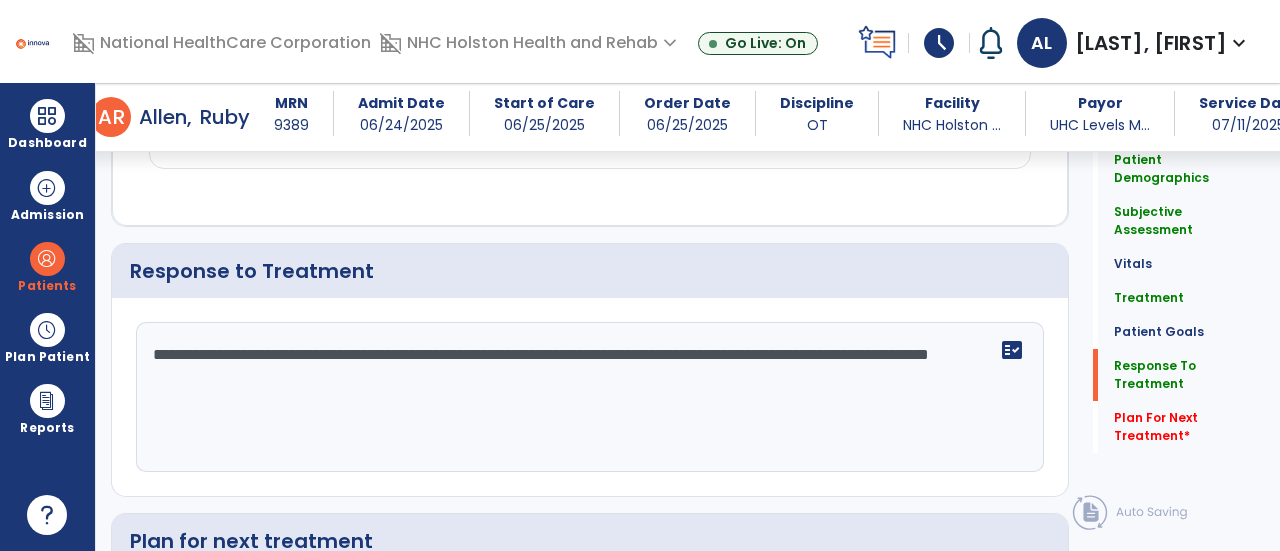 scroll, scrollTop: 2897, scrollLeft: 0, axis: vertical 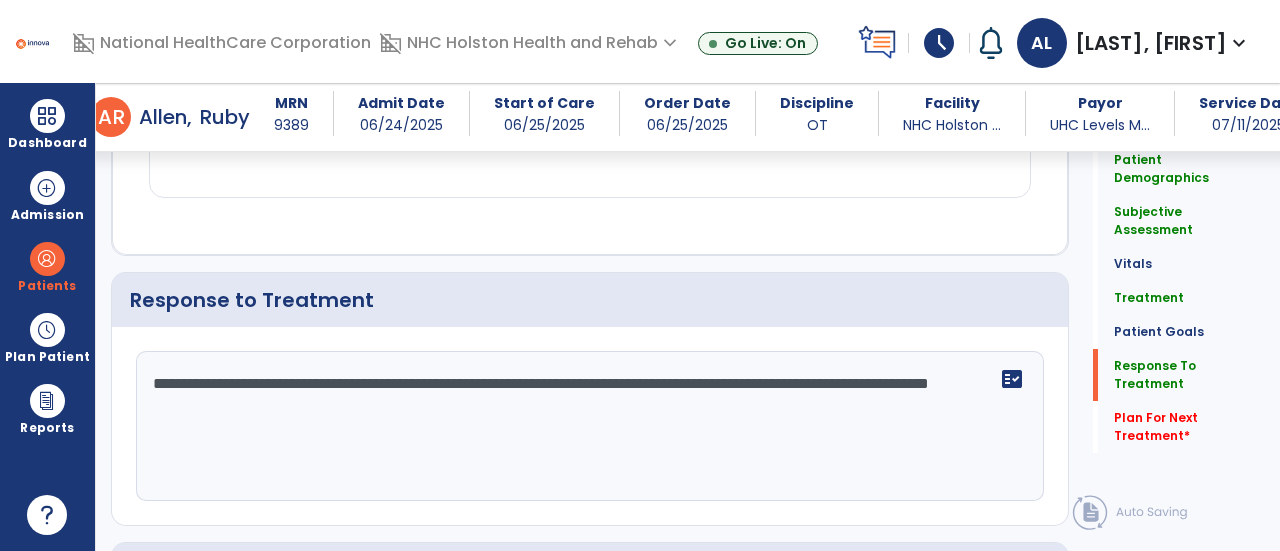 click on "**********" 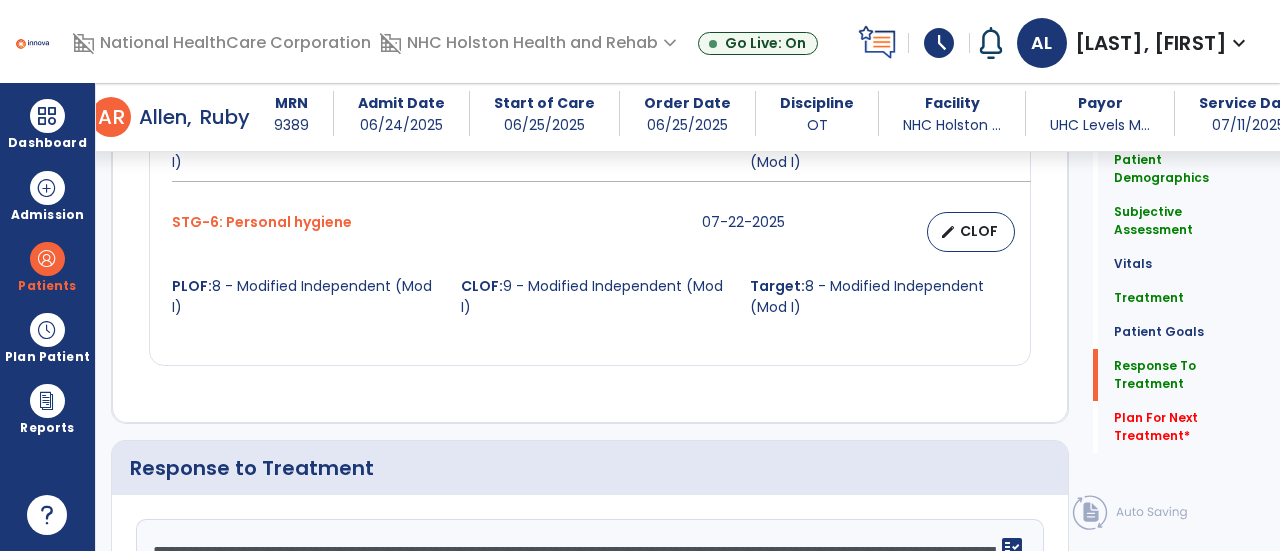 scroll, scrollTop: 2897, scrollLeft: 0, axis: vertical 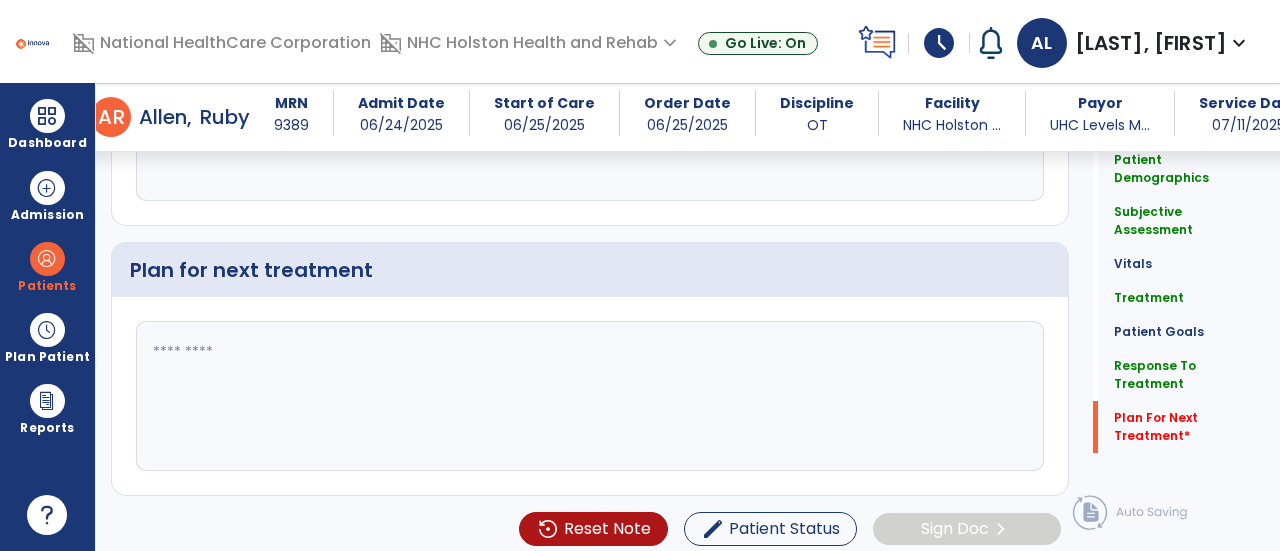 drag, startPoint x: 295, startPoint y: 402, endPoint x: 916, endPoint y: 357, distance: 622.6283 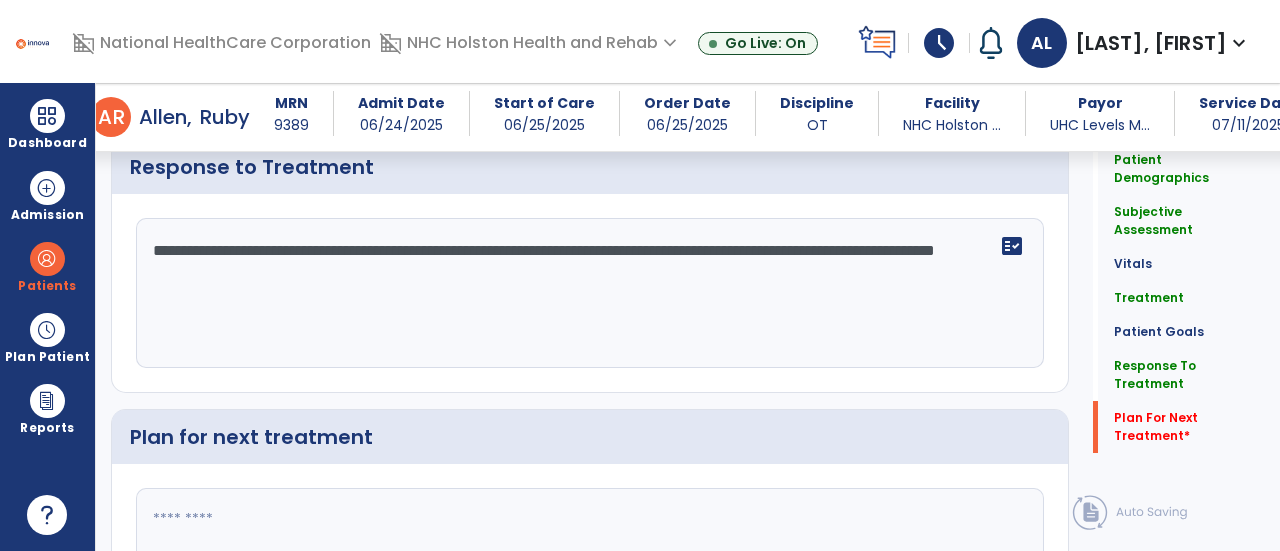 scroll, scrollTop: 2897, scrollLeft: 0, axis: vertical 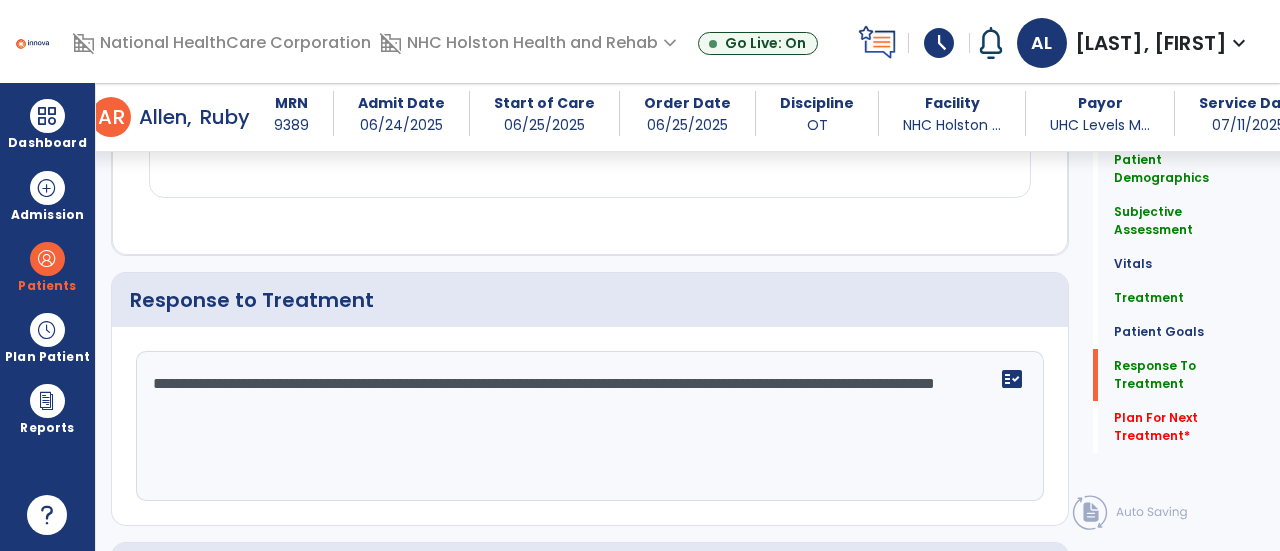 drag, startPoint x: 706, startPoint y: 363, endPoint x: 685, endPoint y: 494, distance: 132.67253 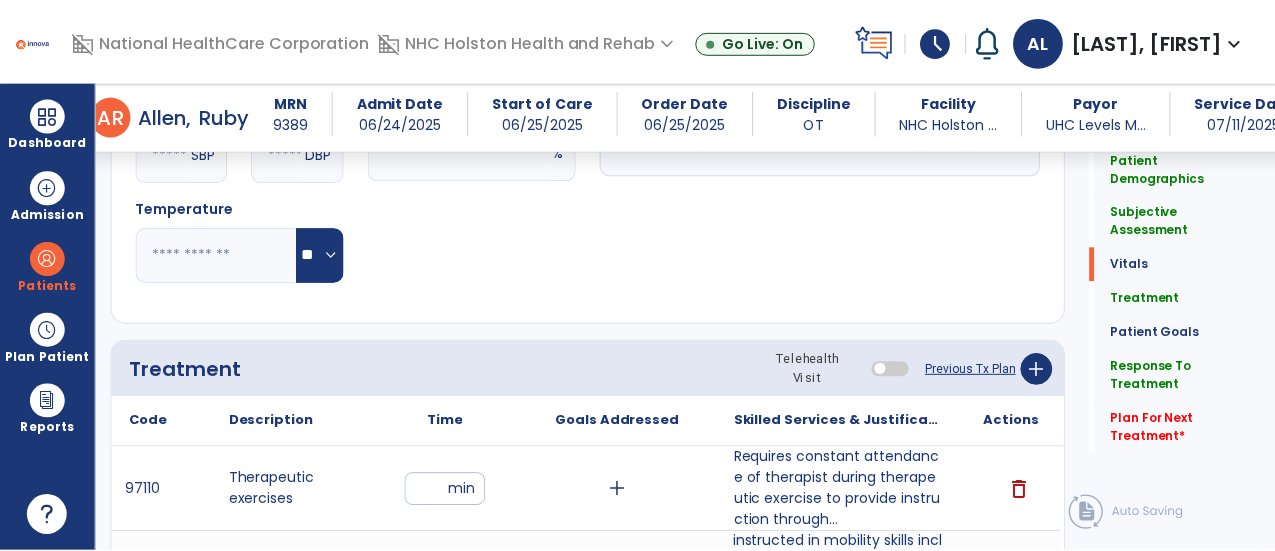 scroll, scrollTop: 1129, scrollLeft: 0, axis: vertical 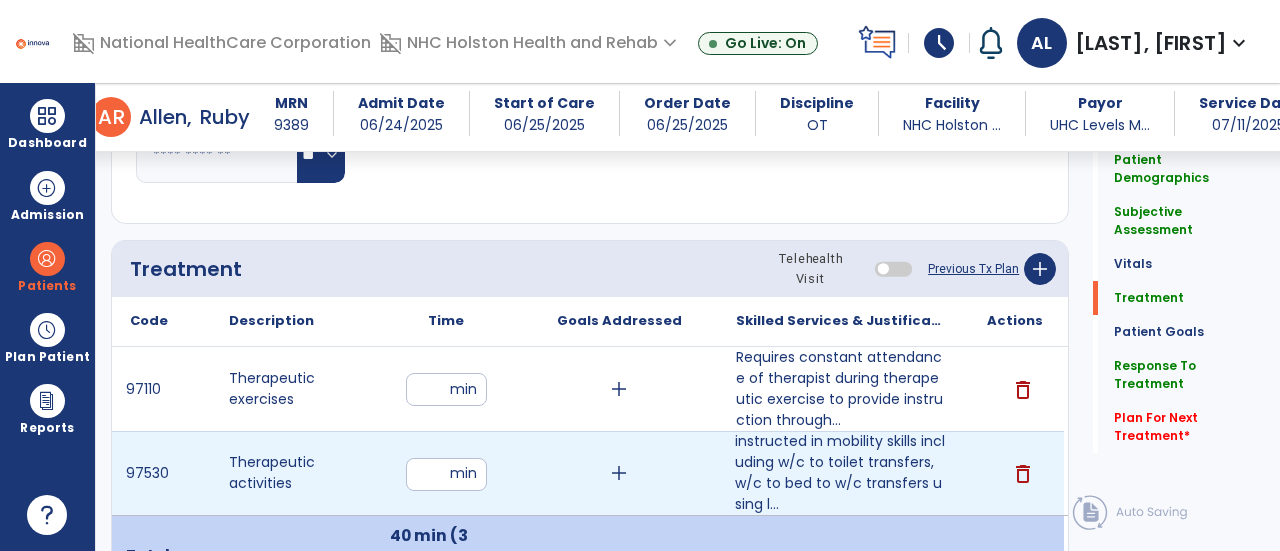 type on "**********" 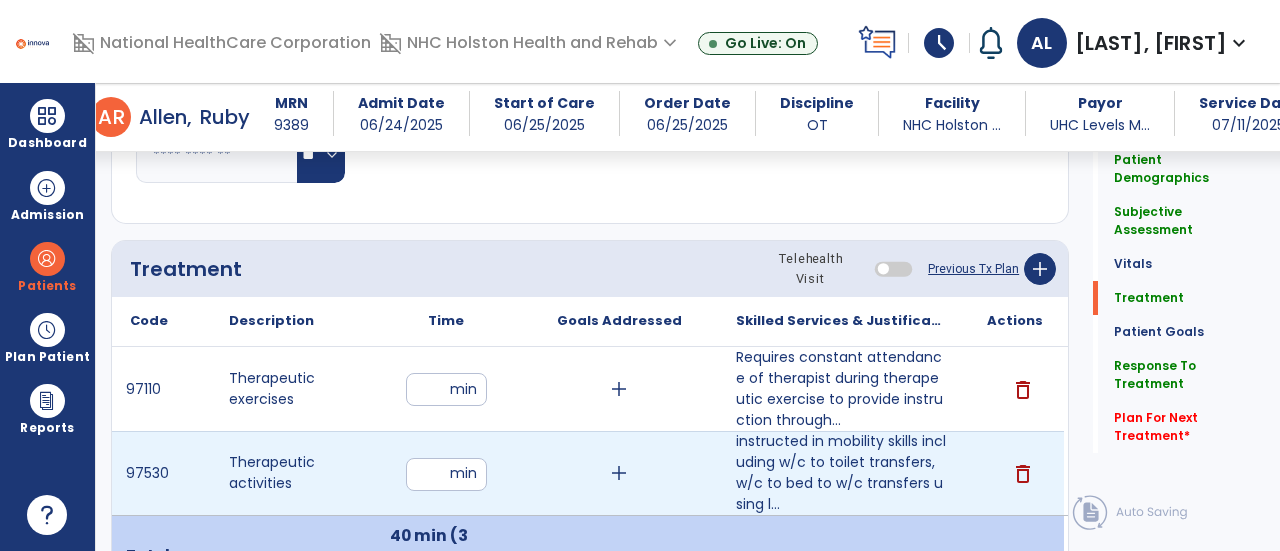 type on "**" 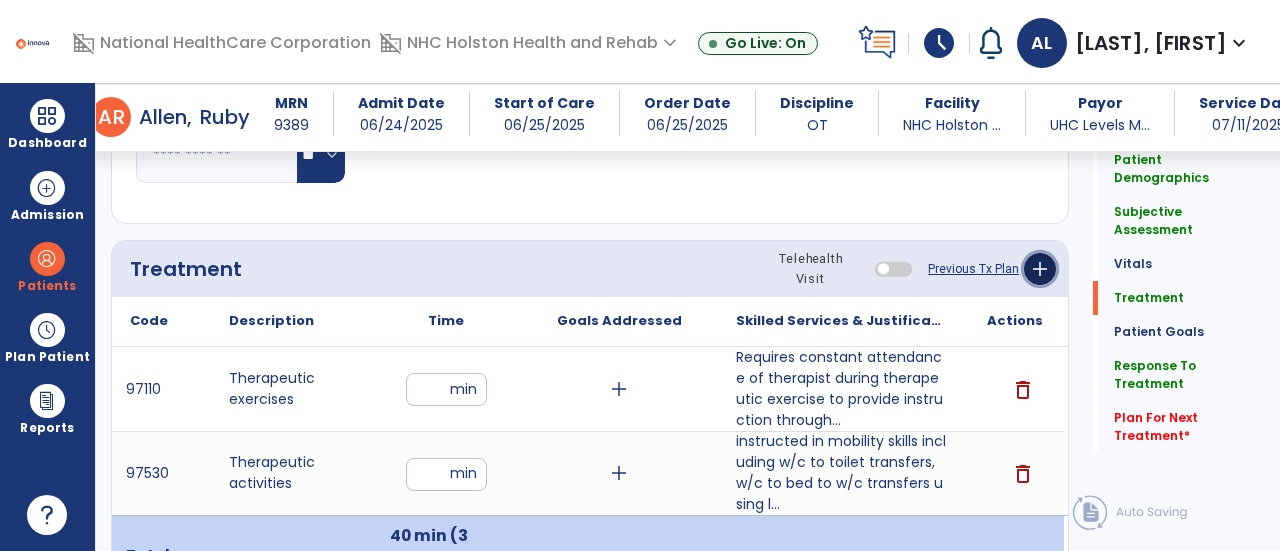 click on "add" 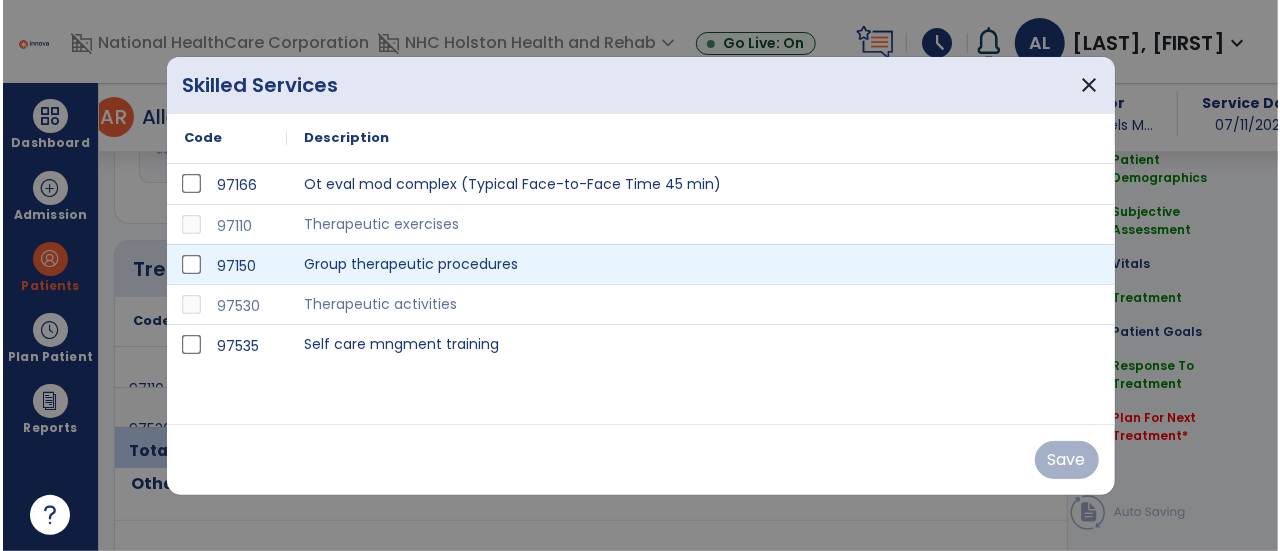 scroll, scrollTop: 1129, scrollLeft: 0, axis: vertical 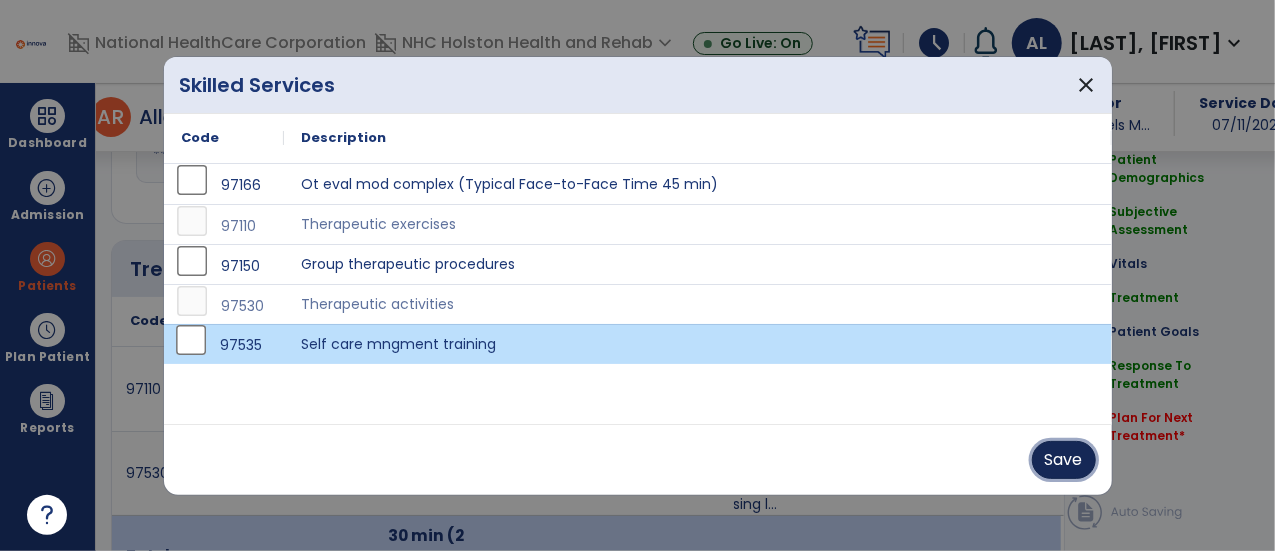 click on "Save" at bounding box center [1064, 460] 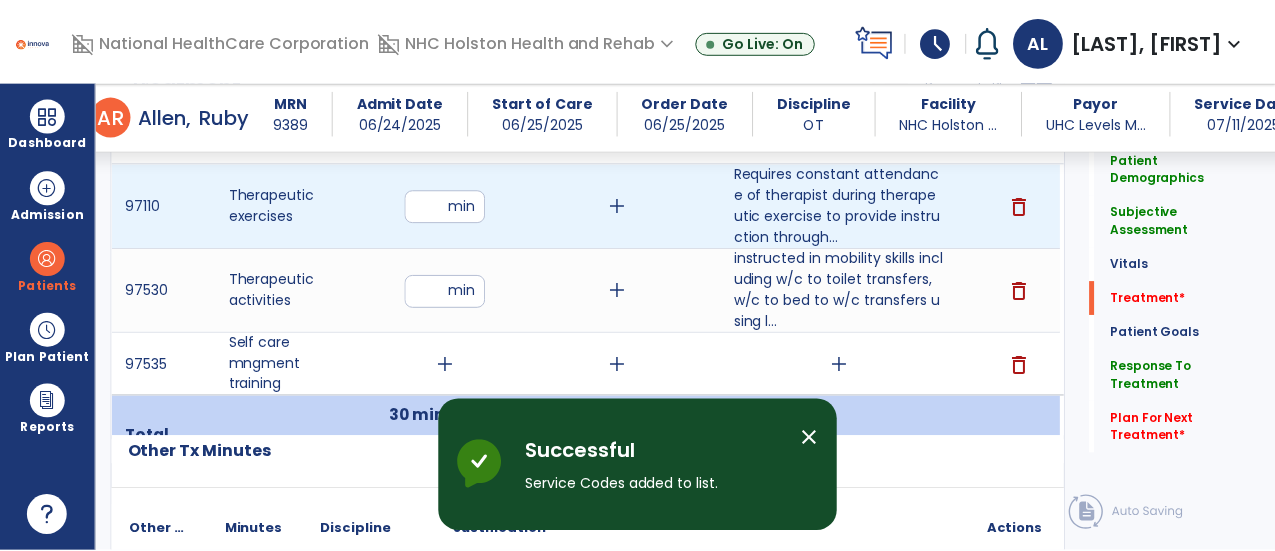 scroll, scrollTop: 1429, scrollLeft: 0, axis: vertical 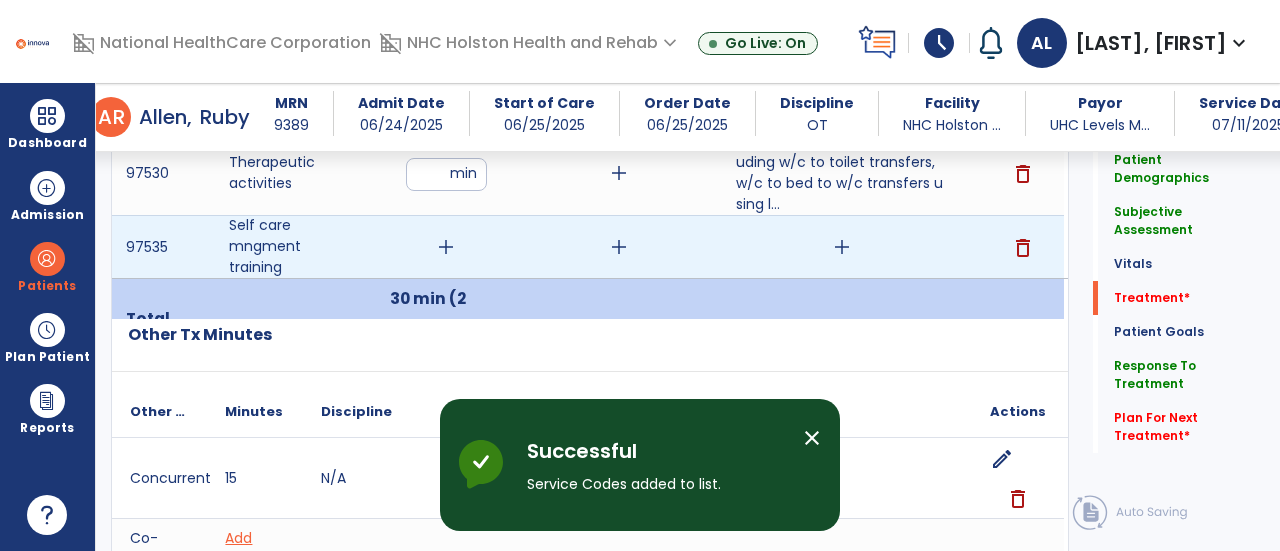 click on "add" at bounding box center [446, 247] 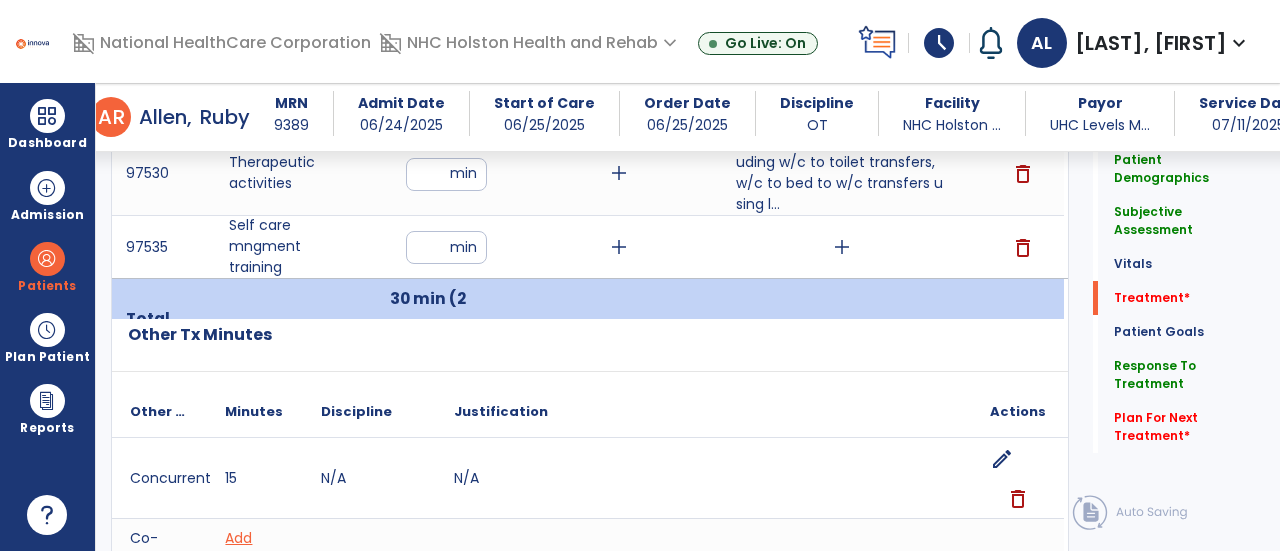 type on "**" 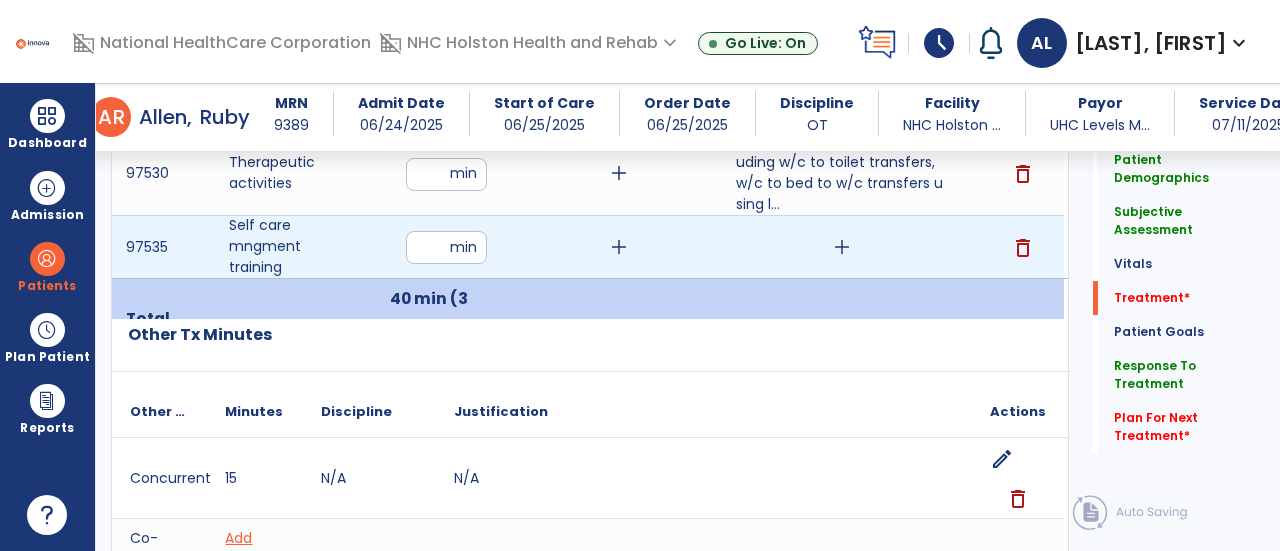 click on "add" at bounding box center [842, 247] 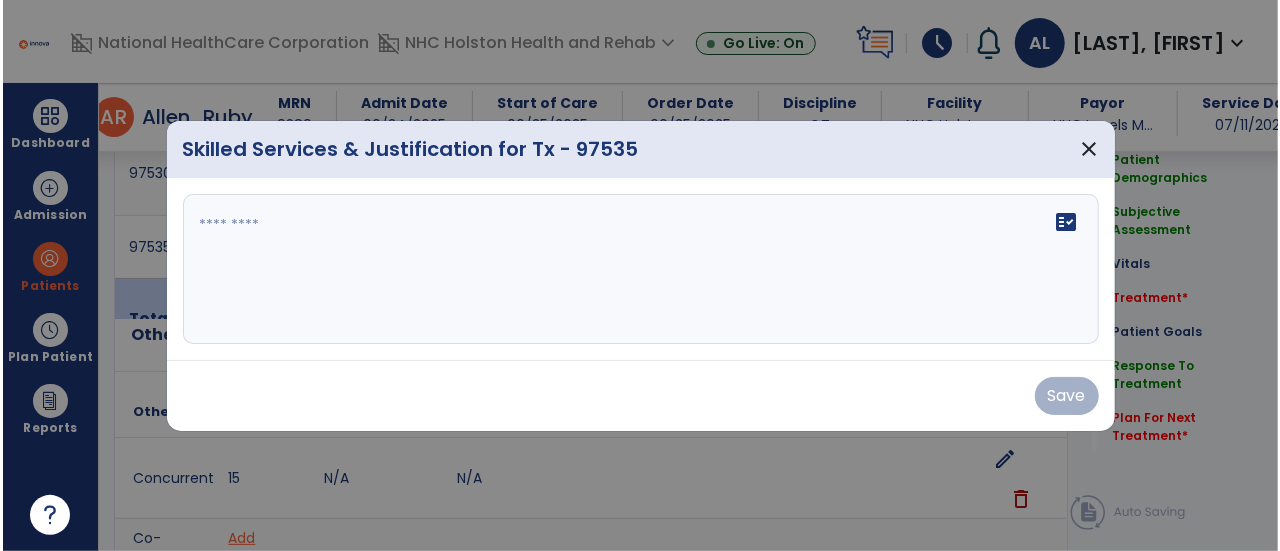 scroll, scrollTop: 1429, scrollLeft: 0, axis: vertical 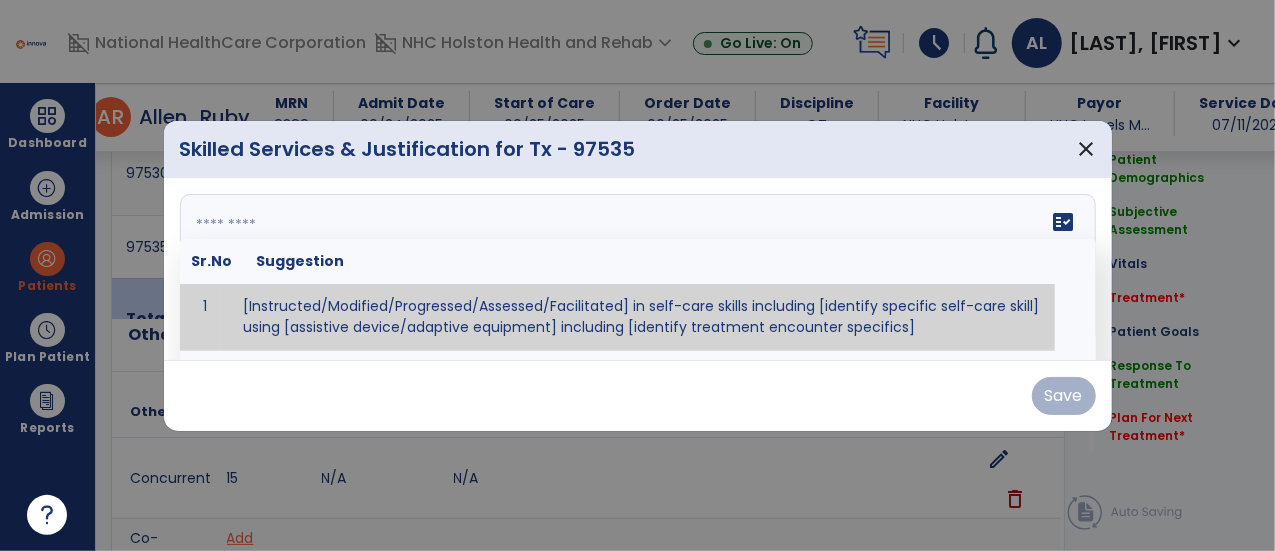 click on "fact_check  Sr.No Suggestion 1 [Instructed/Modified/Progressed/Assessed/Facilitated] in self-care skills including [identify specific self-care skill] using [assistive device/adaptive equipment] including [identify treatment encounter specifics]" at bounding box center [638, 269] 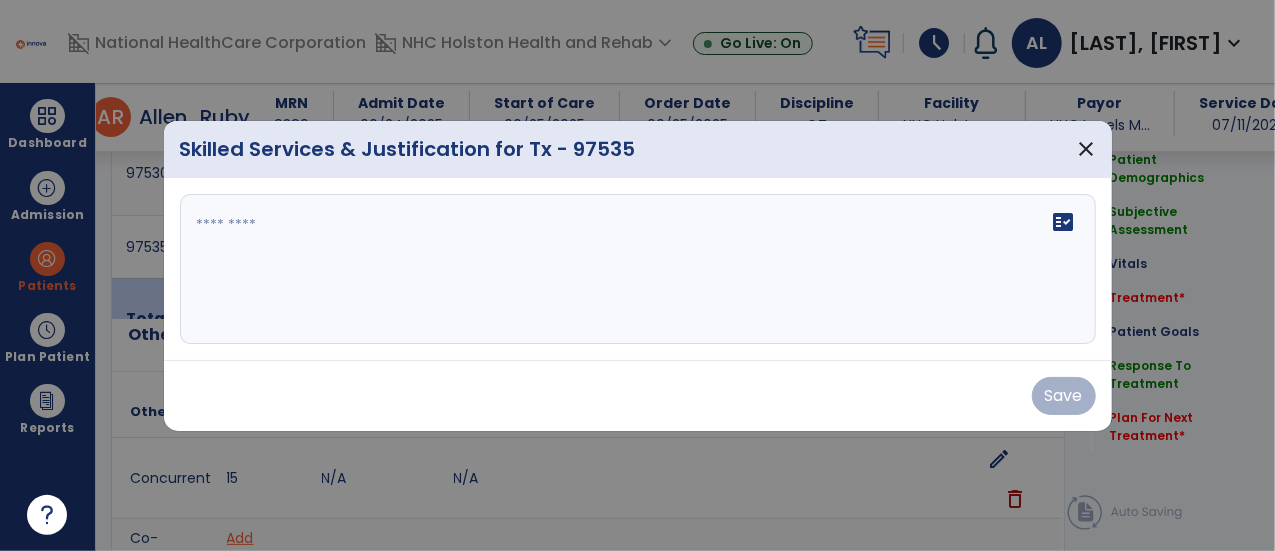 click at bounding box center [637, 275] 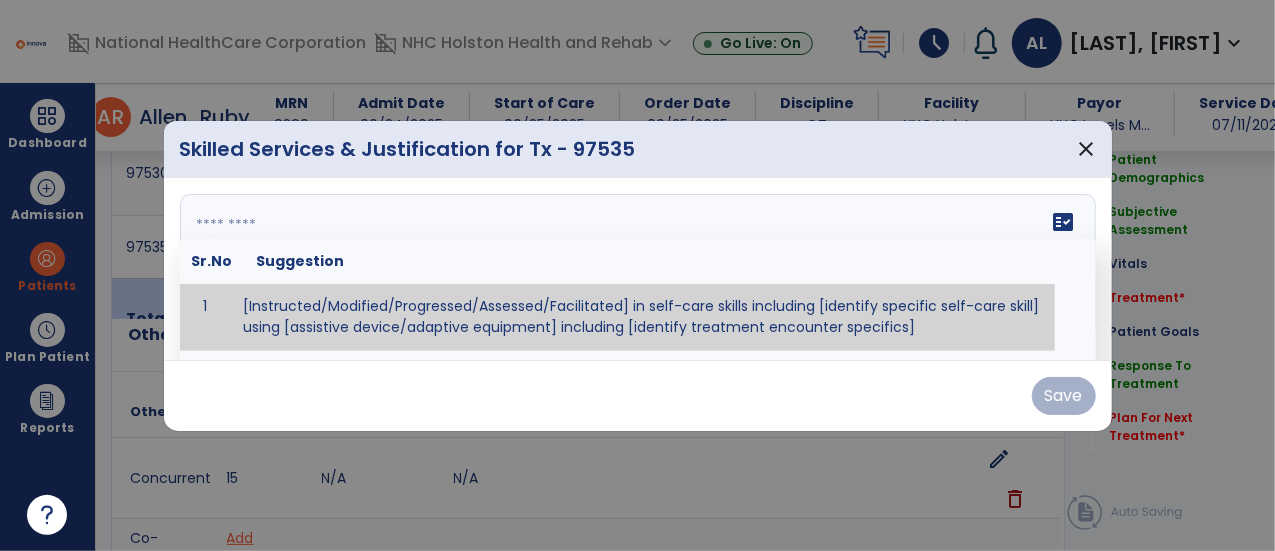 paste on "**********" 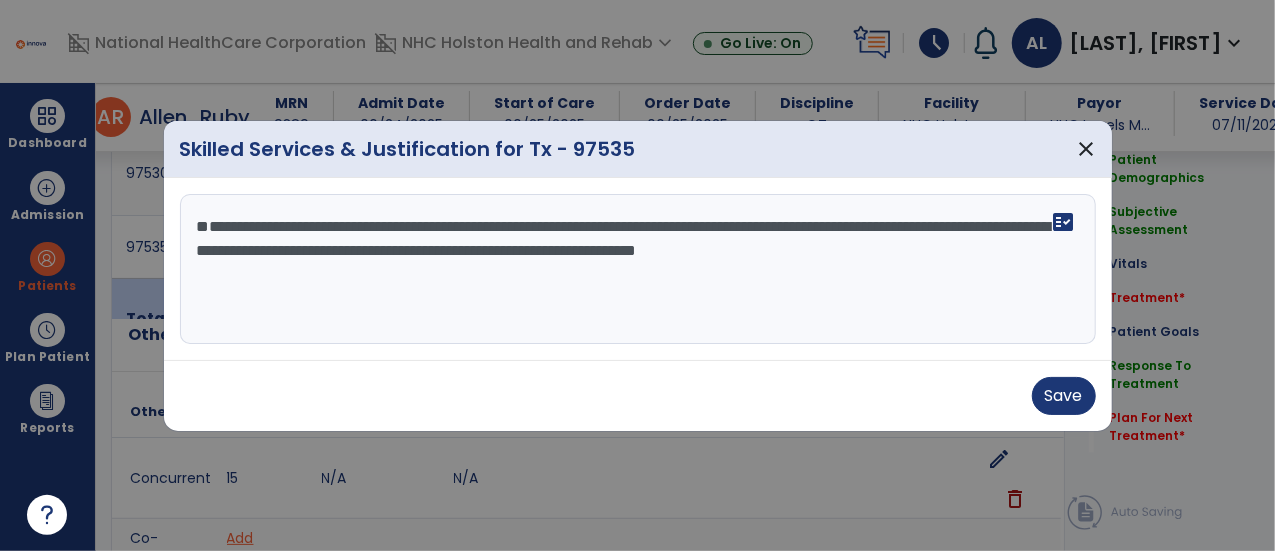 drag, startPoint x: 572, startPoint y: 251, endPoint x: 688, endPoint y: 252, distance: 116.00431 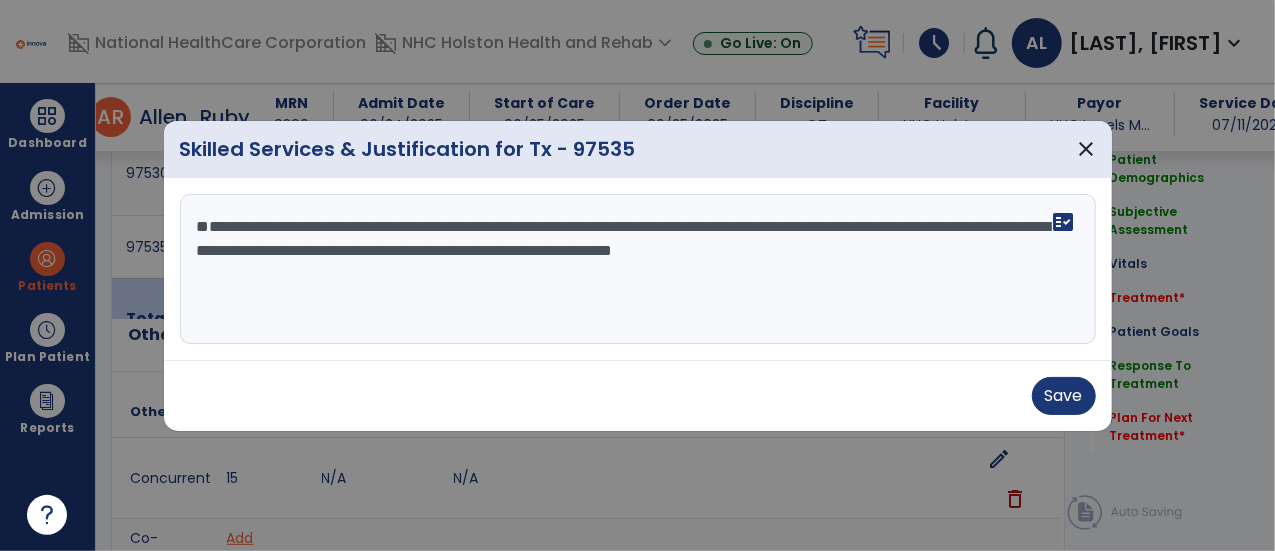 drag, startPoint x: 895, startPoint y: 247, endPoint x: 955, endPoint y: 247, distance: 60 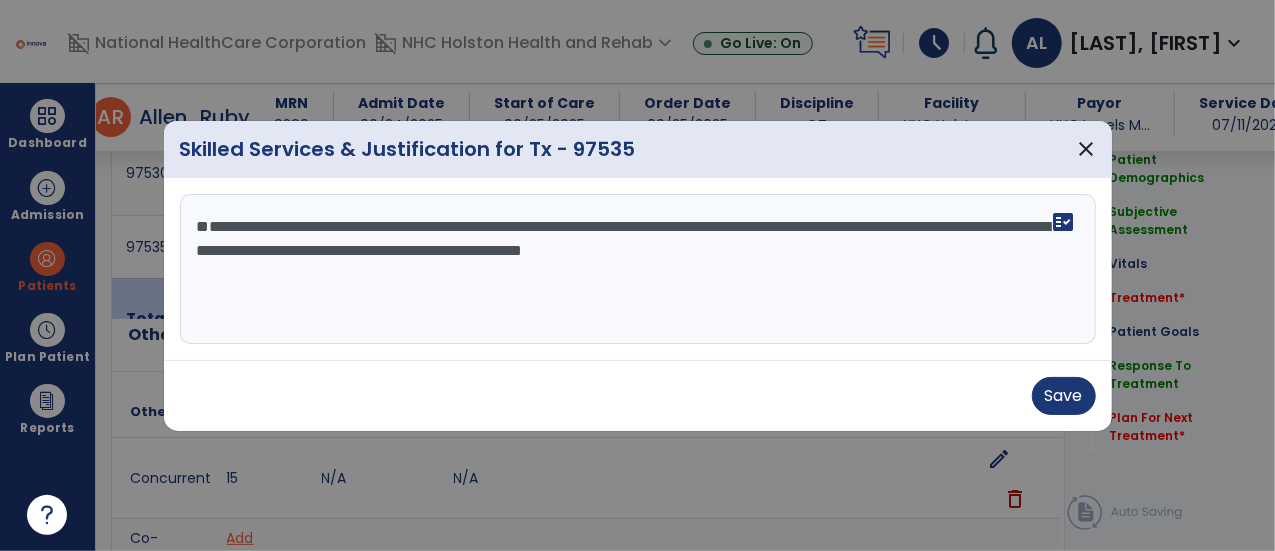 drag, startPoint x: 266, startPoint y: 275, endPoint x: 388, endPoint y: 279, distance: 122.06556 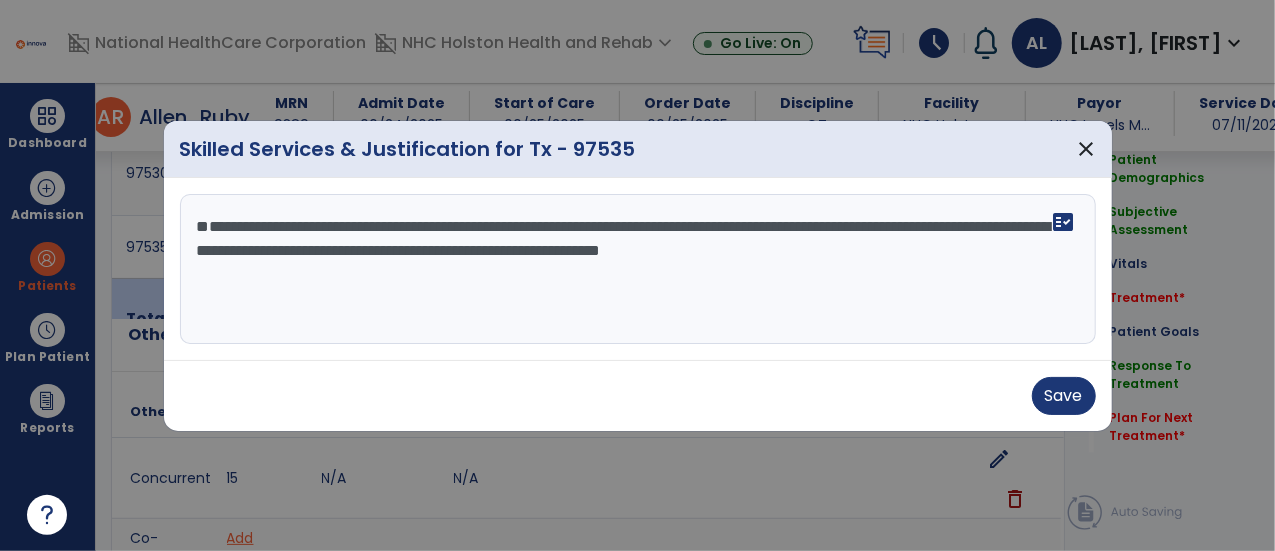 drag, startPoint x: 692, startPoint y: 277, endPoint x: 1078, endPoint y: 283, distance: 386.04663 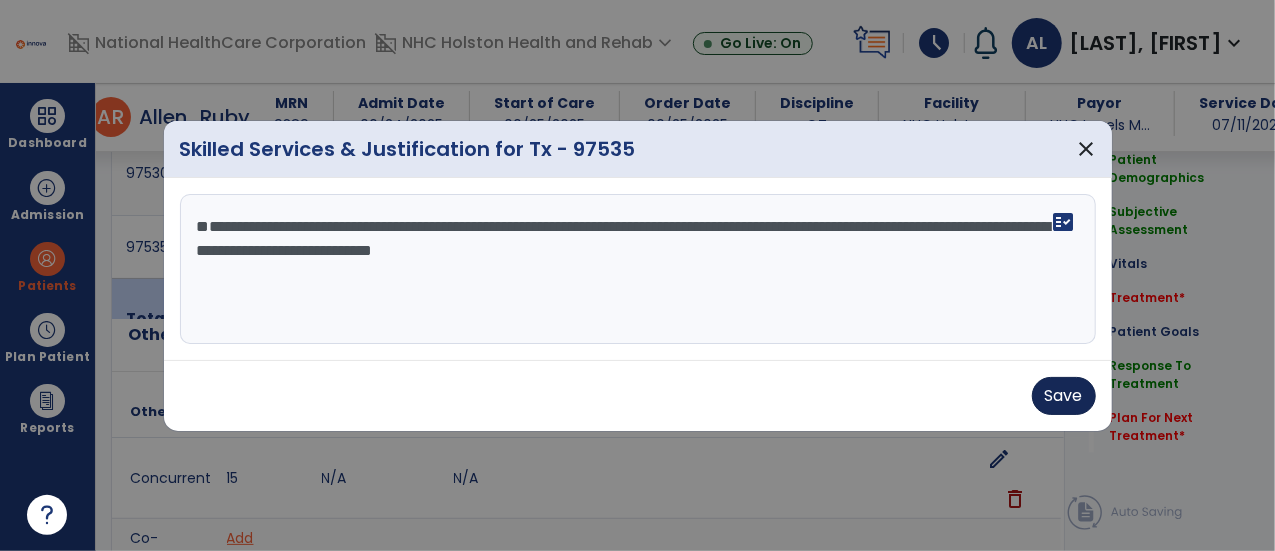 type on "**********" 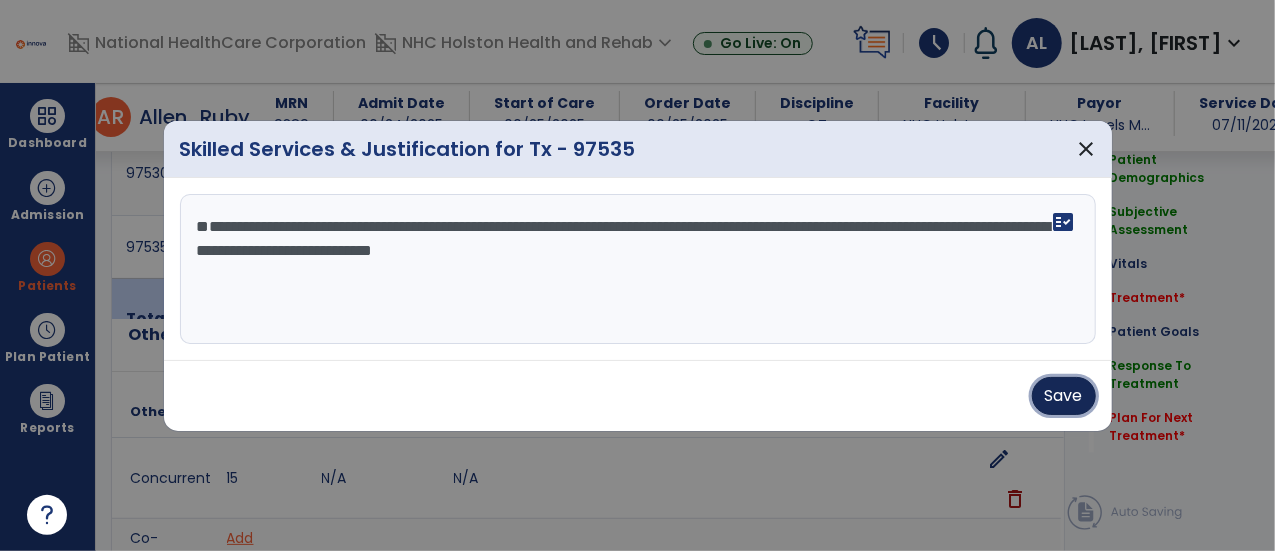 click on "Save" at bounding box center [1064, 396] 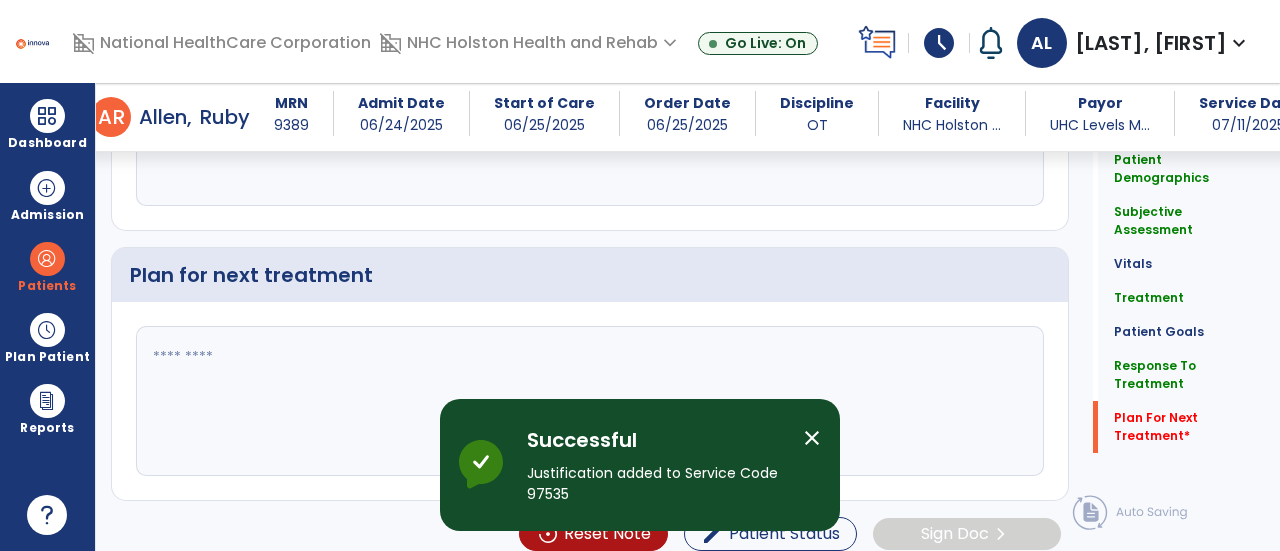 scroll, scrollTop: 3281, scrollLeft: 0, axis: vertical 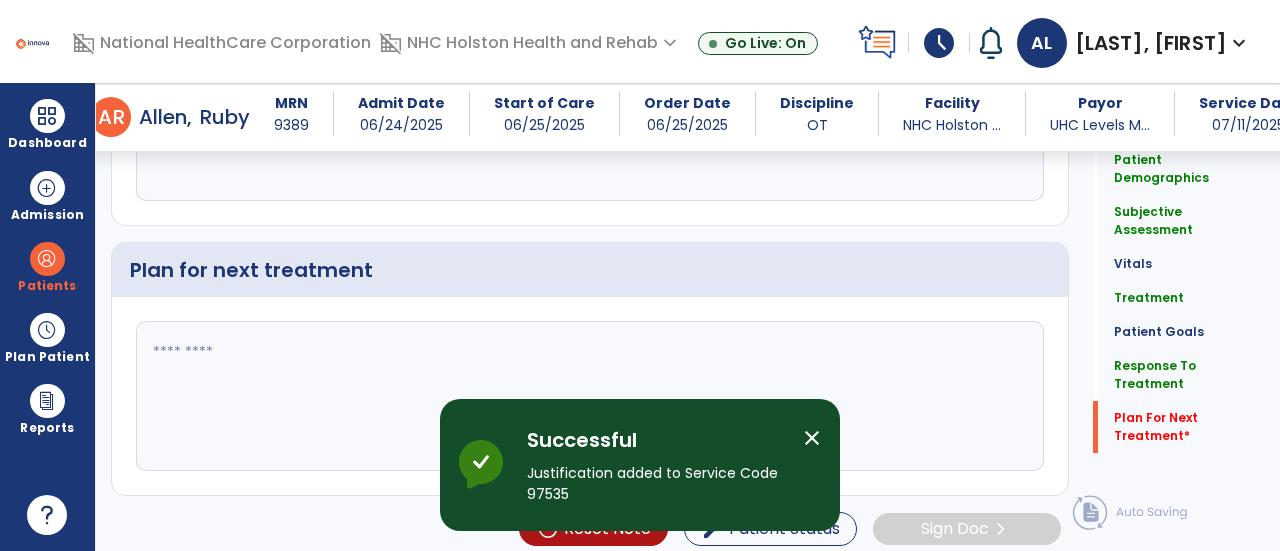 click on "Dashboard  dashboard  Therapist Dashboard Admission Patients  format_list_bulleted  Patient List  space_dashboard  Patient Board  insert_chart  PDPM Board Plan Patient  event_note  Planner  content_paste_go  Scheduler  content_paste_go  Whiteboard Reports  export_notes  Billing Exports  note_alt  EOM Report  event_note  Minutes By Payor  inbox_customize  Service Log  playlist_add_check  Triple Check Report  arrow_back   Daily Note   arrow_back      A  R  [LAST],   [FIRST] MRN [NUMBER] Admit Date [DATE] Start of Care [DATE] Order Date [DATE] Discipline OT Facility NHC Holston ... Payor UHC Levels M... Service Date [DATE] Patient Demographics  Medical Diagnosis   Treatment Diagnosis   Precautions   Contraindications
Code
Z91.81" at bounding box center [640, 275] 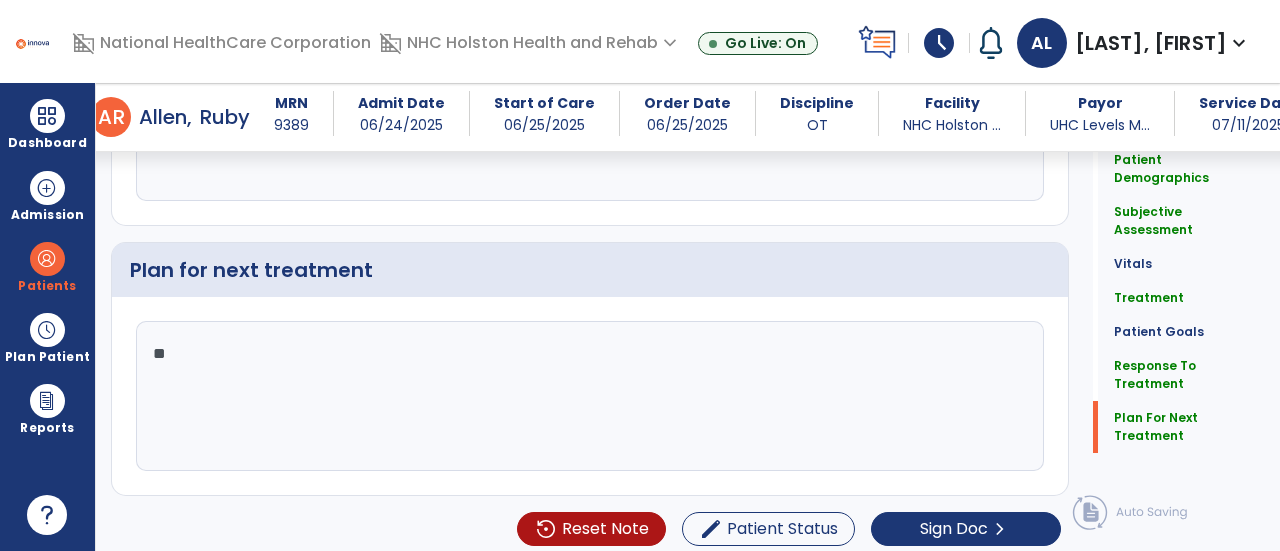 type on "*" 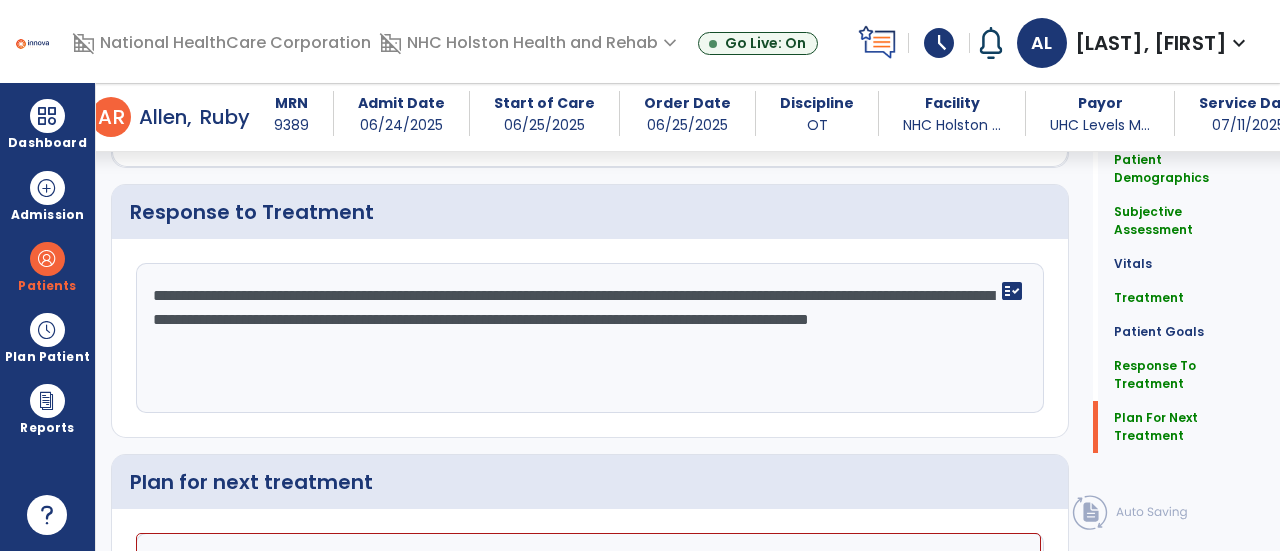scroll, scrollTop: 3281, scrollLeft: 0, axis: vertical 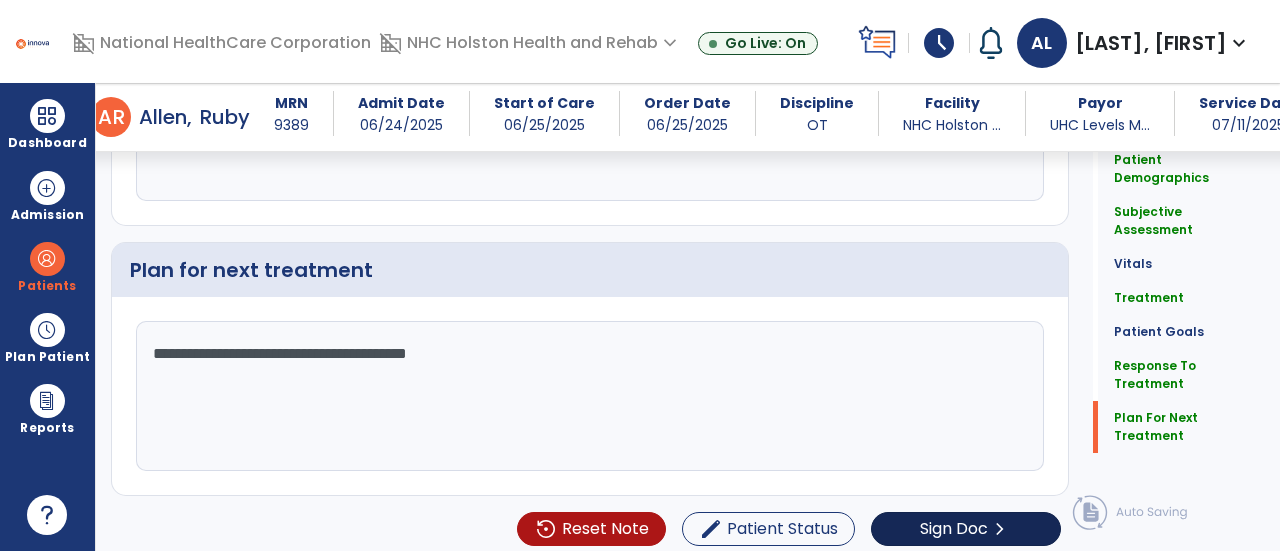 type on "**********" 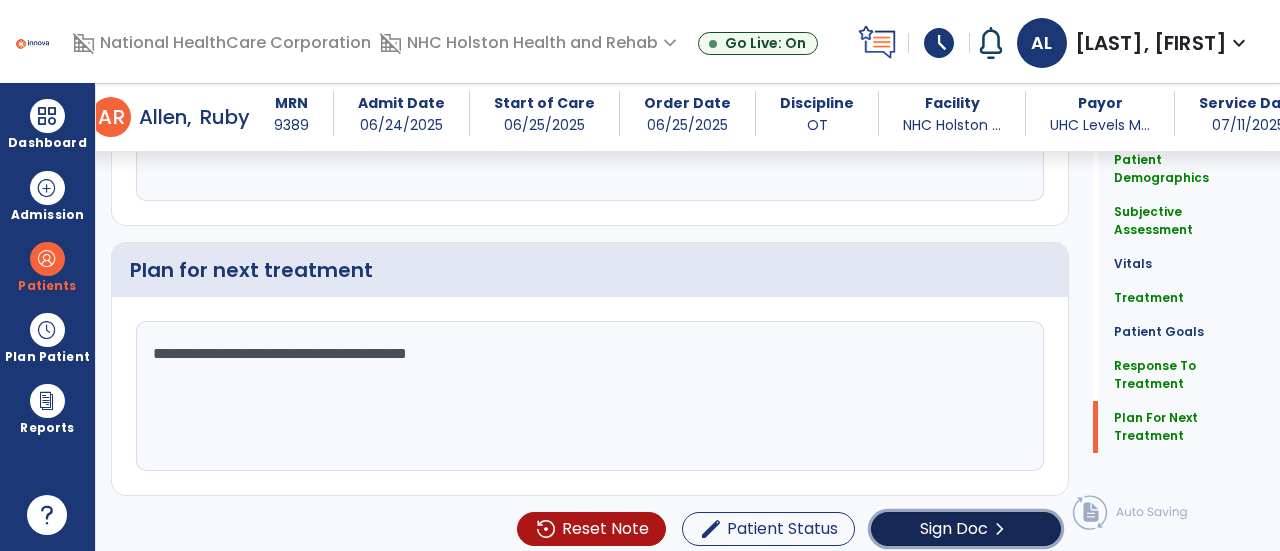 click on "Sign Doc" 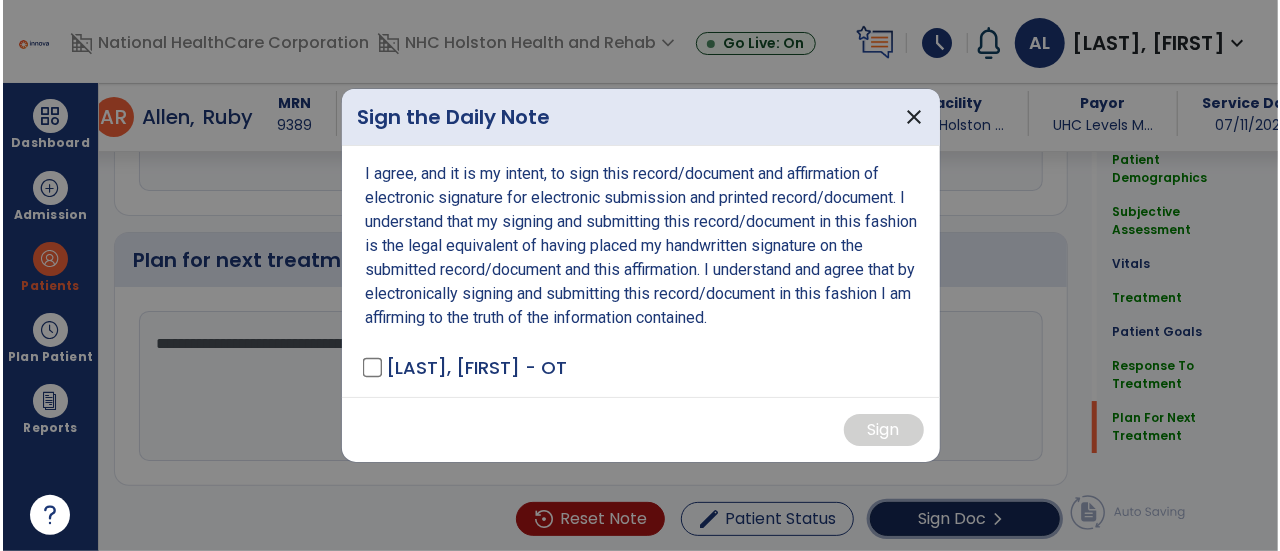 scroll, scrollTop: 3281, scrollLeft: 0, axis: vertical 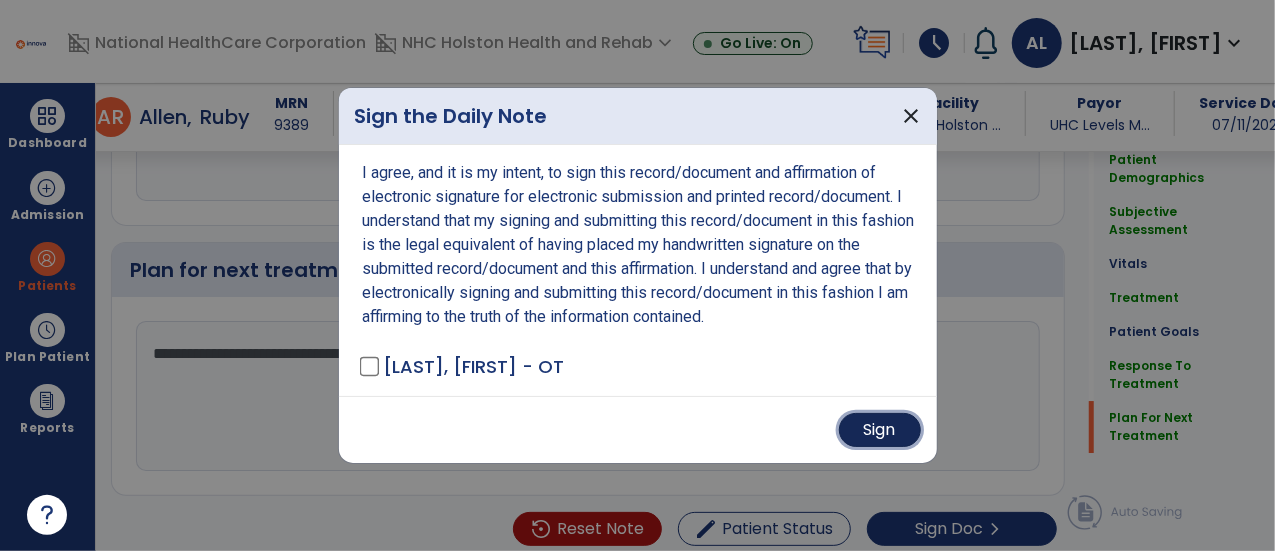 click on "Sign" at bounding box center [880, 430] 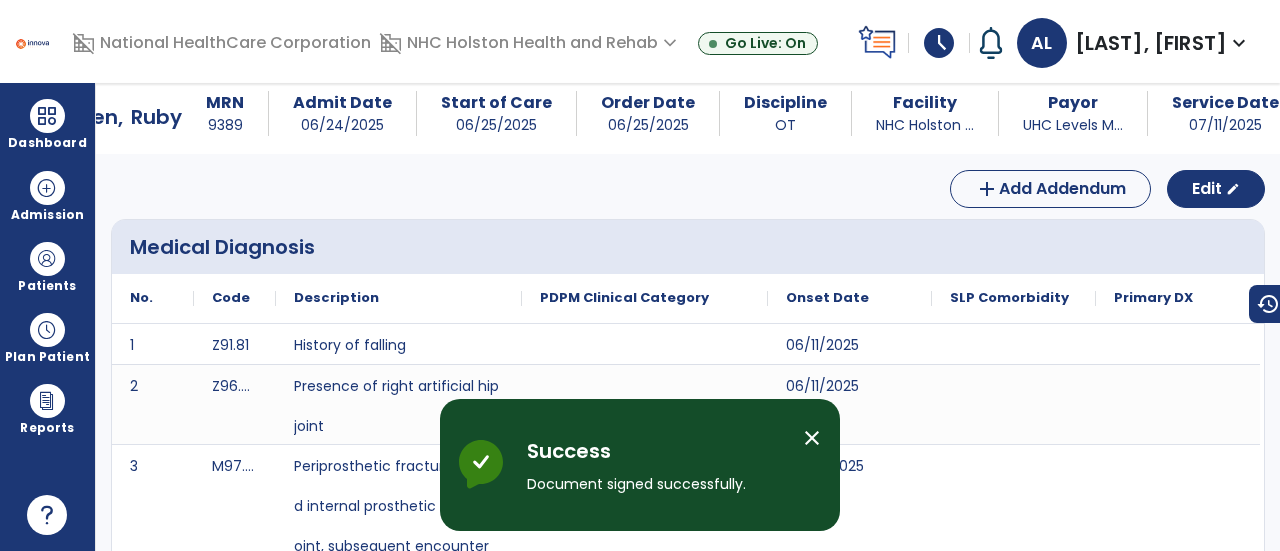 scroll, scrollTop: 0, scrollLeft: 0, axis: both 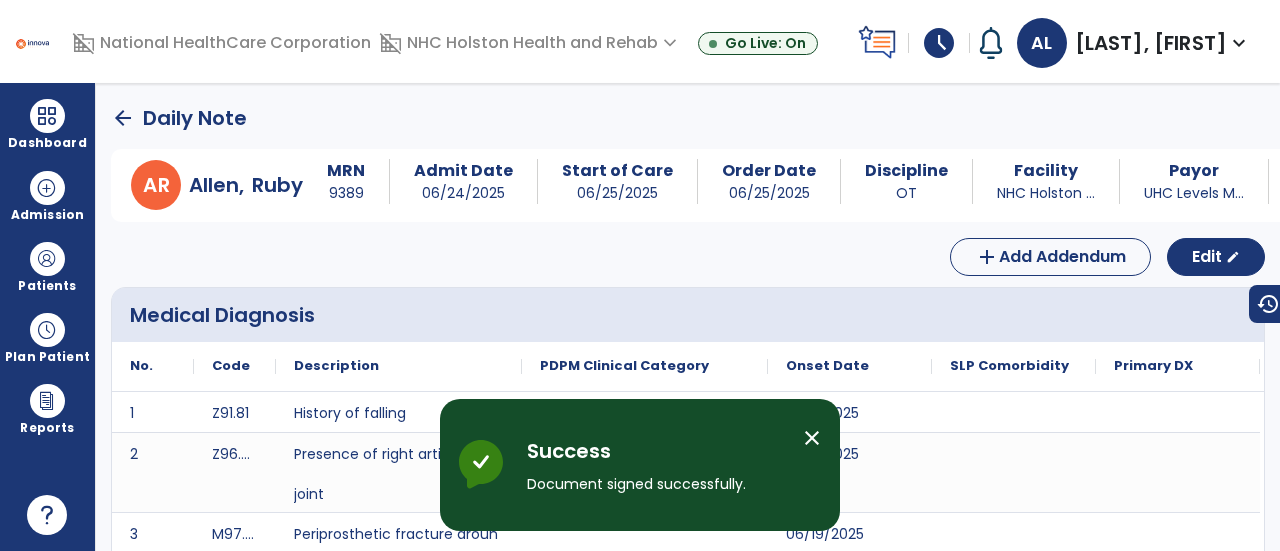 click on "arrow_back" 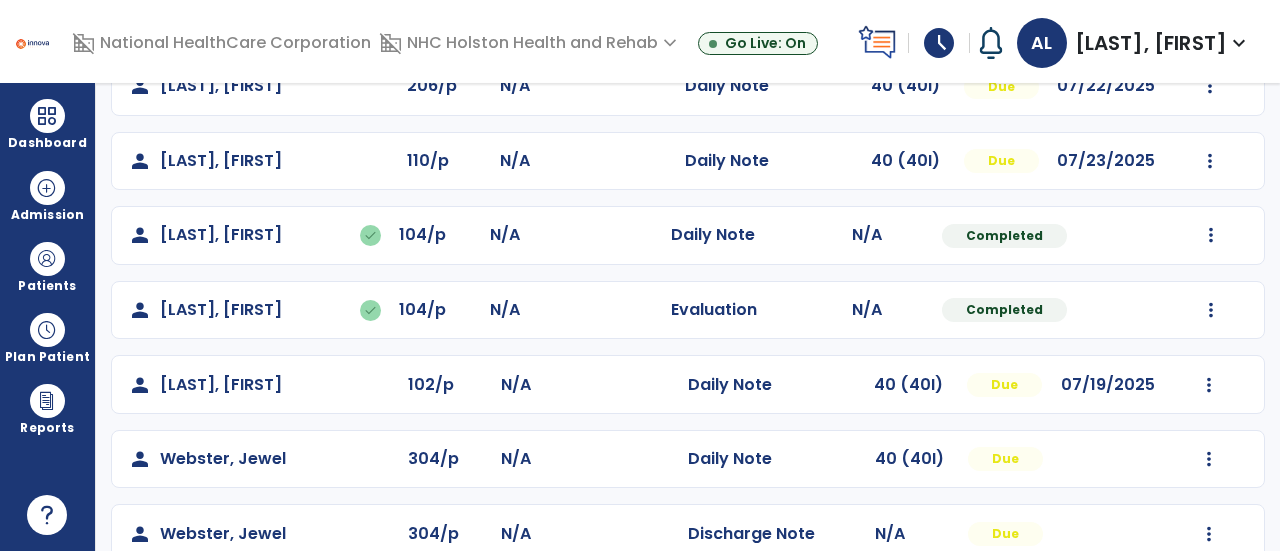scroll, scrollTop: 703, scrollLeft: 0, axis: vertical 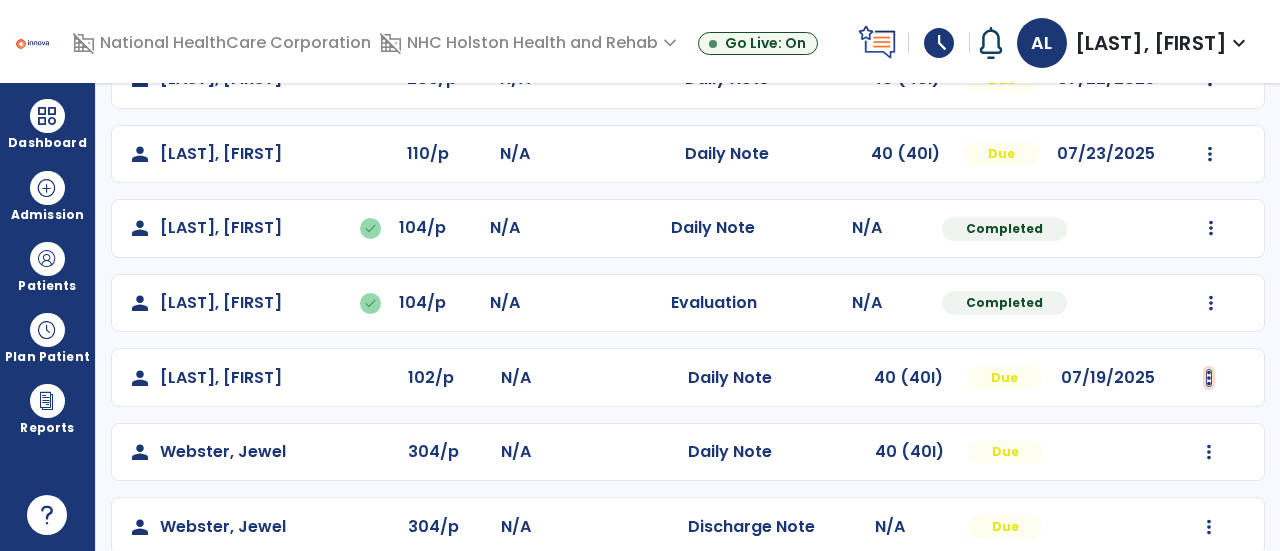 click at bounding box center [1211, -391] 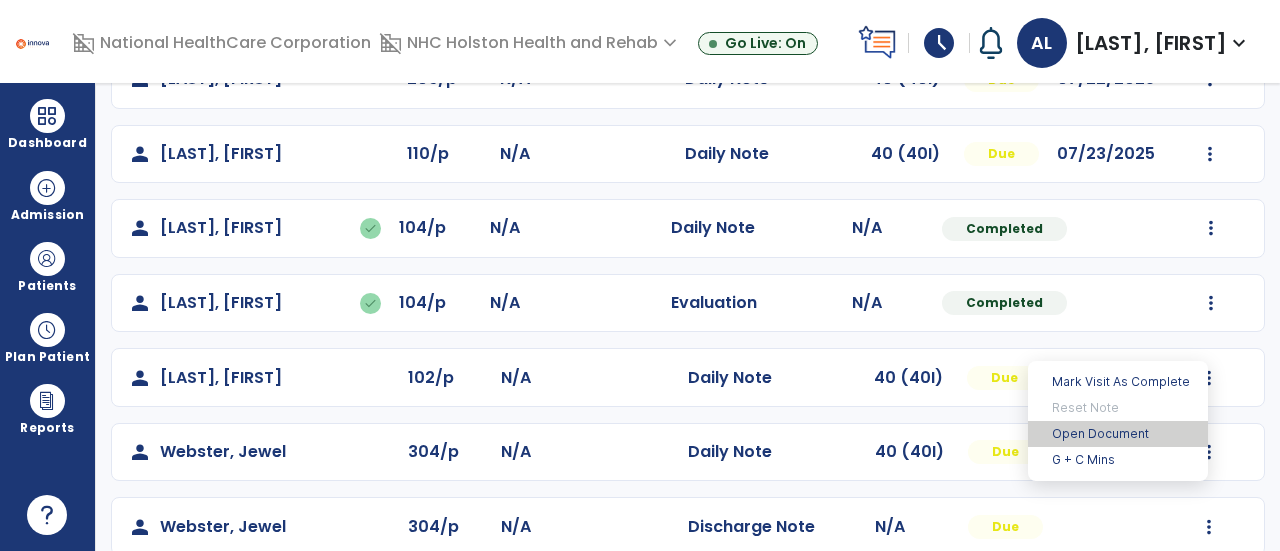 click on "Open Document" at bounding box center [1118, 434] 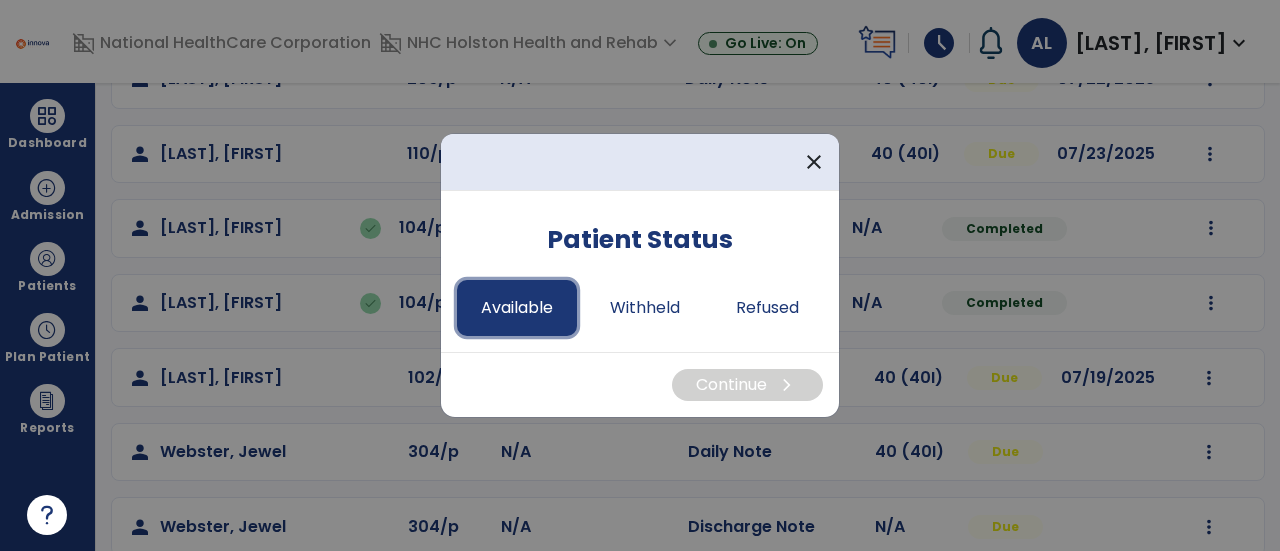 click on "Available" at bounding box center [517, 308] 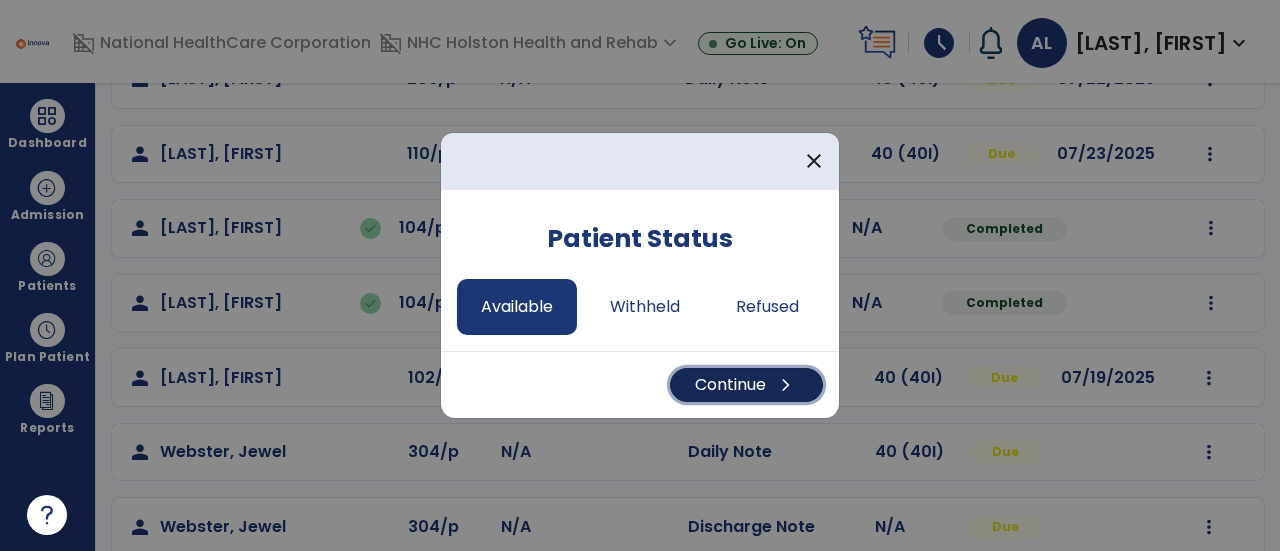 click on "Continue   chevron_right" at bounding box center [746, 385] 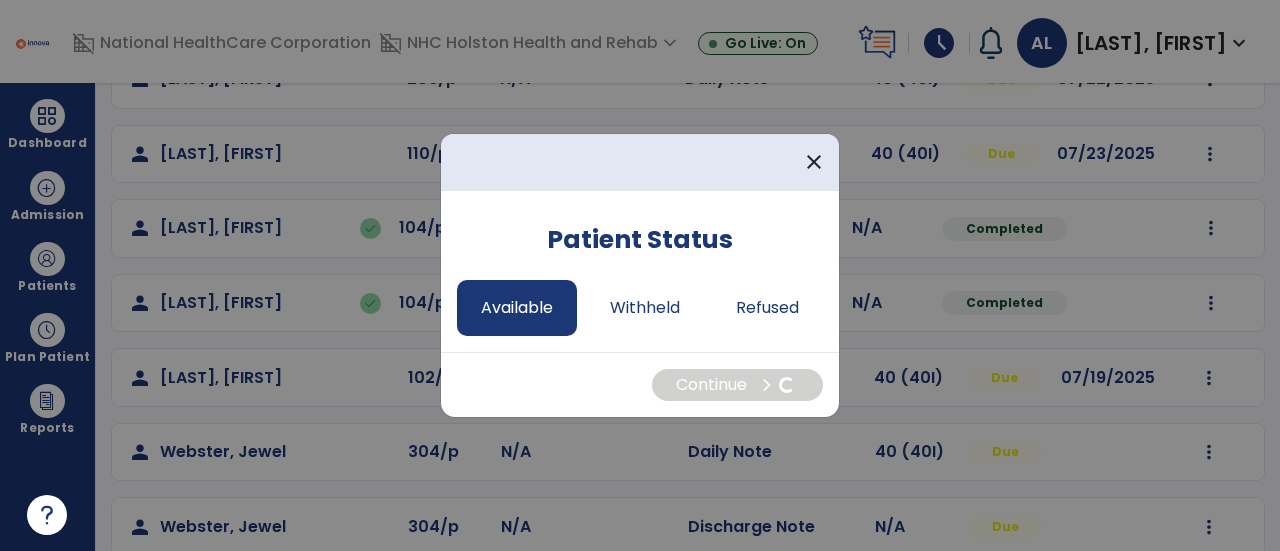select on "*" 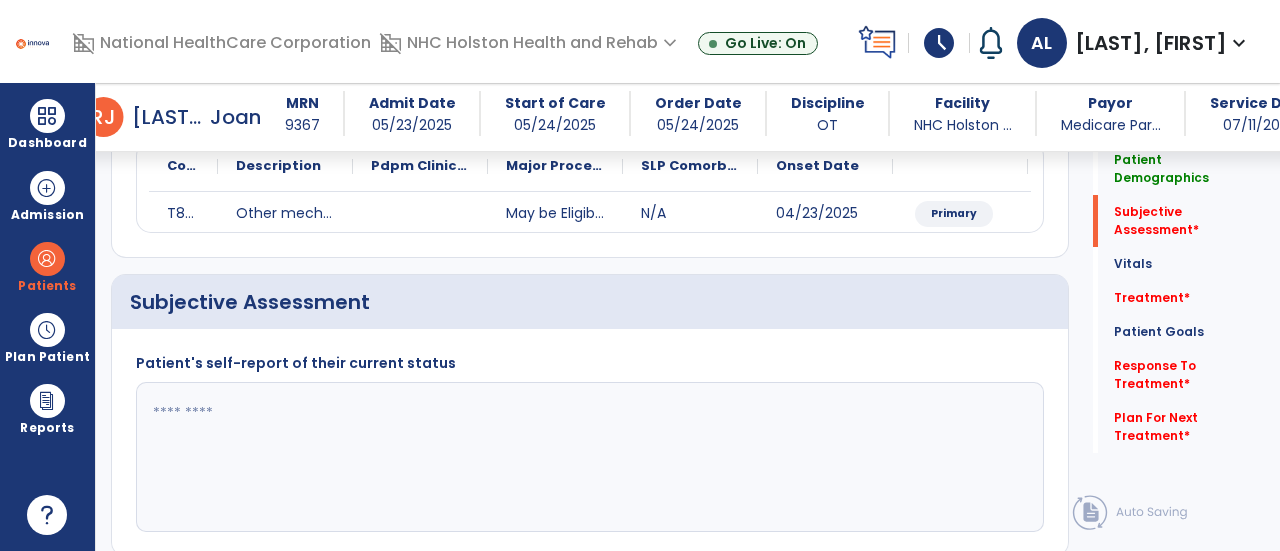 scroll, scrollTop: 300, scrollLeft: 0, axis: vertical 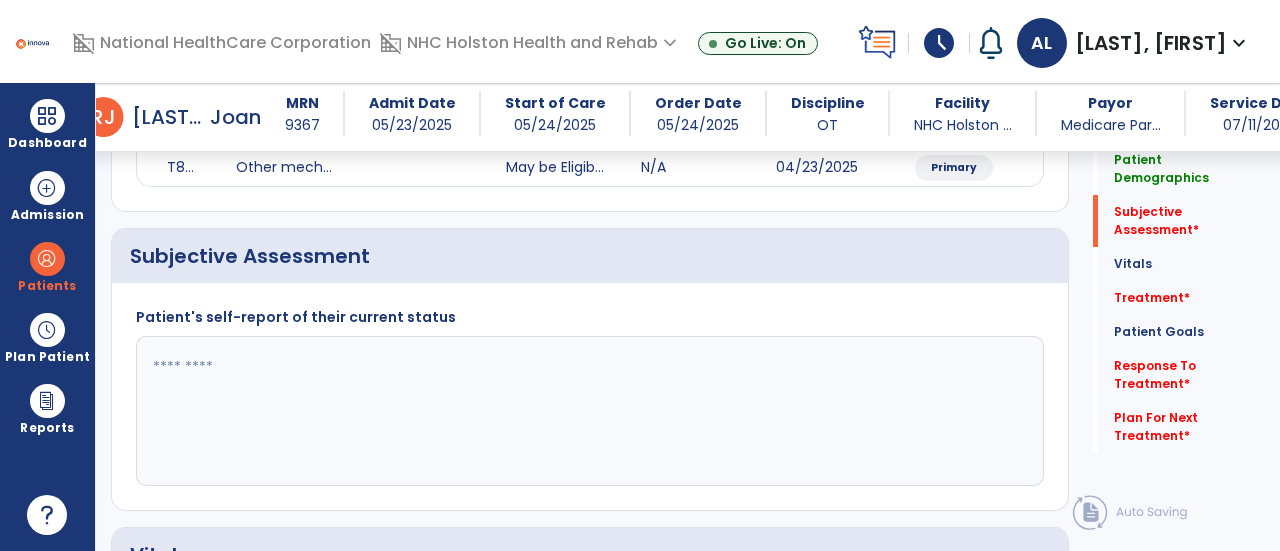 click 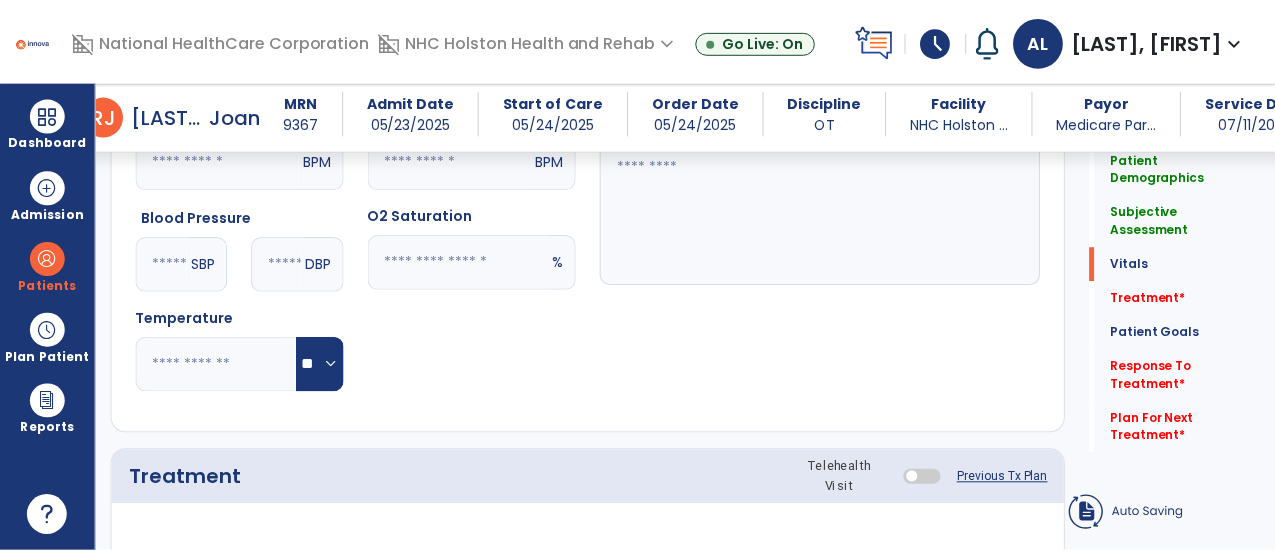 scroll, scrollTop: 1100, scrollLeft: 0, axis: vertical 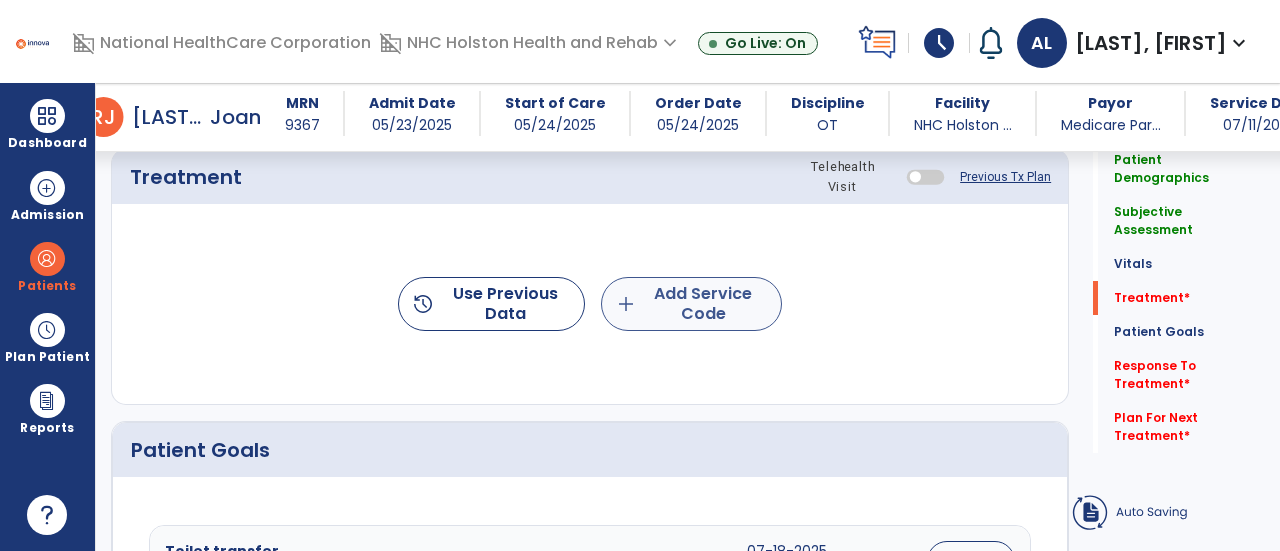 type on "**********" 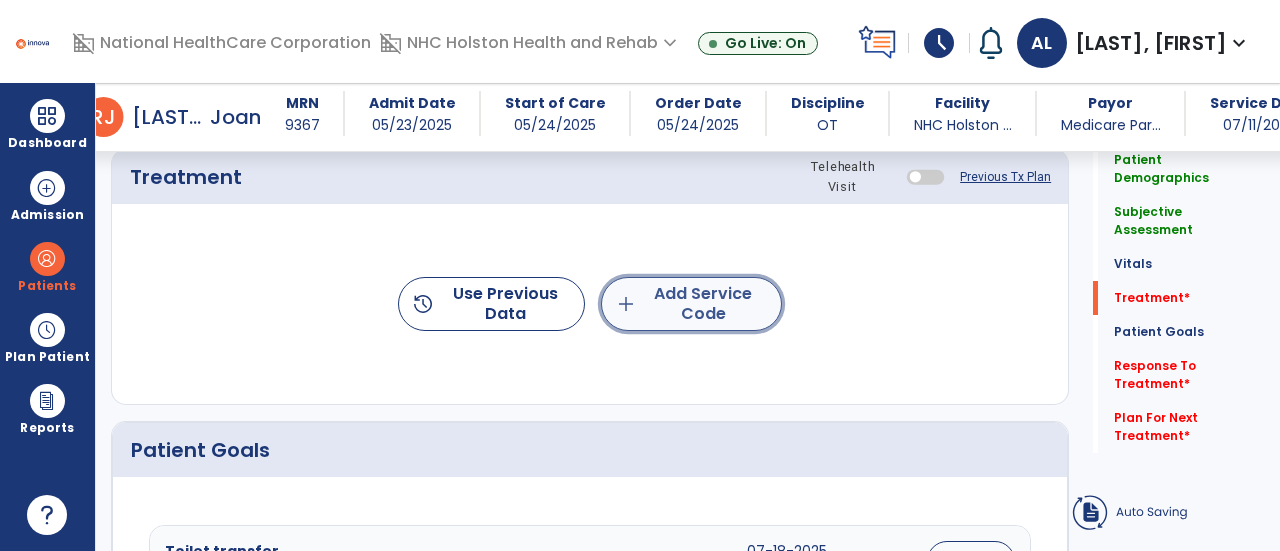 click on "add  Add Service Code" 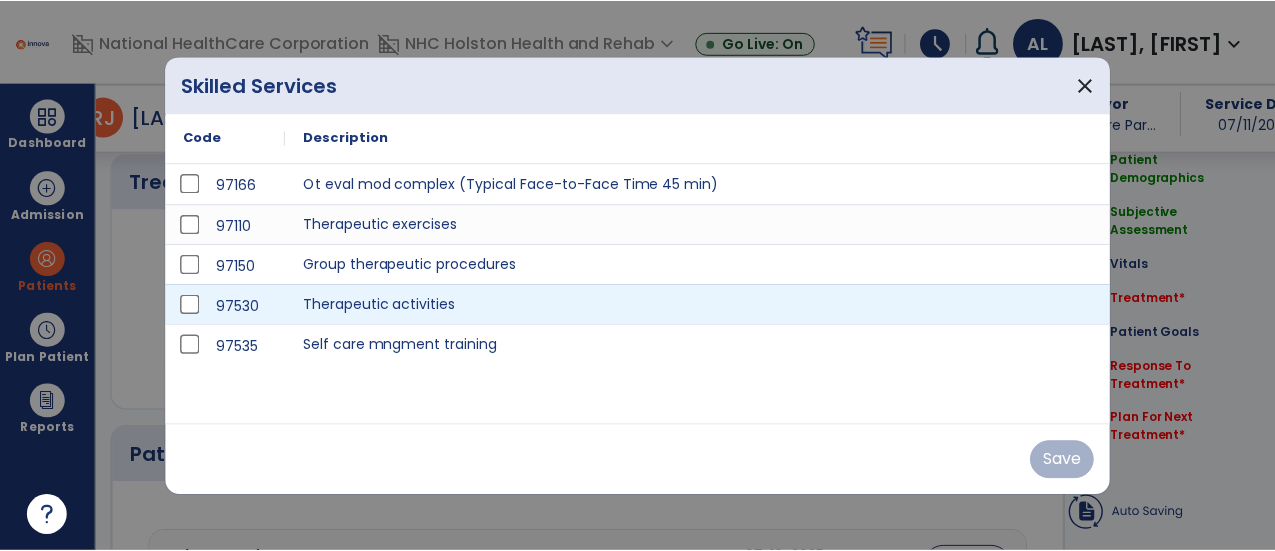 scroll, scrollTop: 1100, scrollLeft: 0, axis: vertical 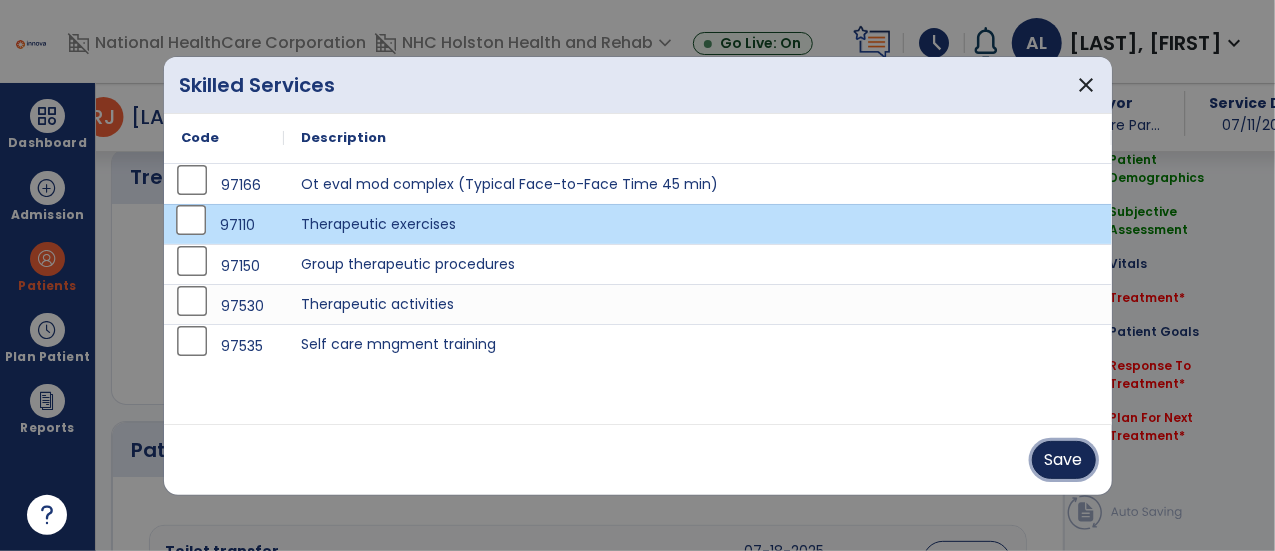 click on "Save" at bounding box center (1064, 460) 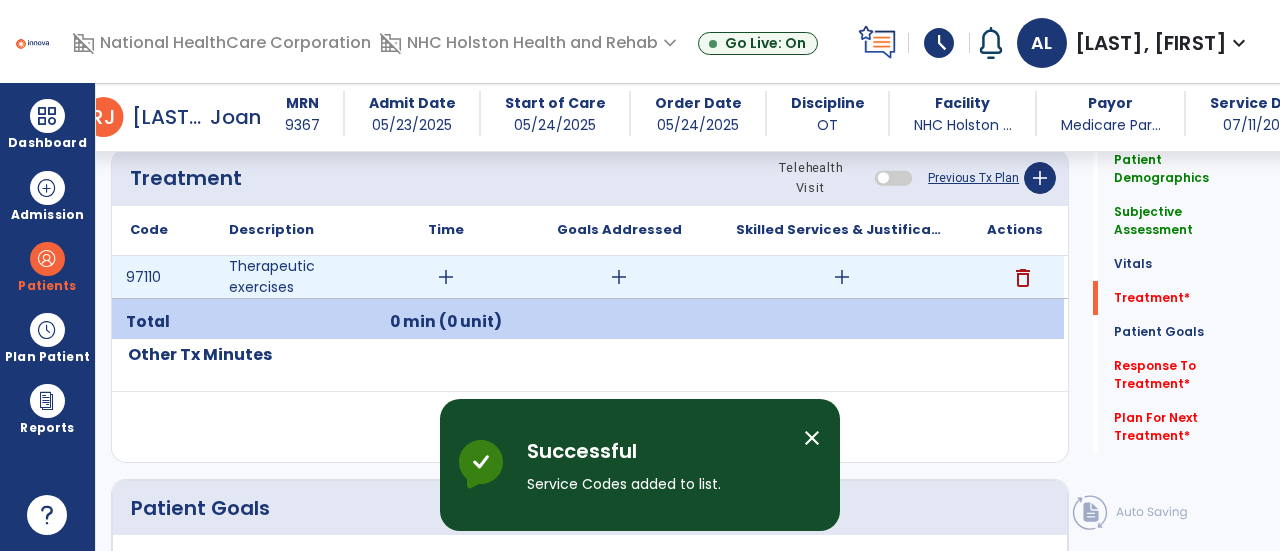 click on "add" at bounding box center (446, 277) 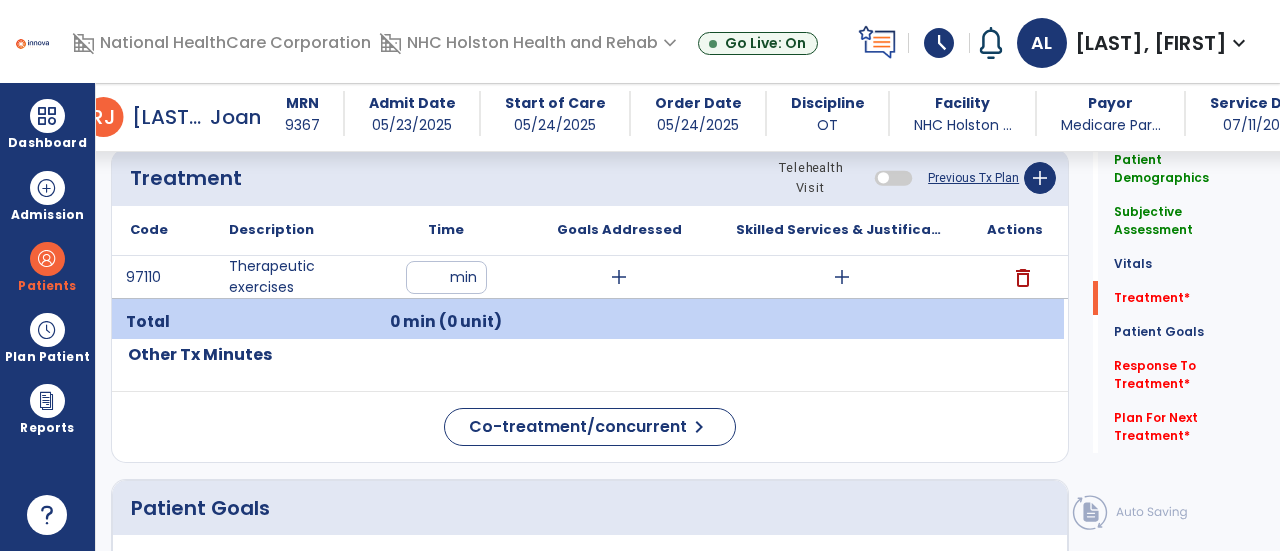 type on "**" 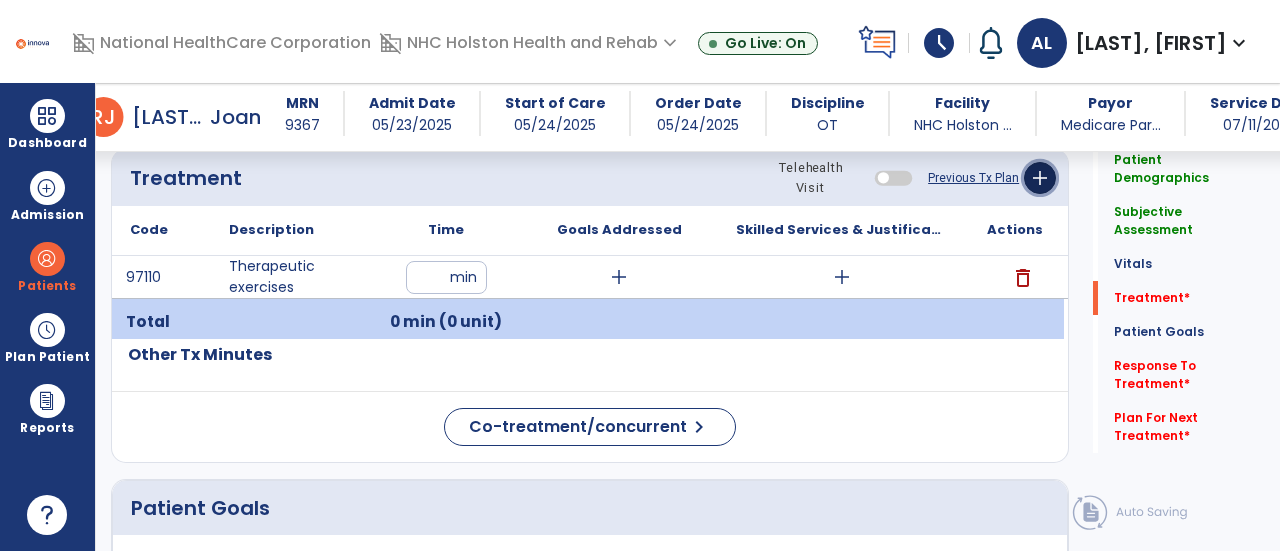 click on "add" 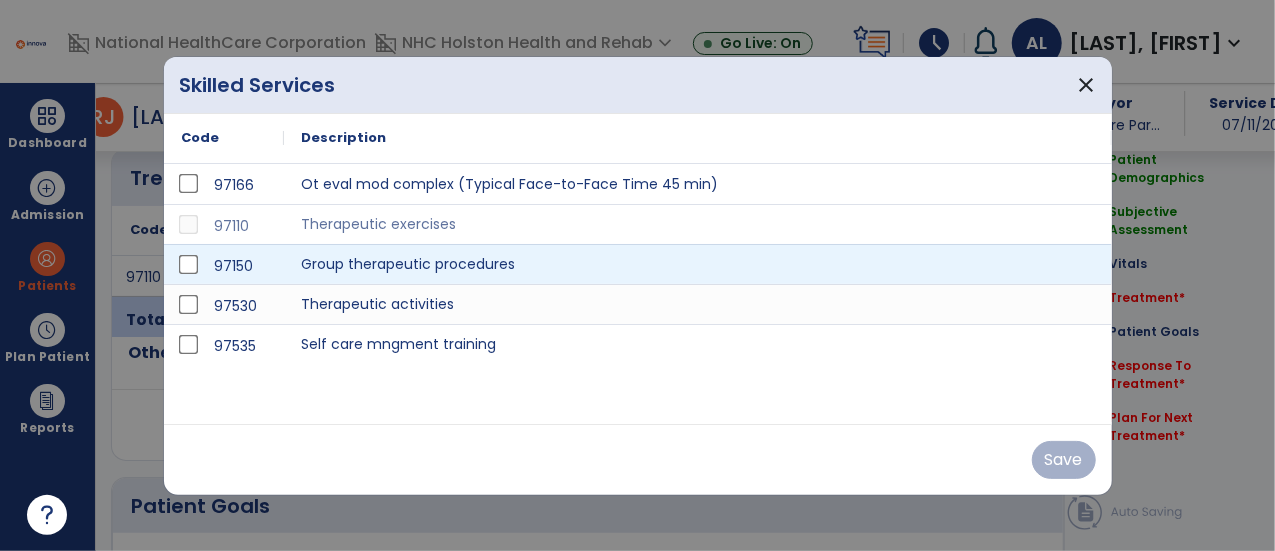 scroll, scrollTop: 1100, scrollLeft: 0, axis: vertical 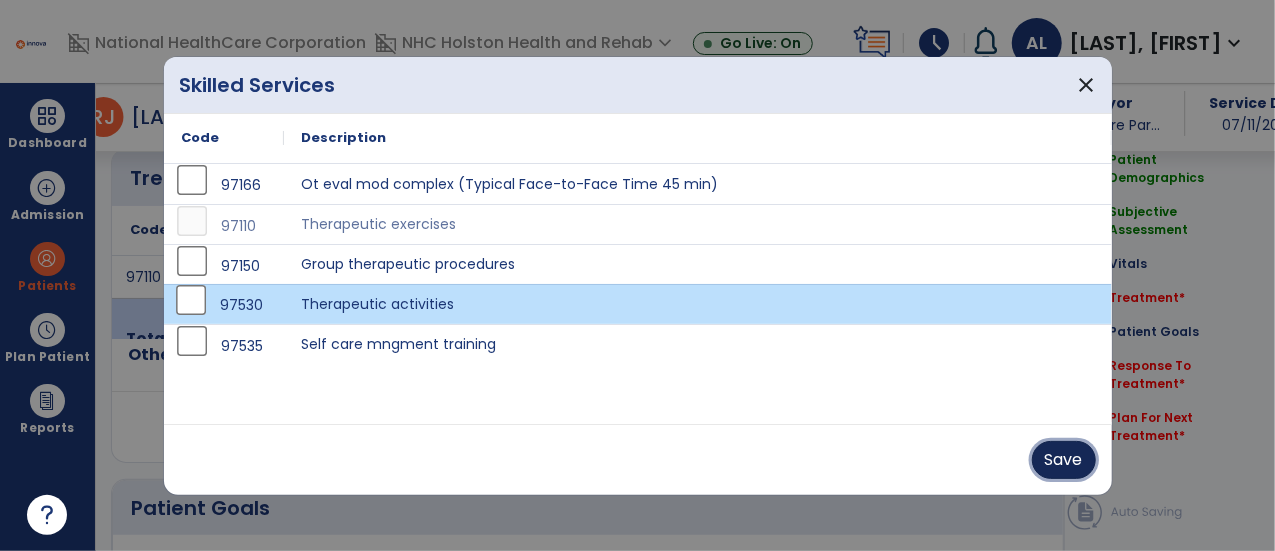 click on "Save" at bounding box center [1064, 460] 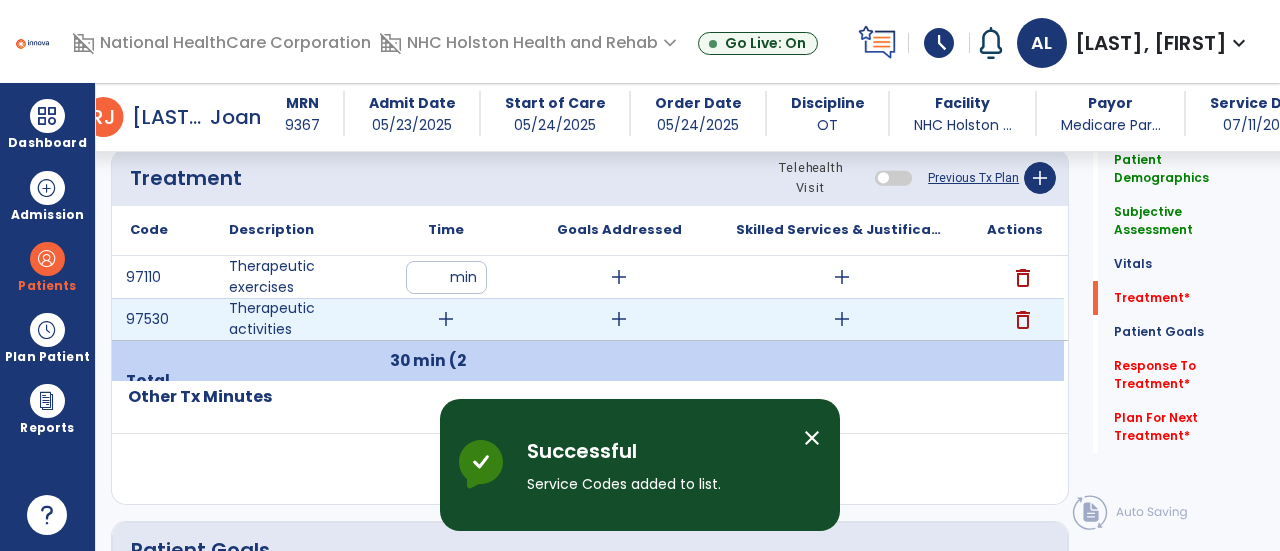 click on "add" at bounding box center [446, 319] 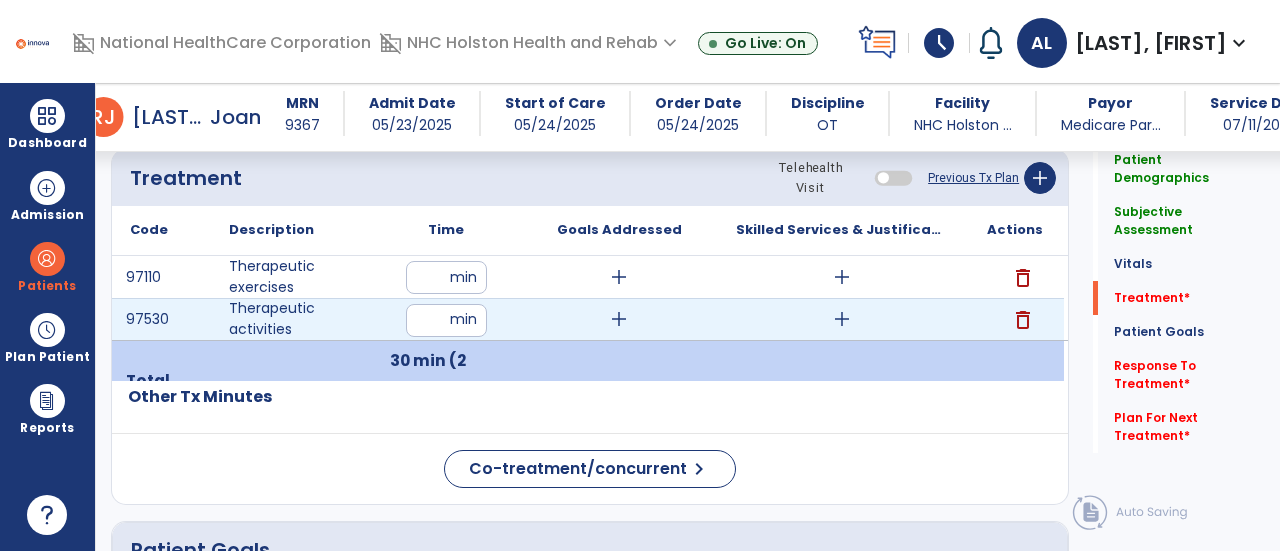 type on "**" 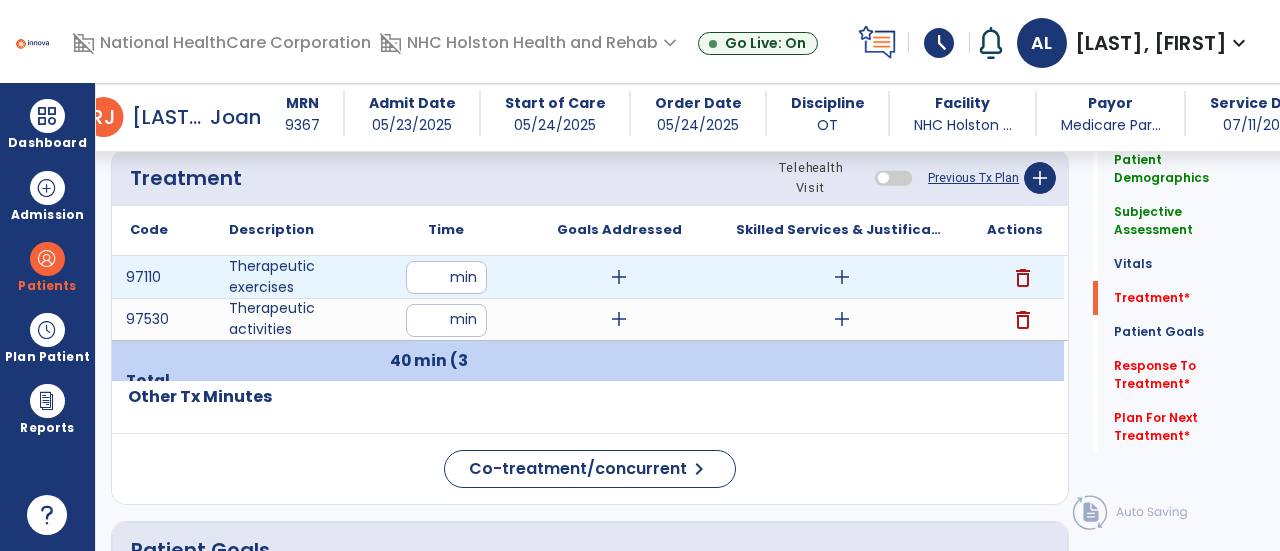 click on "add" at bounding box center (619, 277) 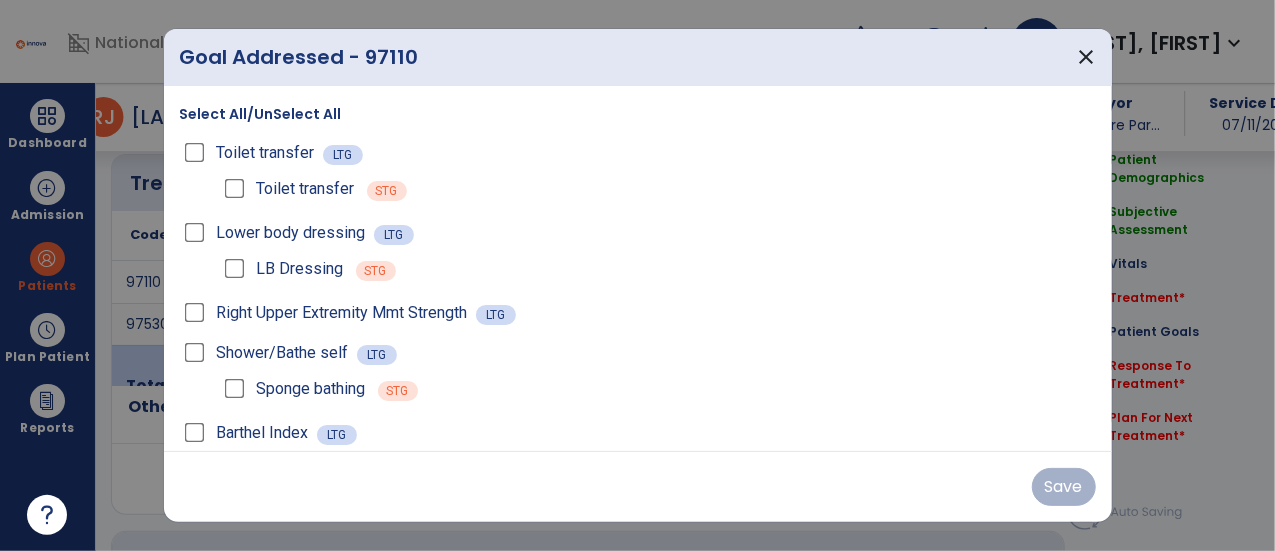 scroll, scrollTop: 1100, scrollLeft: 0, axis: vertical 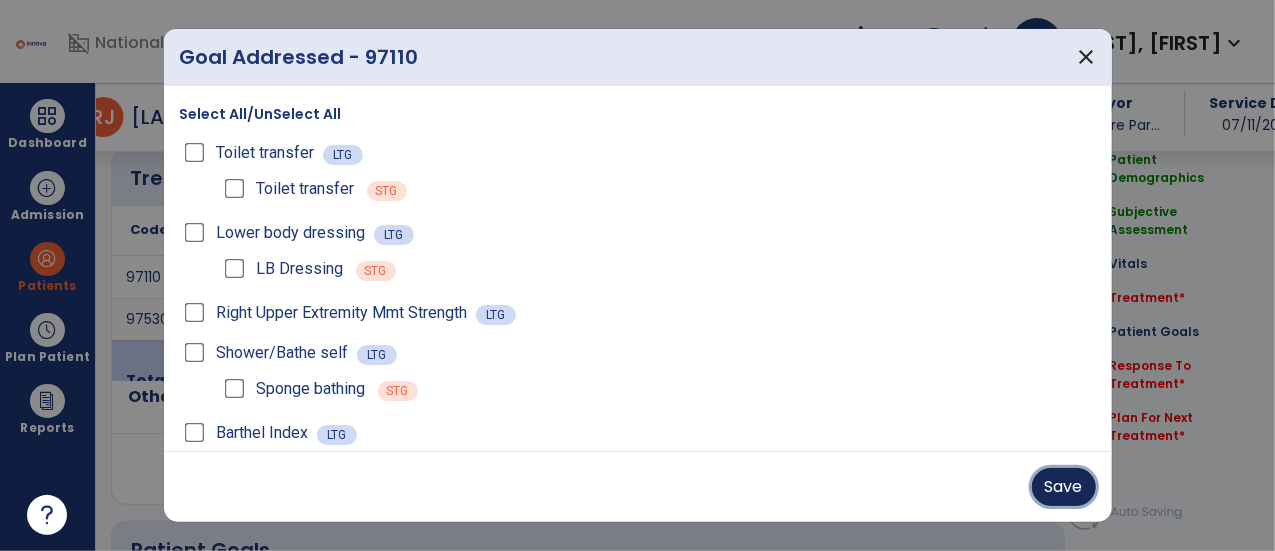 click on "Save" at bounding box center (1064, 487) 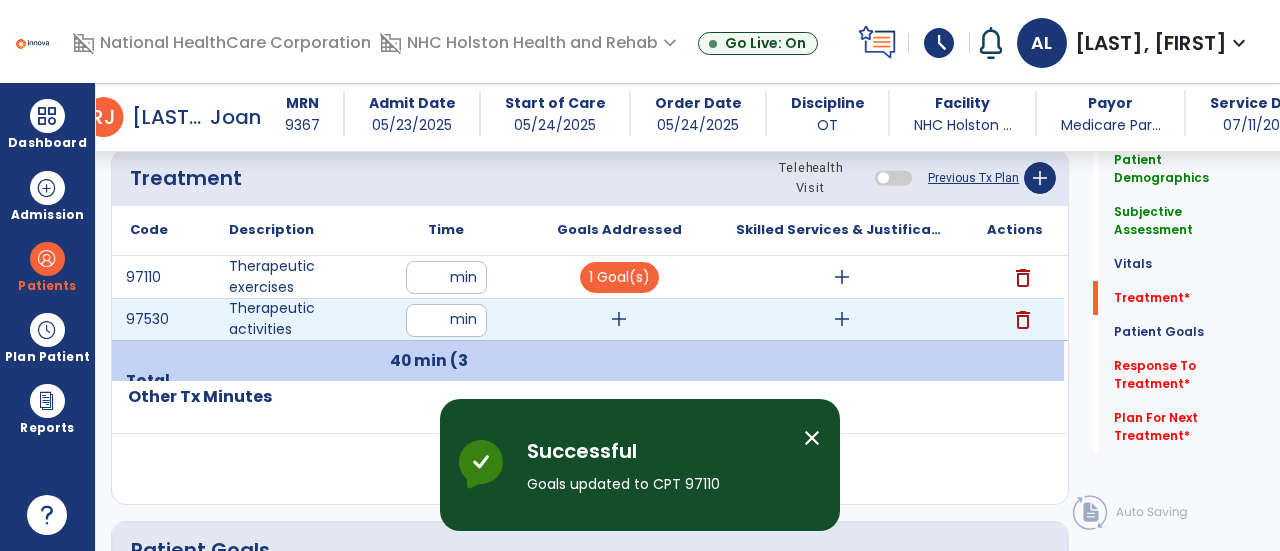click on "add" at bounding box center [619, 319] 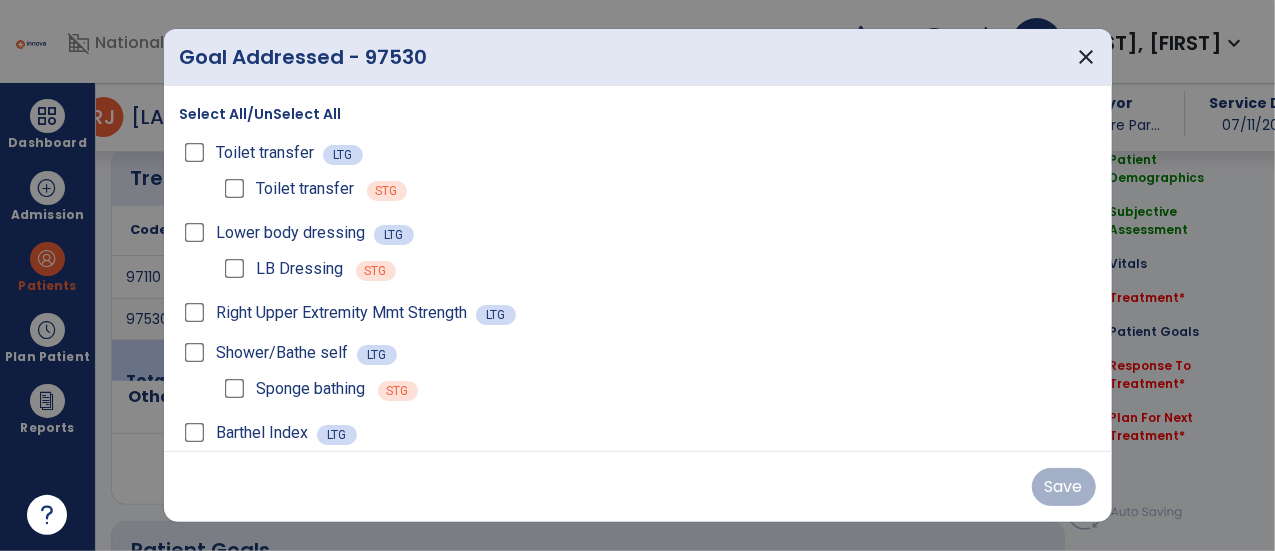 scroll, scrollTop: 1100, scrollLeft: 0, axis: vertical 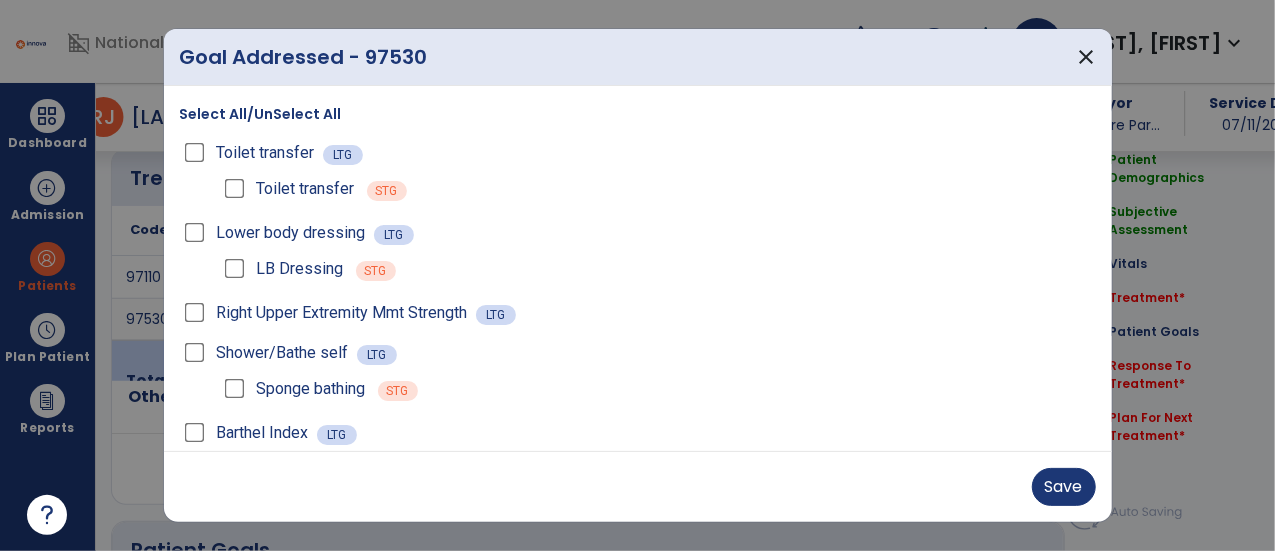 click on "Barthel Index" at bounding box center [248, 433] 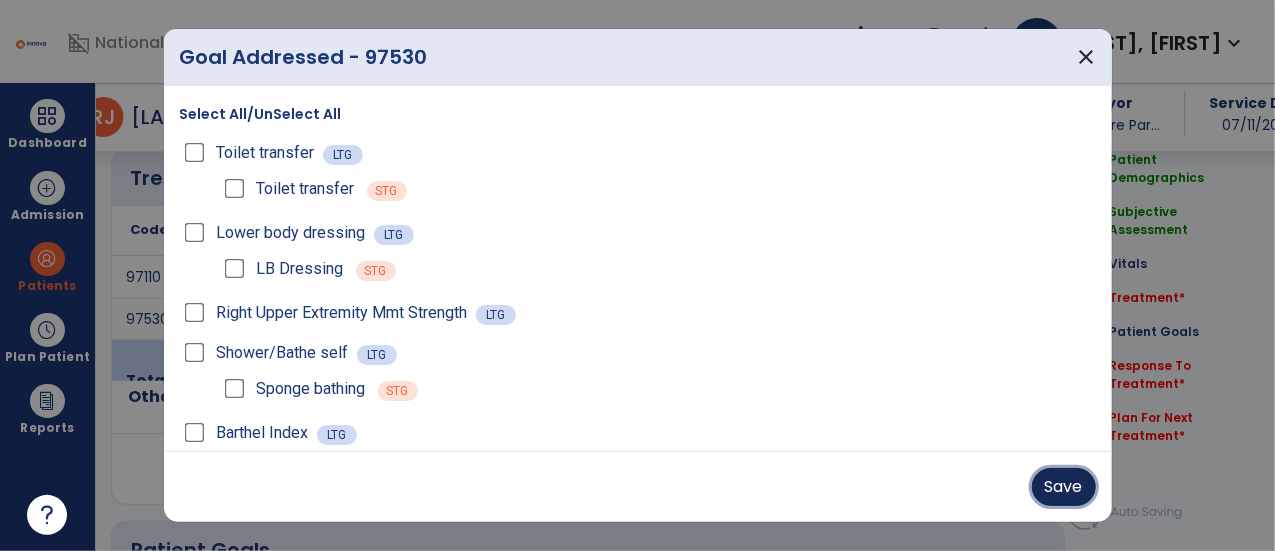 click on "Save" at bounding box center [1064, 487] 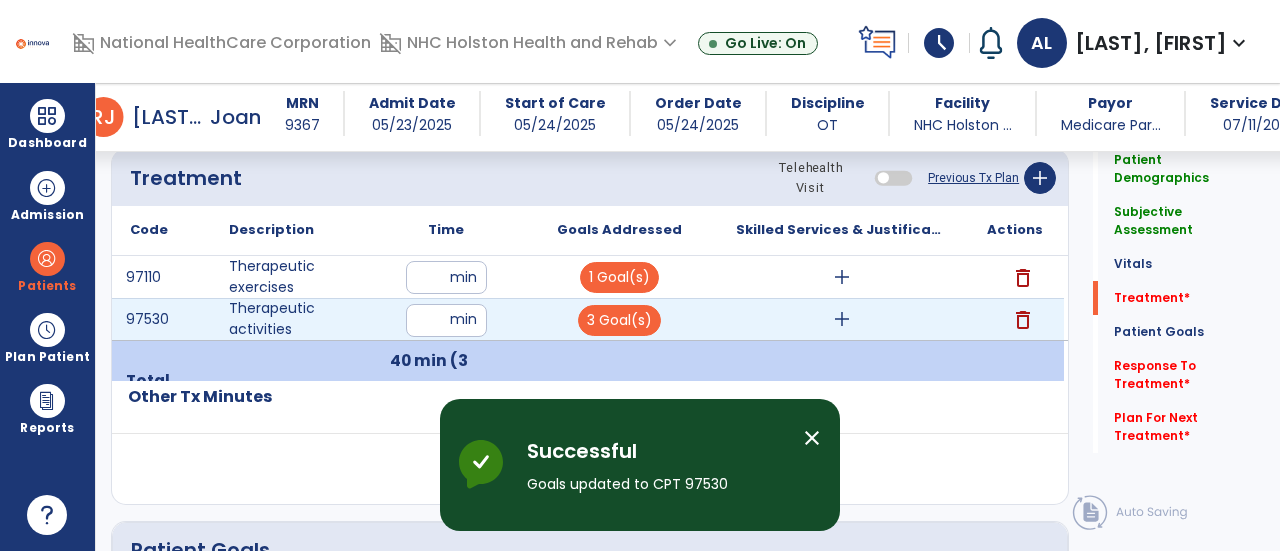 click on "add" at bounding box center (842, 319) 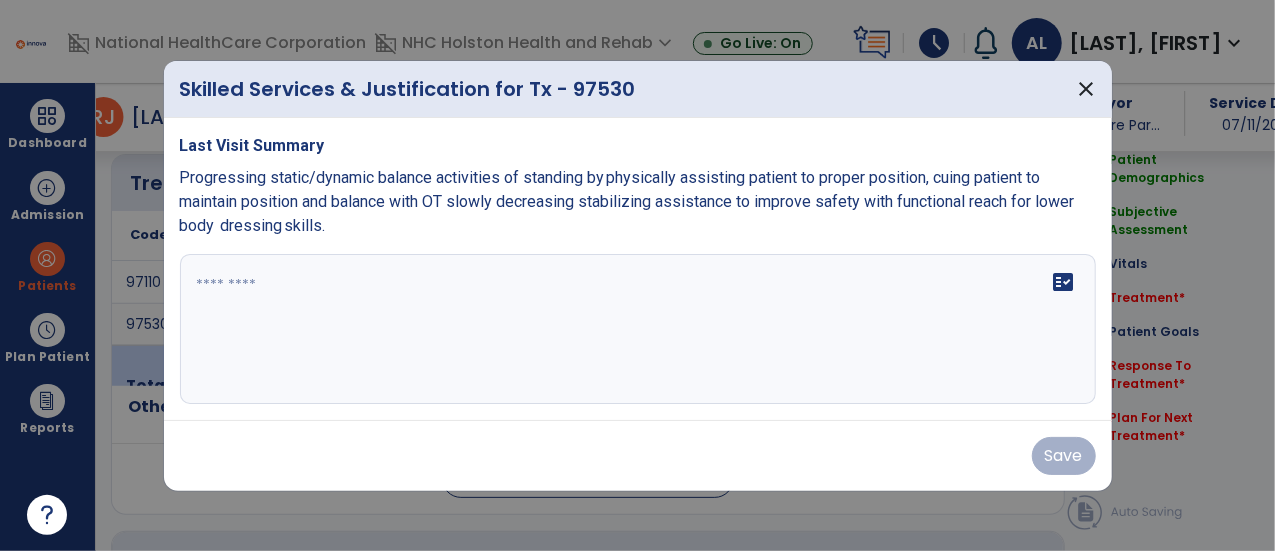 scroll, scrollTop: 1100, scrollLeft: 0, axis: vertical 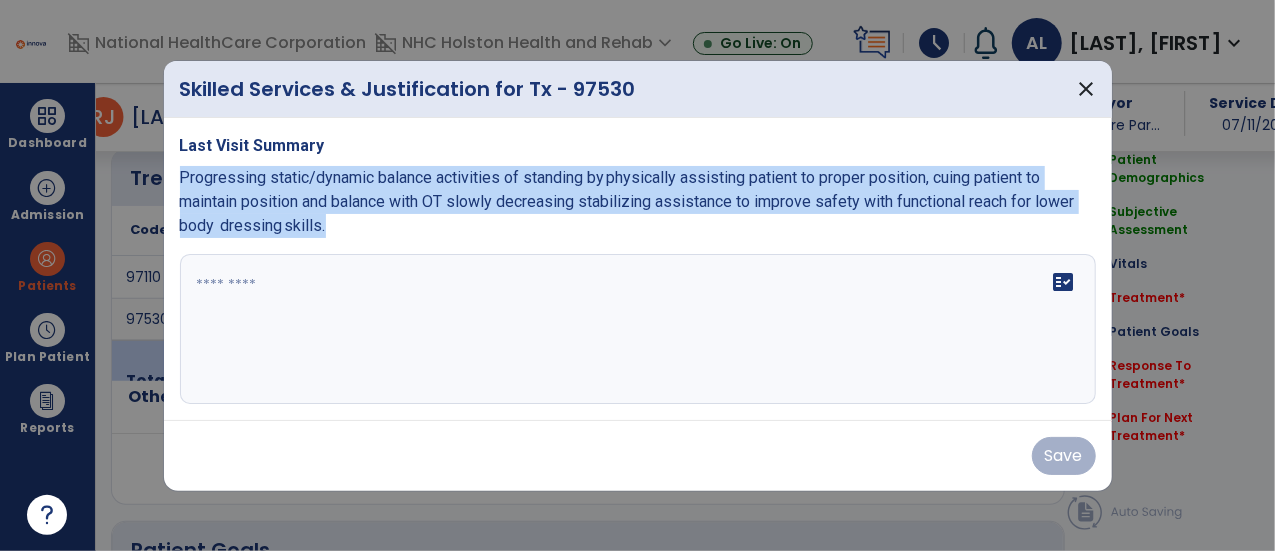 drag, startPoint x: 318, startPoint y: 229, endPoint x: 175, endPoint y: 185, distance: 149.61618 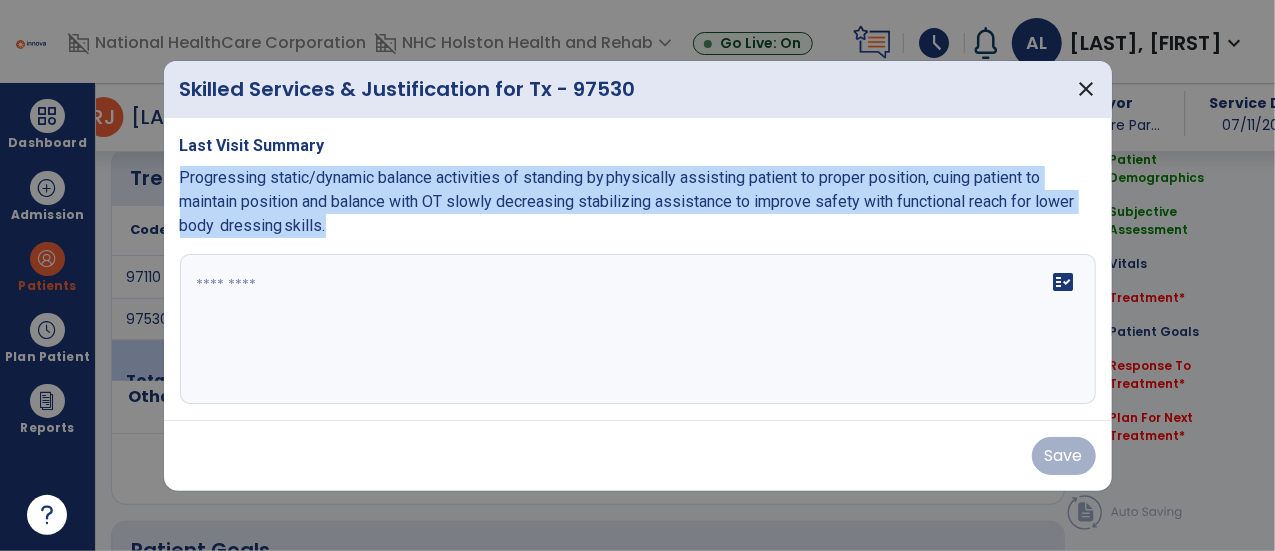 click on "Last Visit Summary Progressing static/dynamic balance activities of standing by physically assisting patient to proper position, cuing patient to maintain position and balance with OT slowly decreasing stabilizing assistance to improve safety with functional reach for lower body dressing skills. fact_check" at bounding box center [638, 269] 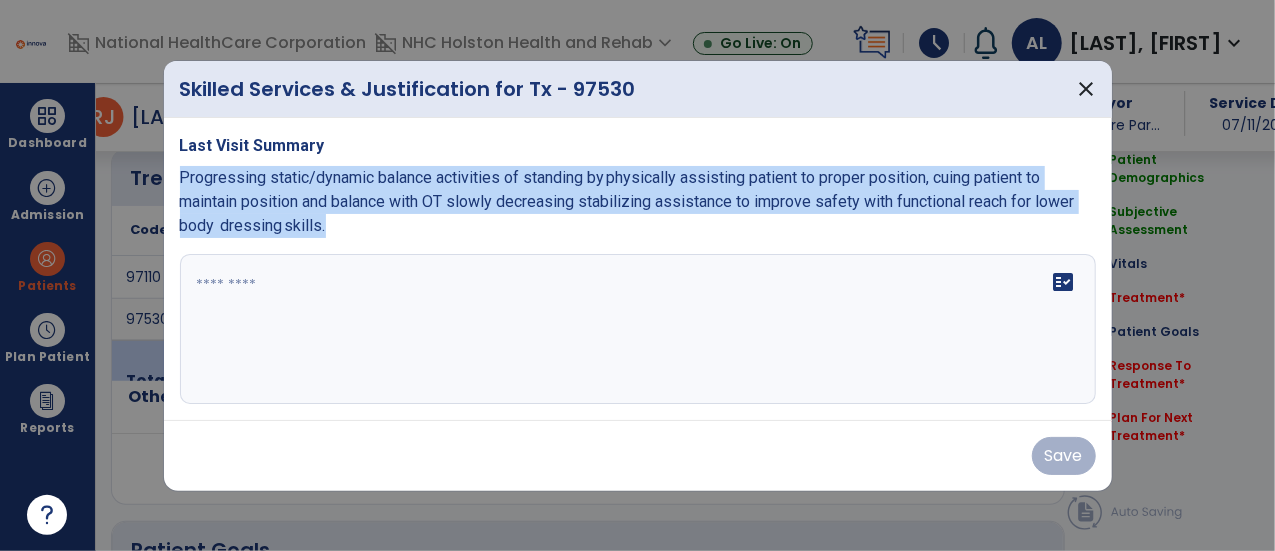 copy on "Progressing static/dynamic balance activities of standing by physically assisting patient to proper position, cuing patient to maintain position and balance with OT slowly decreasing stabilizing assistance to improve safety with functional reach for lower body  dressing skills." 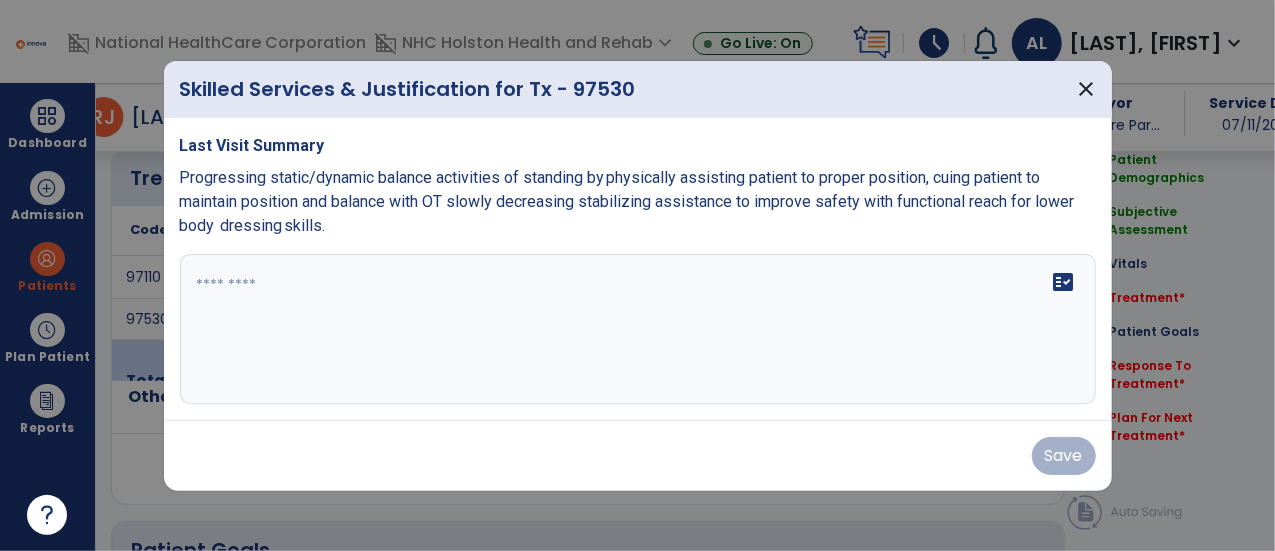 click on "fact_check" at bounding box center [638, 329] 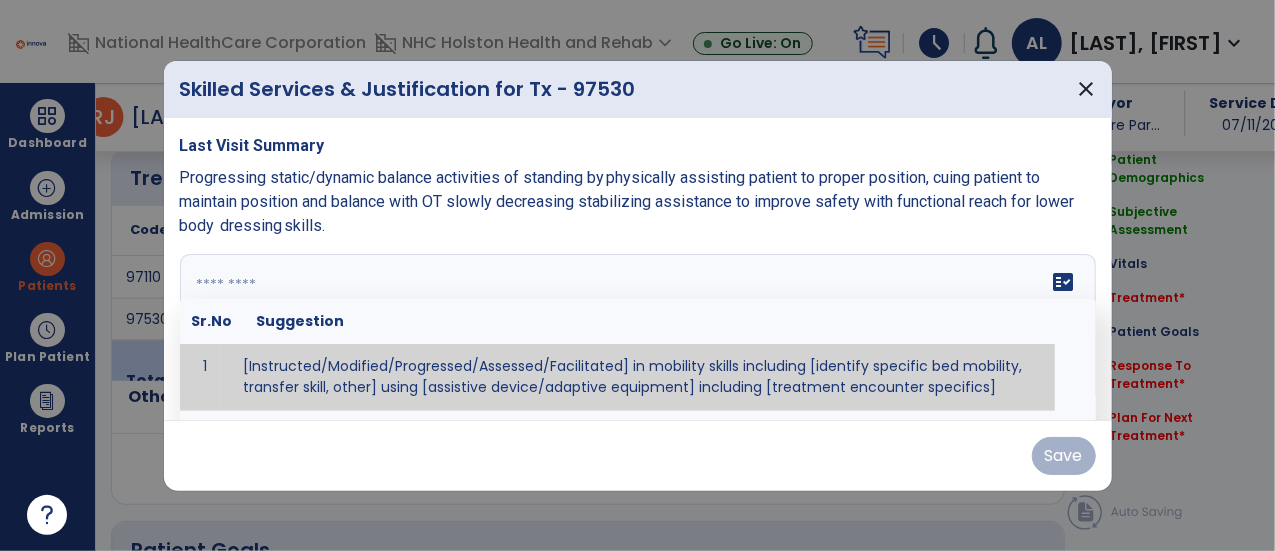 paste on "**********" 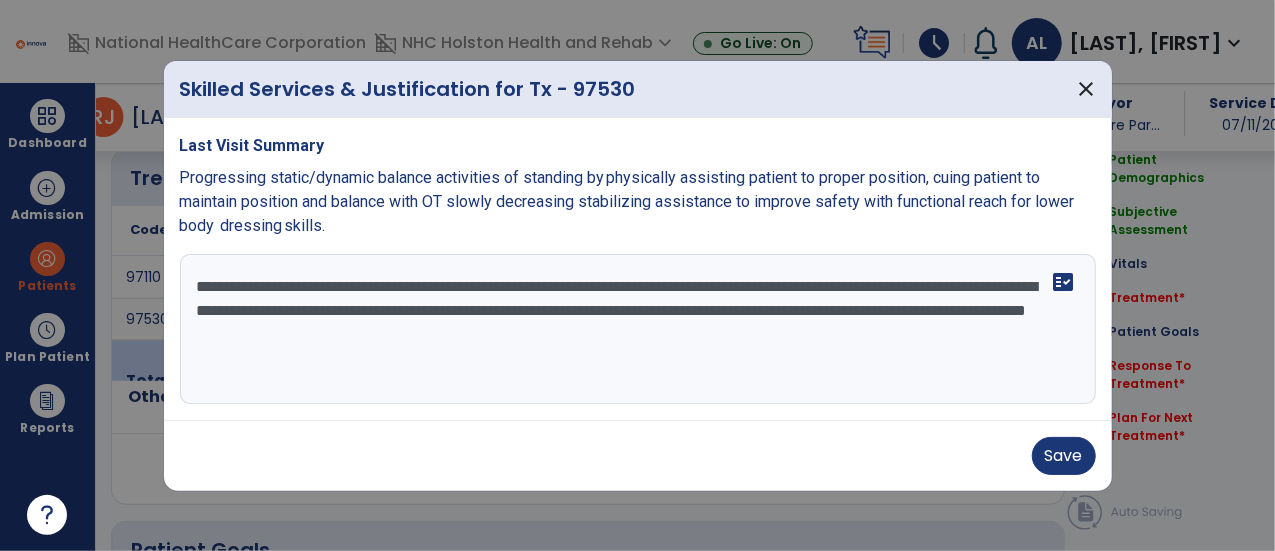 drag, startPoint x: 541, startPoint y: 335, endPoint x: 845, endPoint y: 348, distance: 304.27783 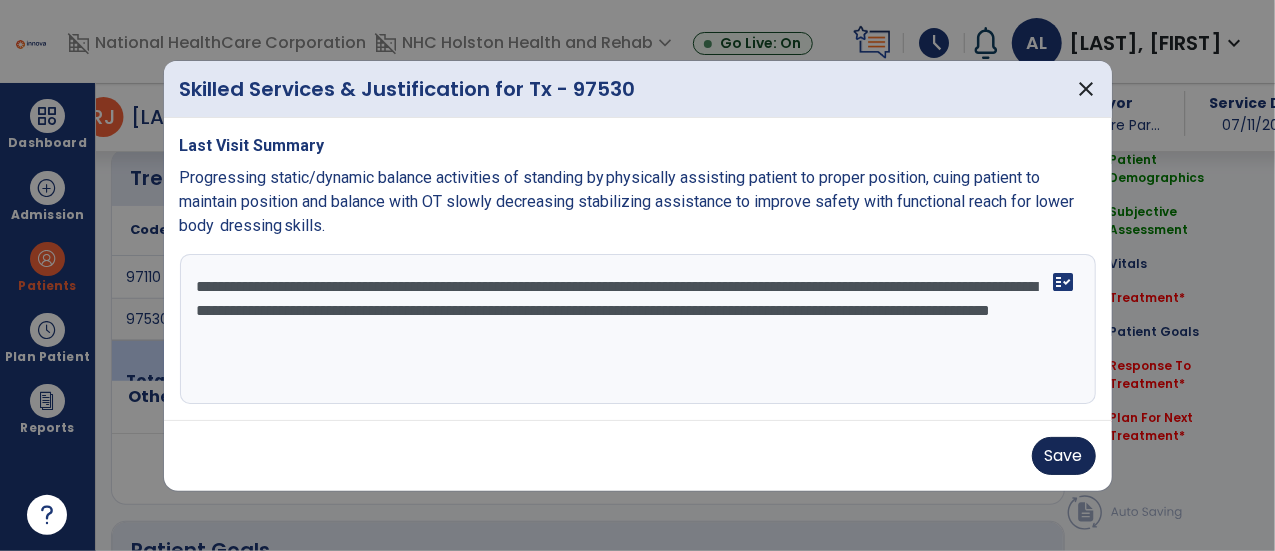 type on "**********" 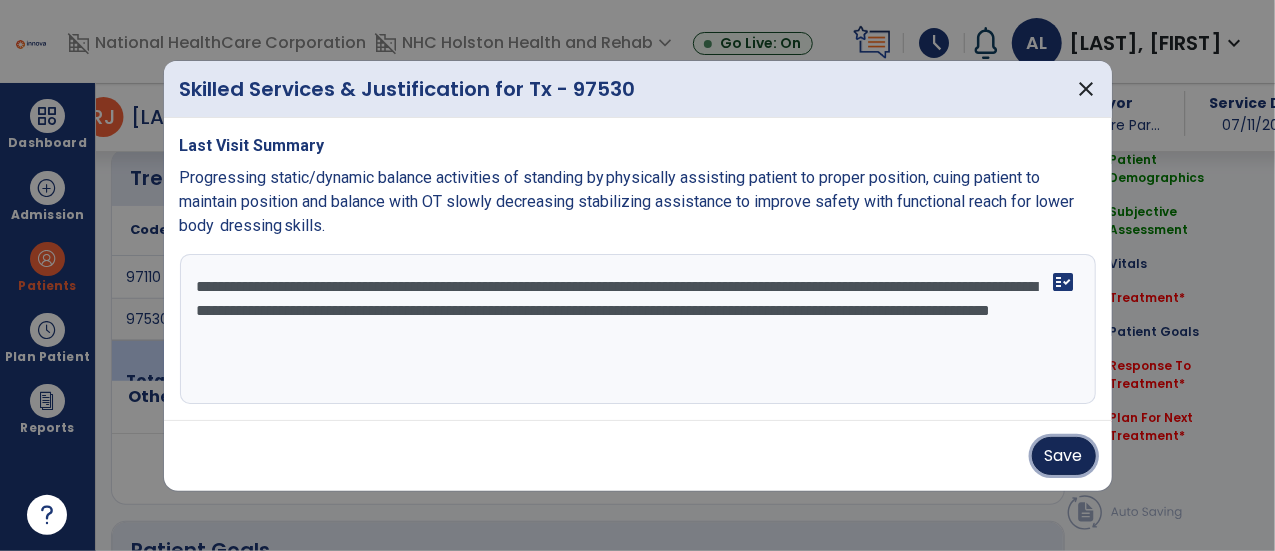 click on "Save" at bounding box center [1064, 456] 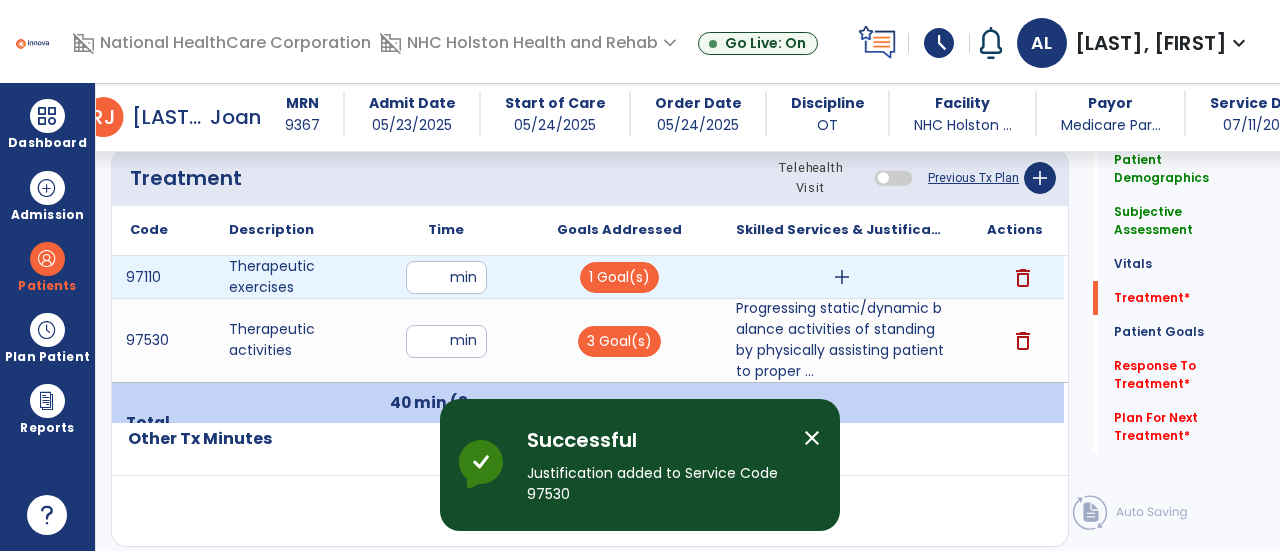 click on "add" at bounding box center (842, 277) 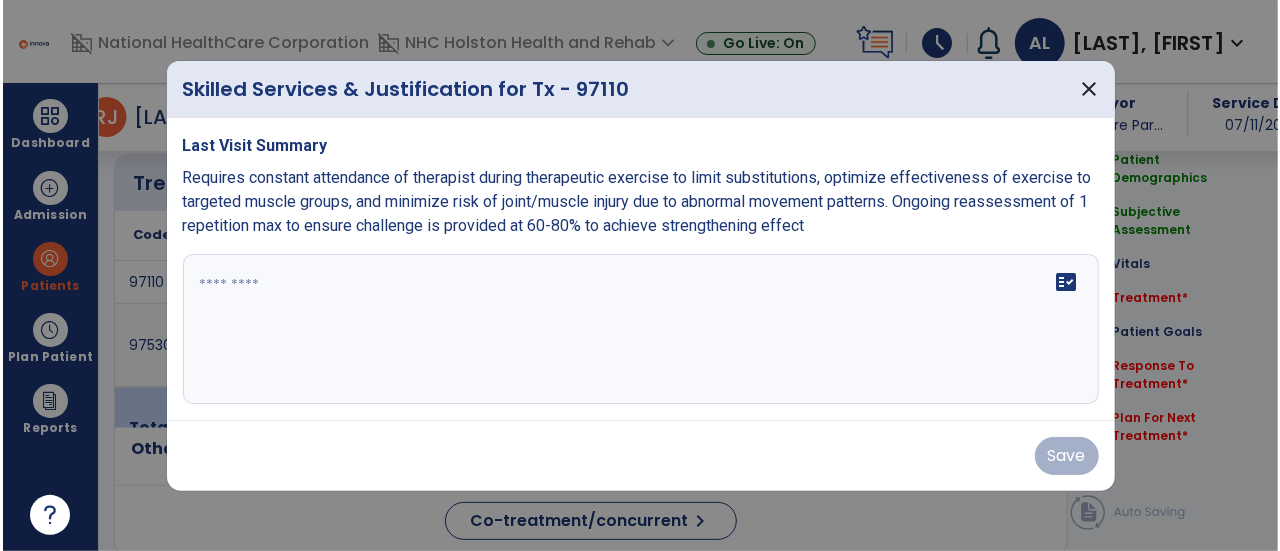 scroll, scrollTop: 1100, scrollLeft: 0, axis: vertical 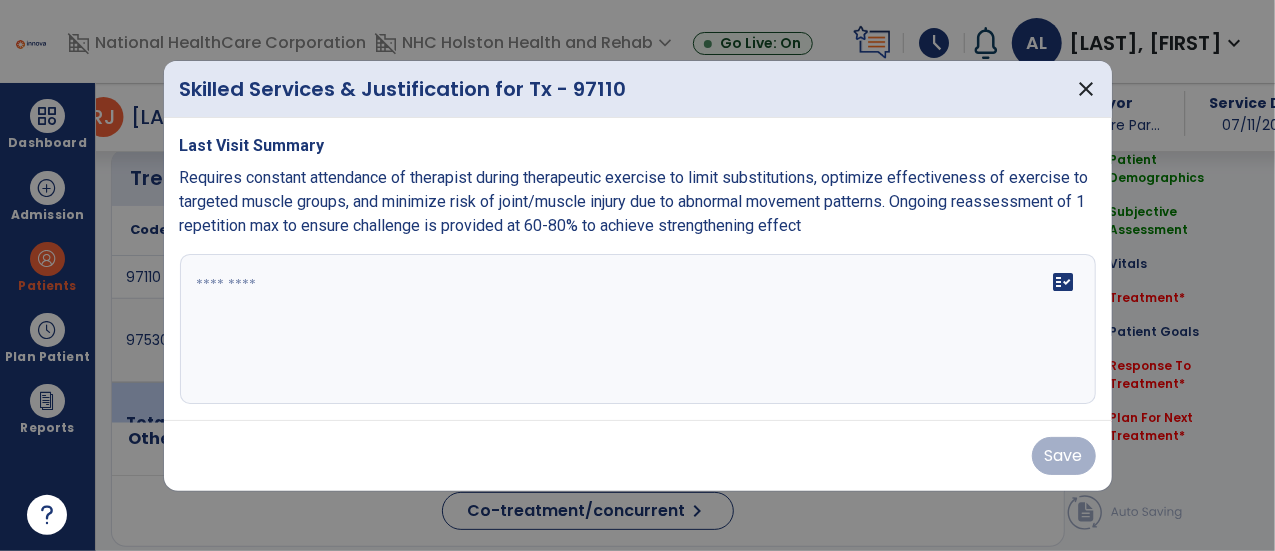 click at bounding box center [638, 329] 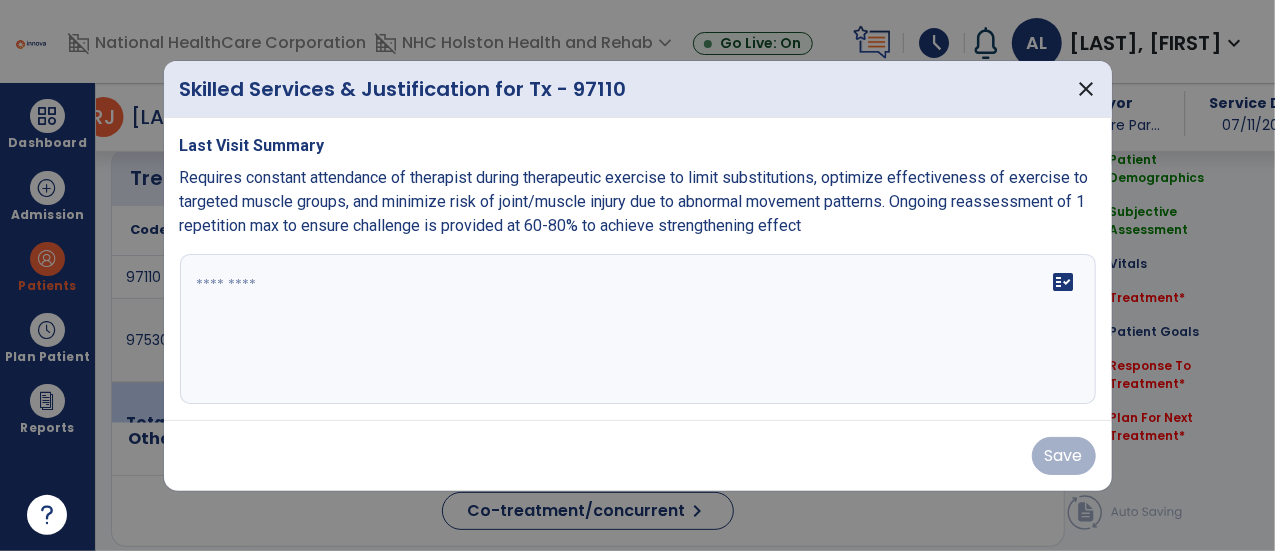 click on "Requires constant attendance of therapist during therapeutic exercise to limit substitutions, optimize effectiveness of exercise to targeted muscle groups, and minimize risk of joint/muscle injury due to abnormal movement patterns. 	Ongoing reassessment of 1 repetition max to ensure challenge is provided at 60-80% to achieve strengthening effect" at bounding box center (638, 202) 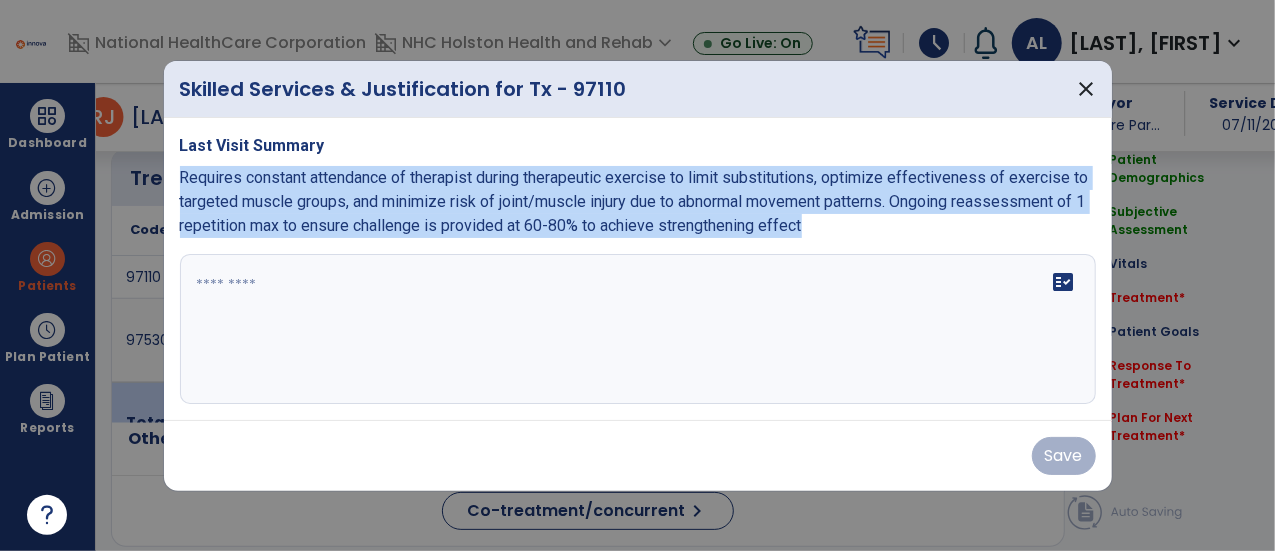drag, startPoint x: 844, startPoint y: 225, endPoint x: 179, endPoint y: 176, distance: 666.8028 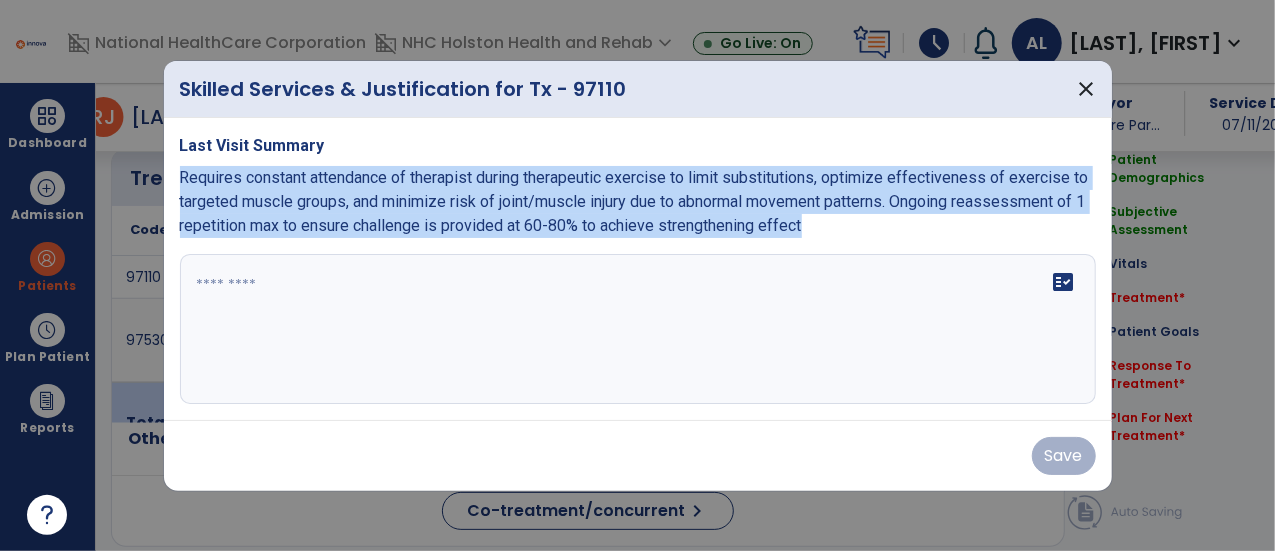 click on "Last Visit Summary Requires constant attendance of therapist during therapeutic exercise to limit substitutions, optimize effectiveness of exercise to targeted muscle groups, and minimize risk of joint/muscle injury due to abnormal movement patterns. 	Ongoing reassessment of 1 repetition max to ensure challenge is provided at 60-80% to achieve strengthening effect
fact_check" at bounding box center (638, 269) 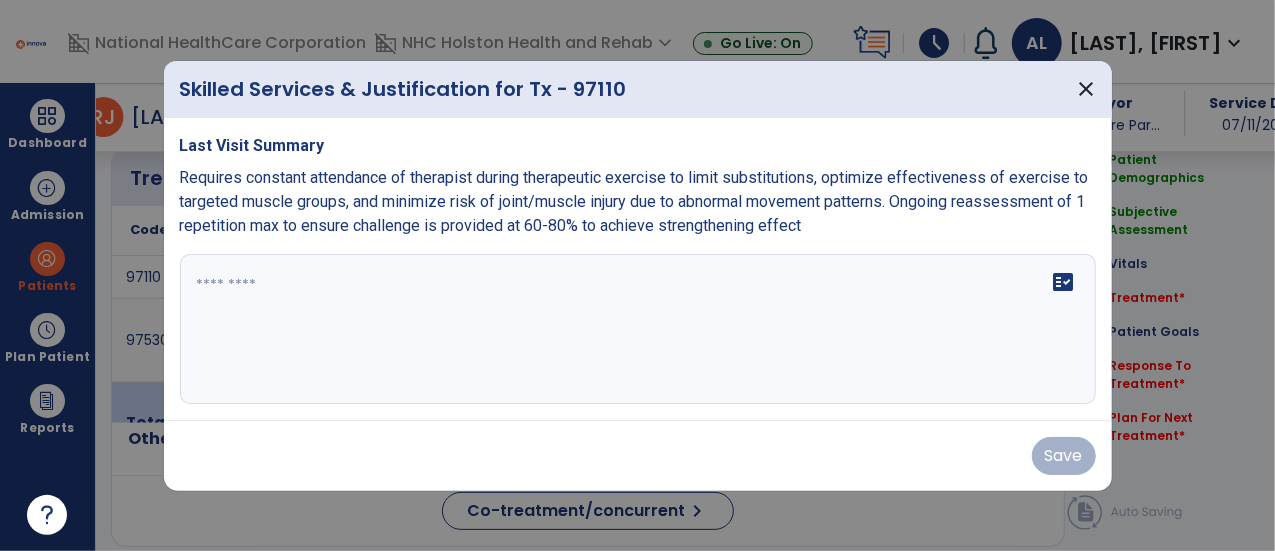click on "fact_check" at bounding box center [638, 329] 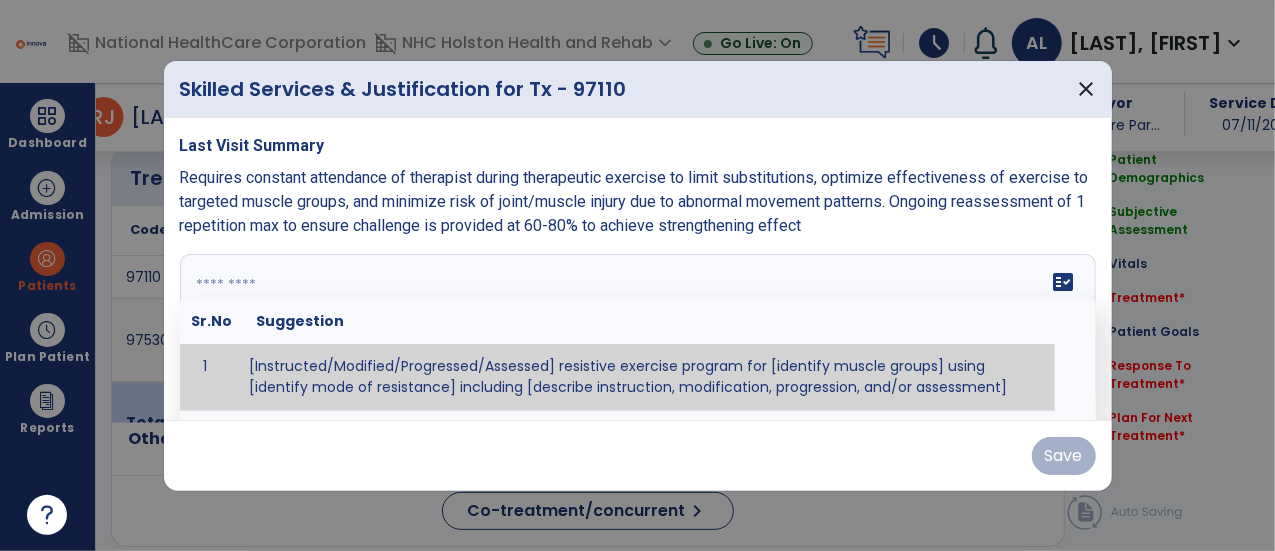 paste on "**********" 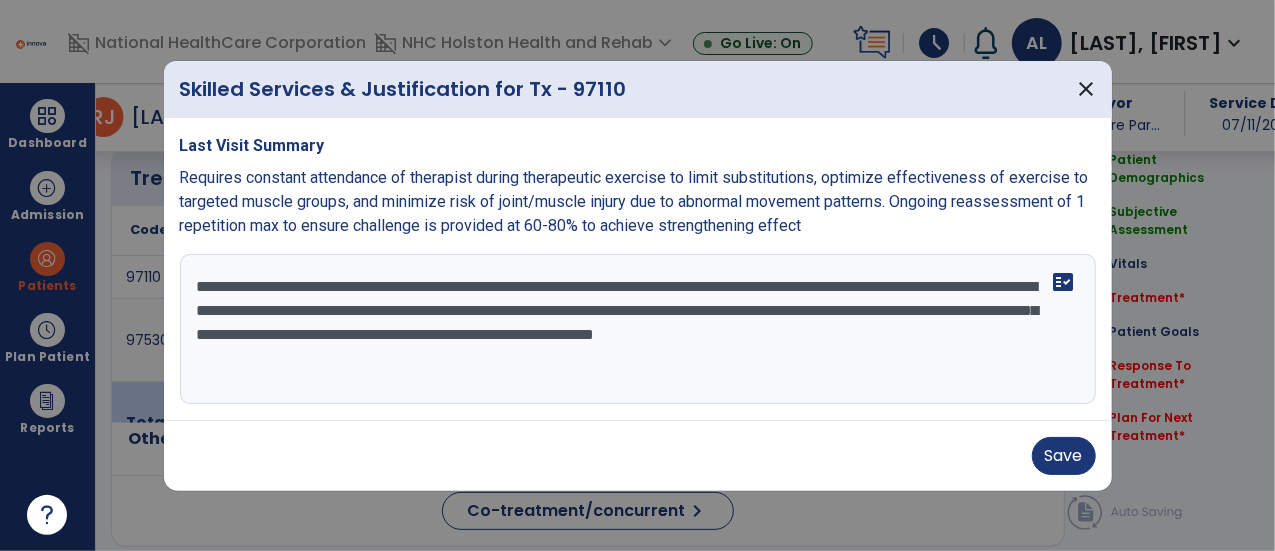 type on "**********" 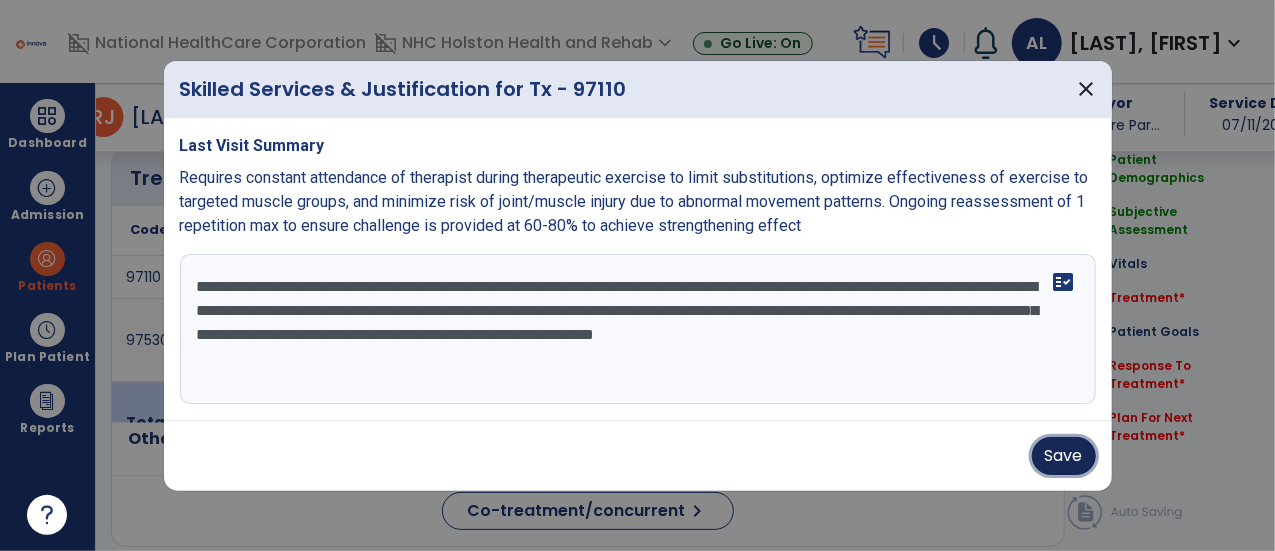 click on "Save" at bounding box center [1064, 456] 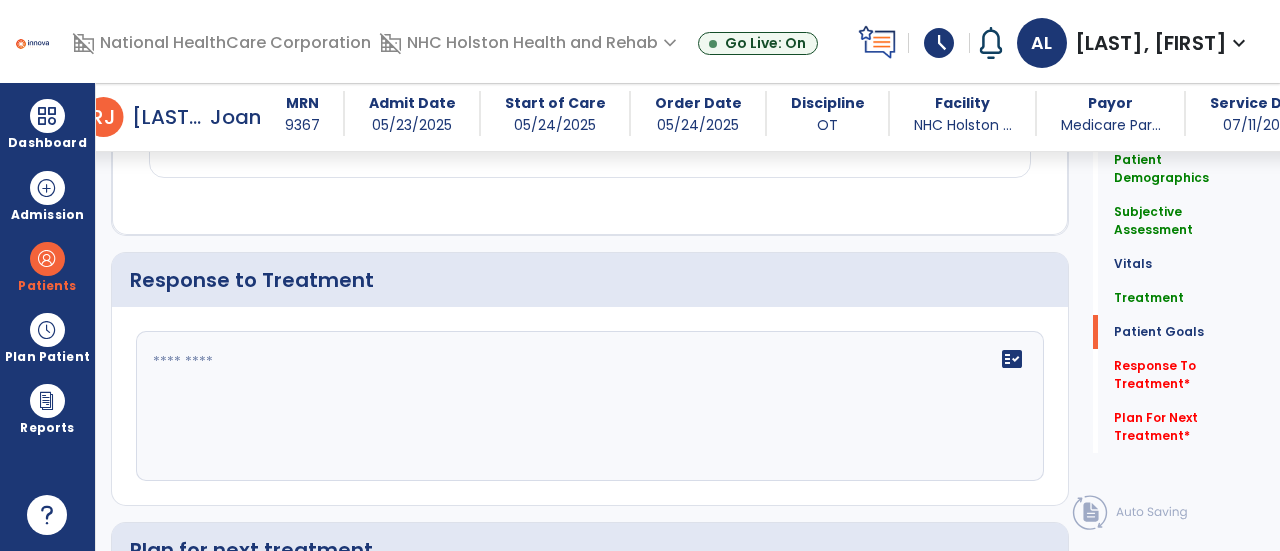 scroll, scrollTop: 3000, scrollLeft: 0, axis: vertical 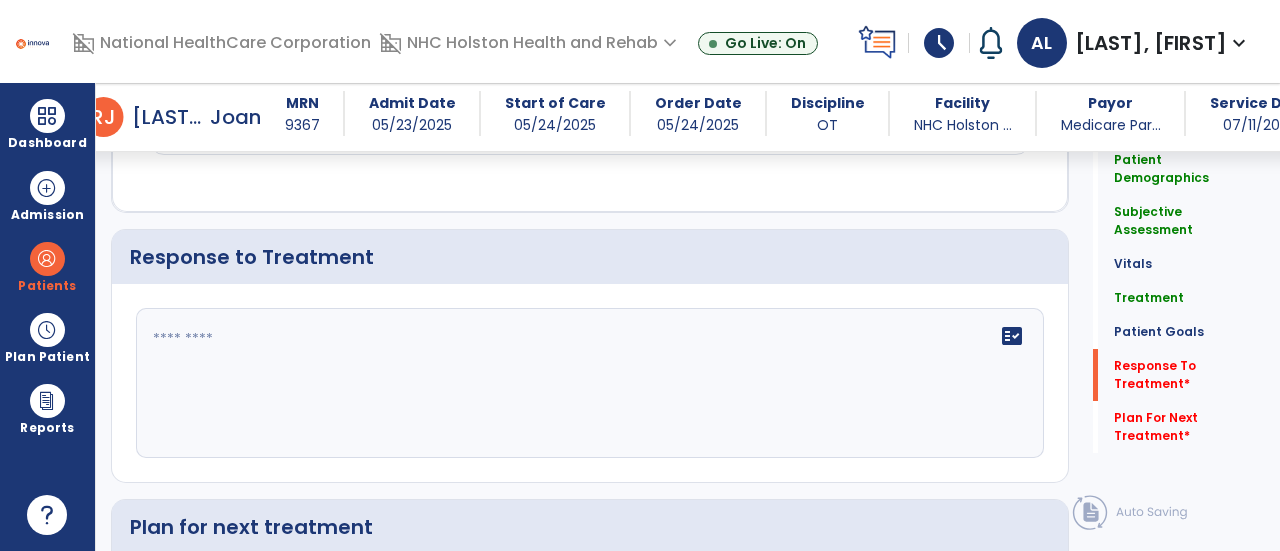 click on "fact_check" 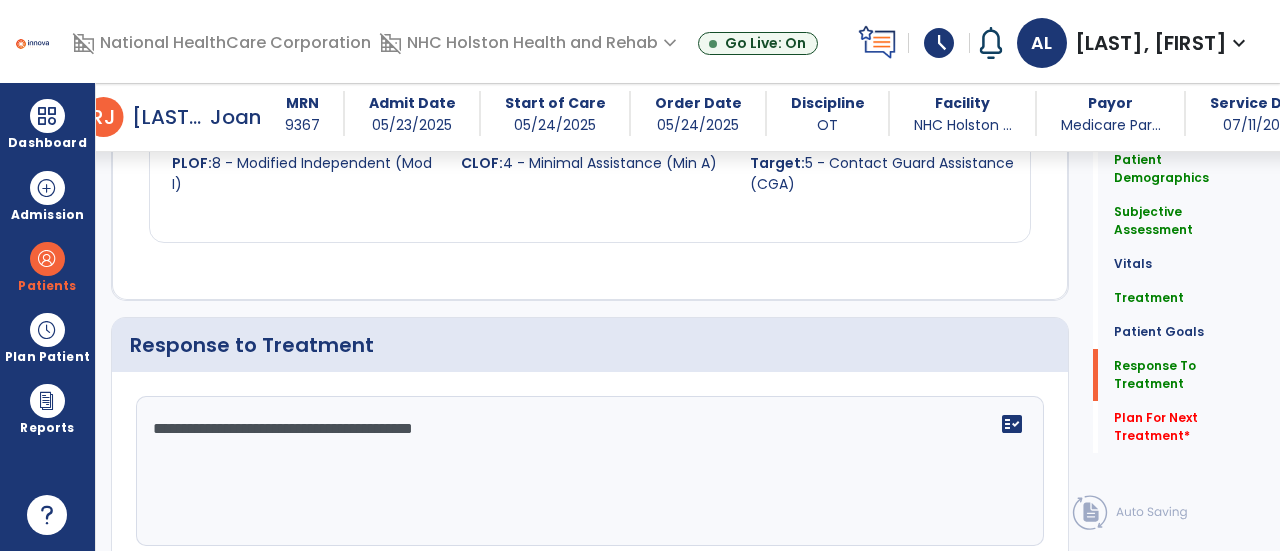 scroll, scrollTop: 3000, scrollLeft: 0, axis: vertical 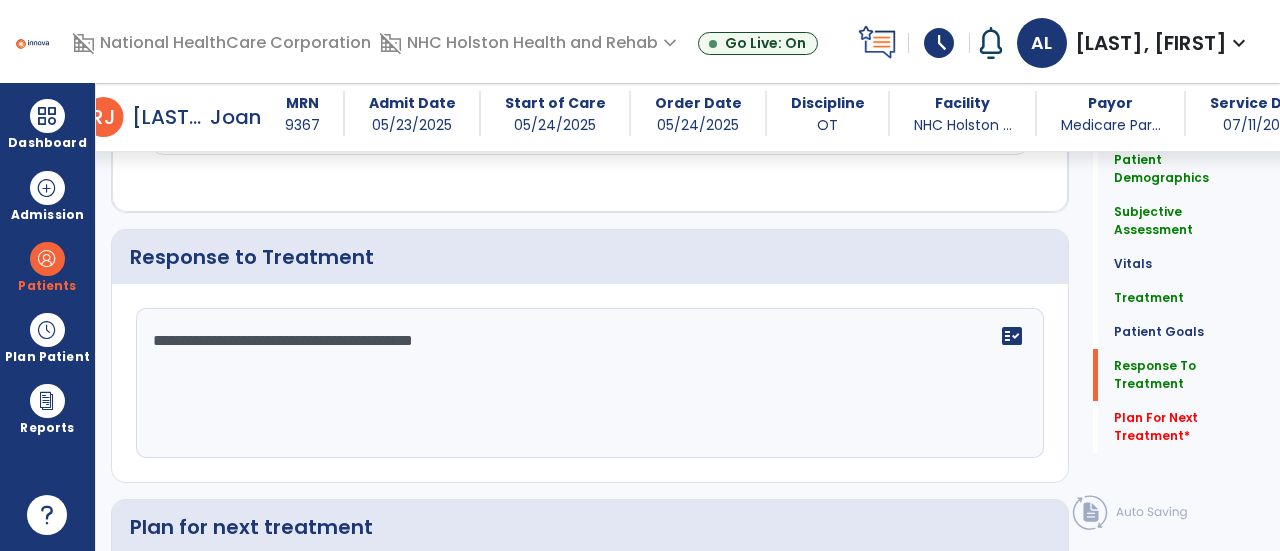 drag, startPoint x: 480, startPoint y: 331, endPoint x: 444, endPoint y: 331, distance: 36 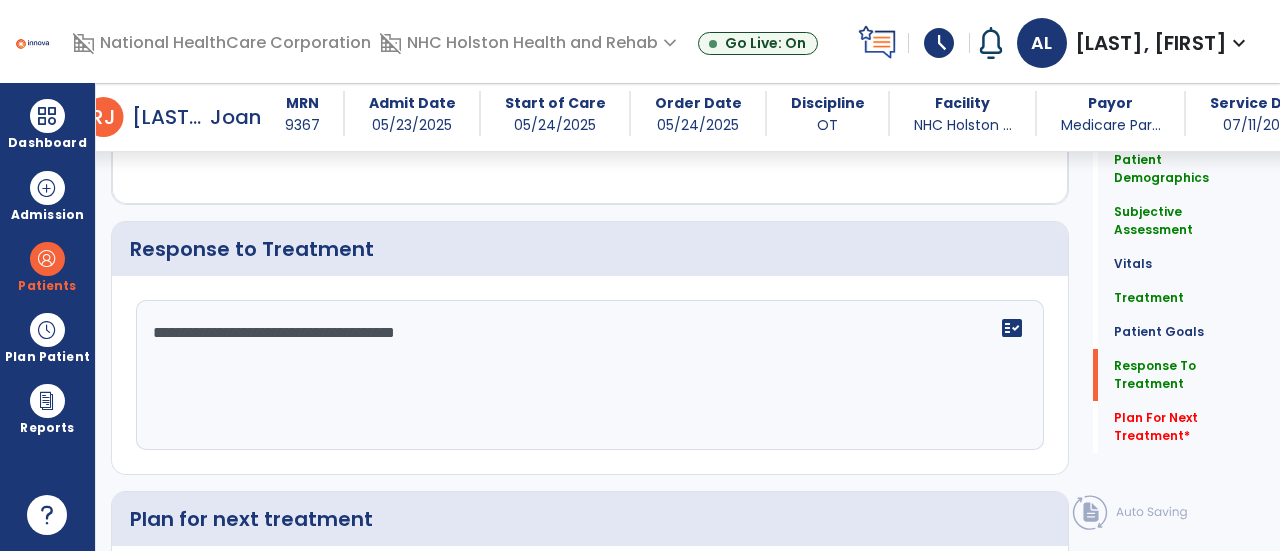 scroll, scrollTop: 3012, scrollLeft: 0, axis: vertical 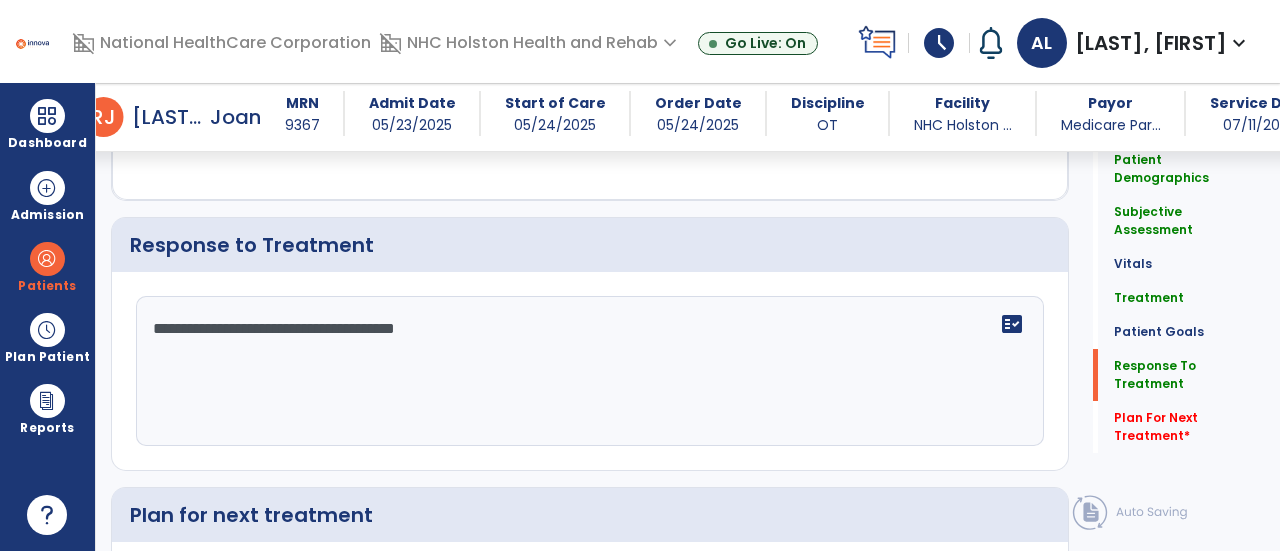 click on "**********" 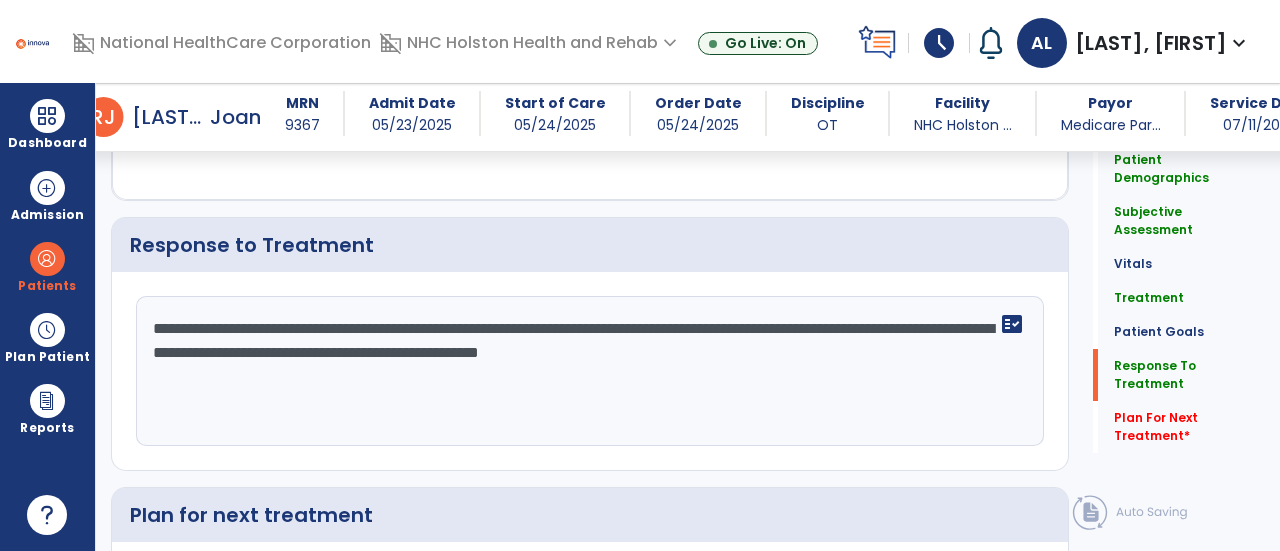 scroll, scrollTop: 3212, scrollLeft: 0, axis: vertical 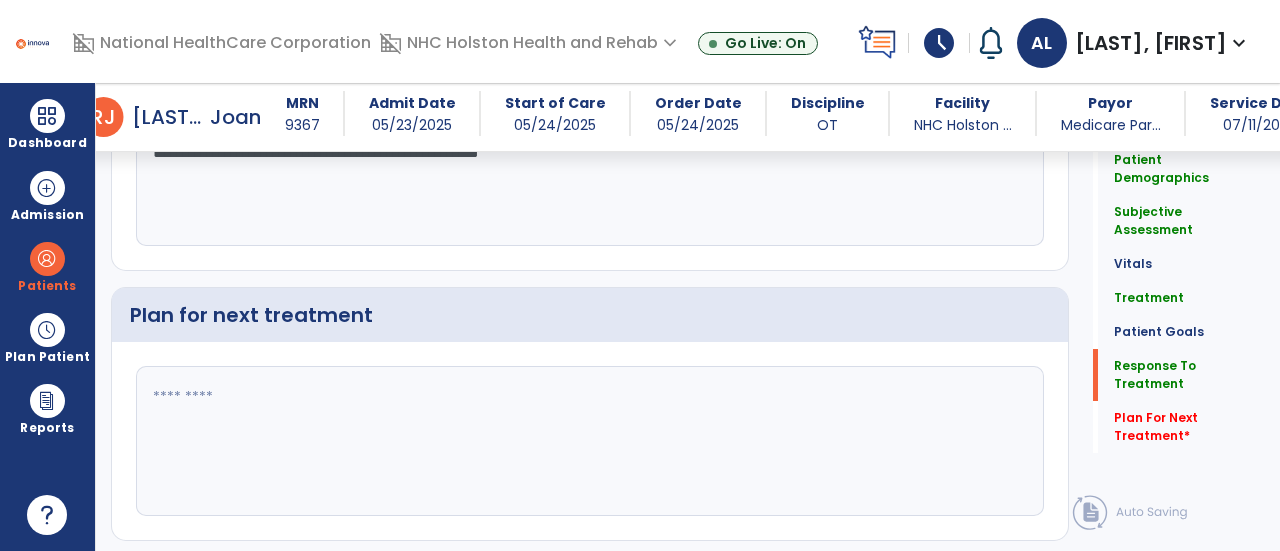 type on "**********" 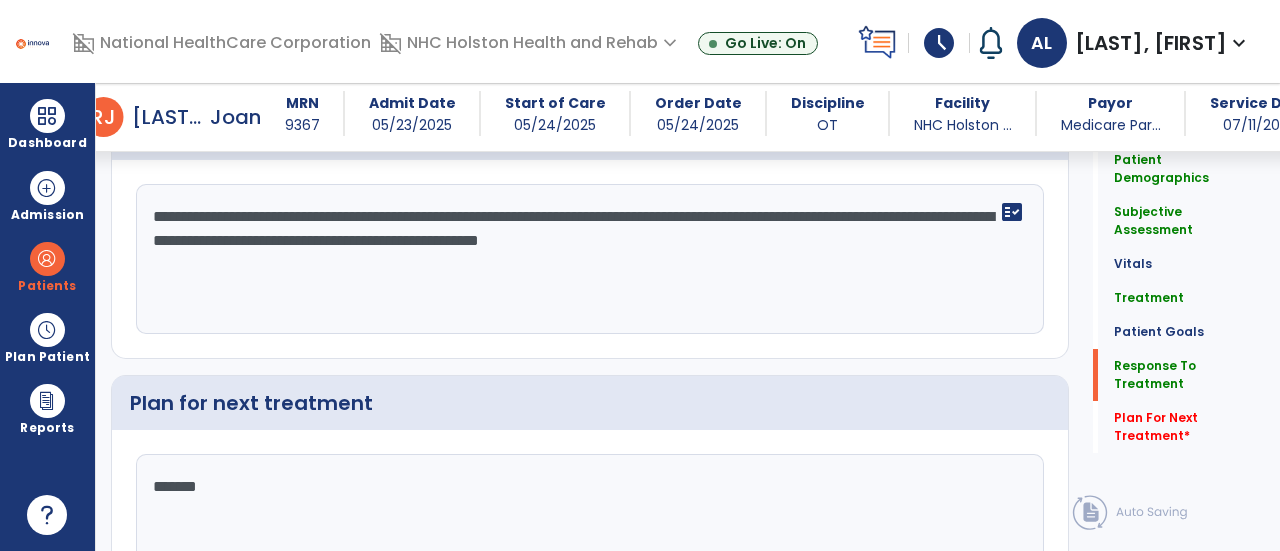 scroll, scrollTop: 3212, scrollLeft: 0, axis: vertical 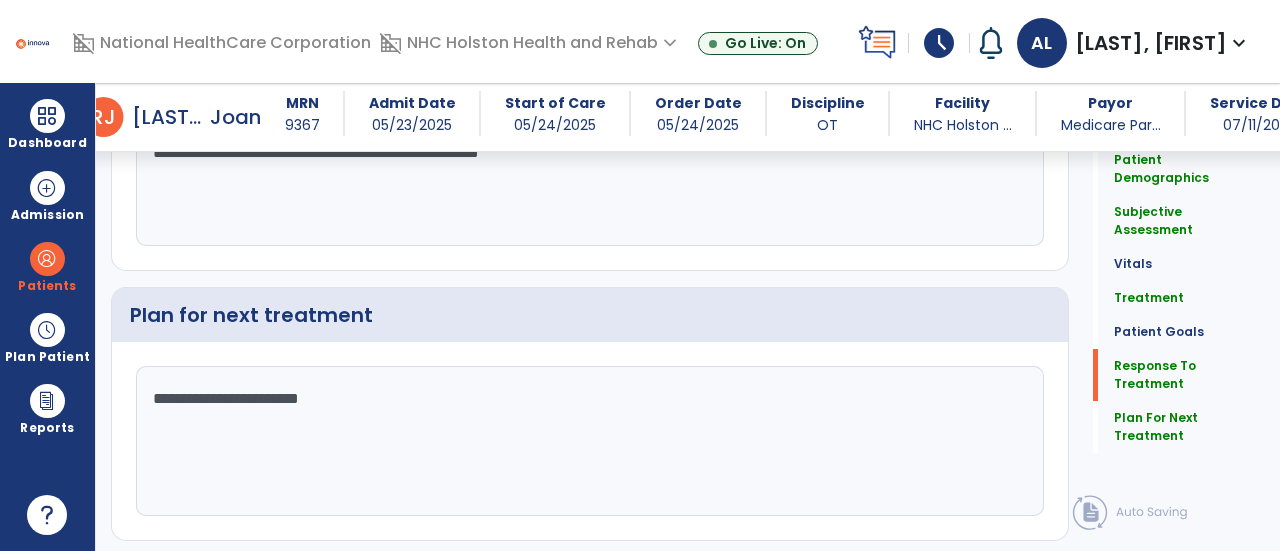 type on "**********" 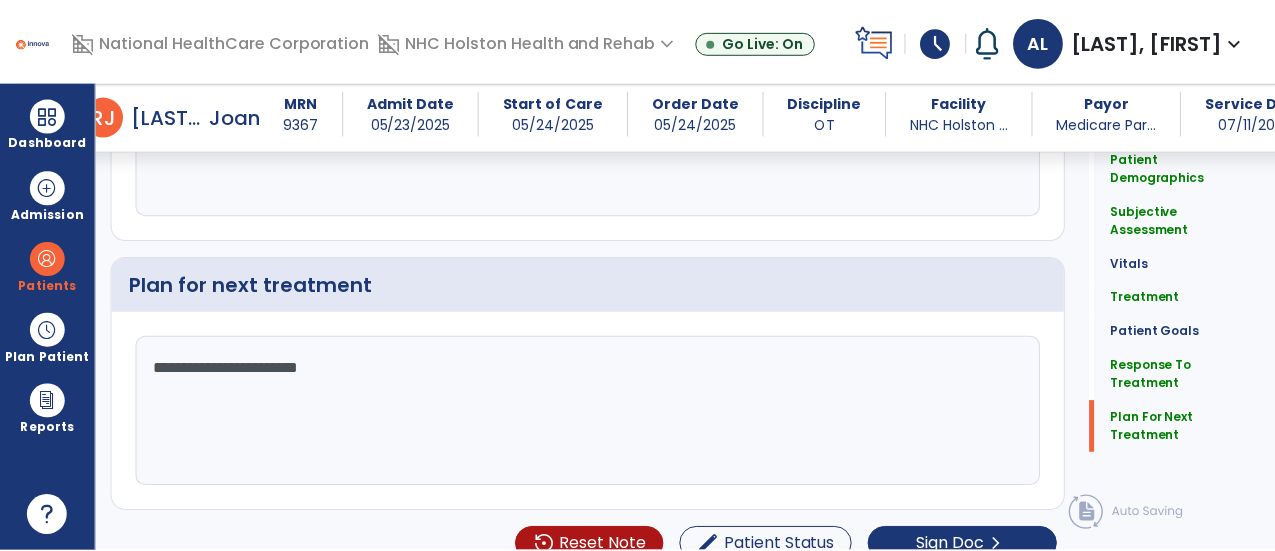 scroll, scrollTop: 3256, scrollLeft: 0, axis: vertical 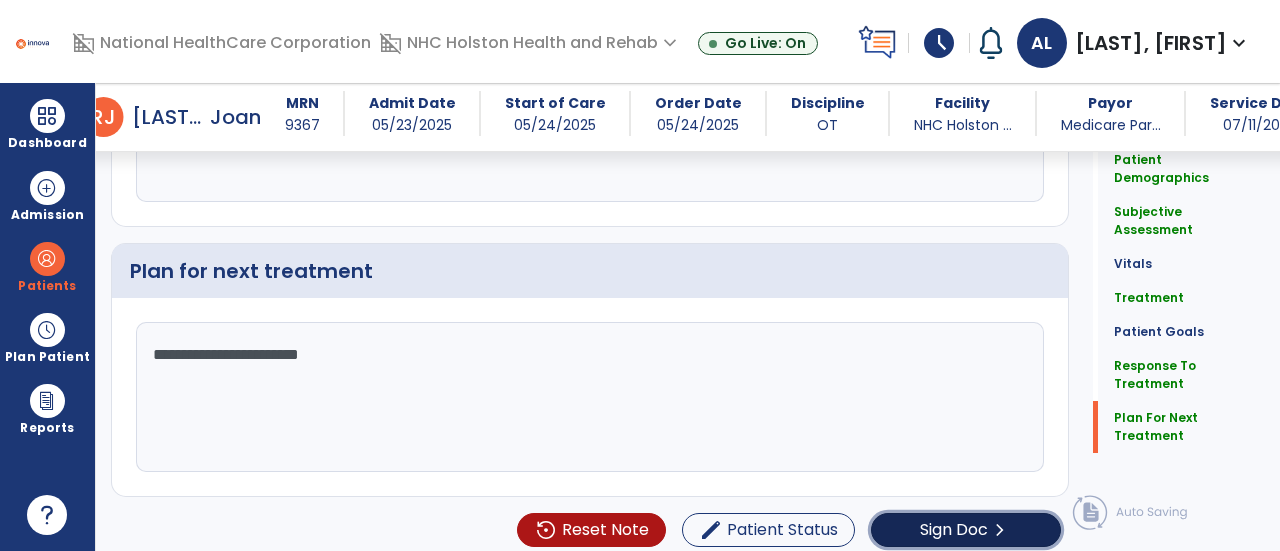 click on "Sign Doc  chevron_right" 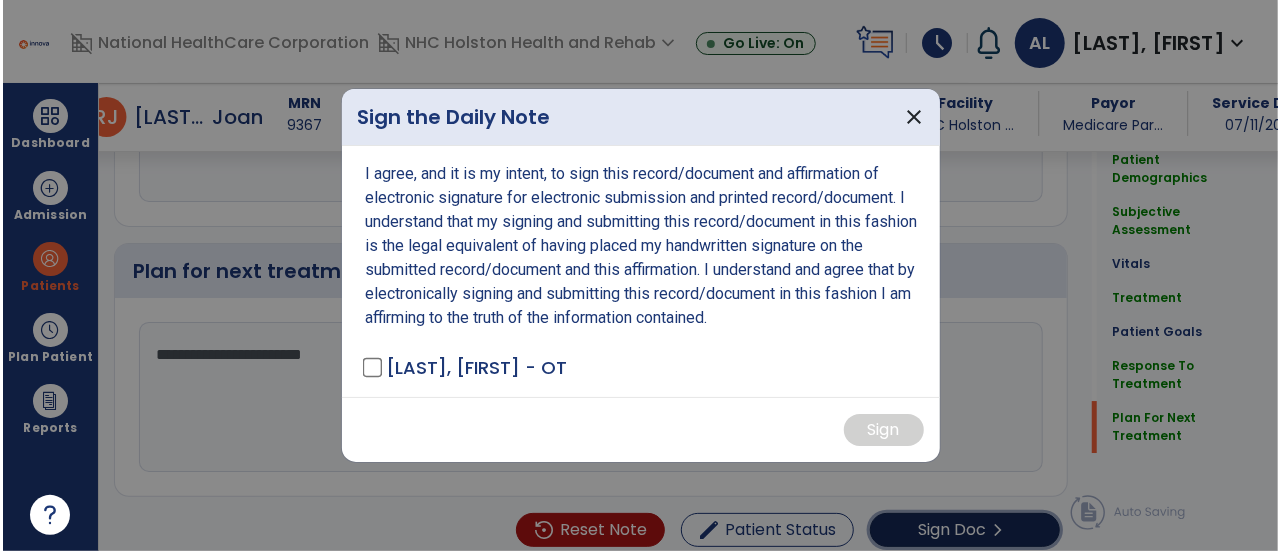 scroll, scrollTop: 3256, scrollLeft: 0, axis: vertical 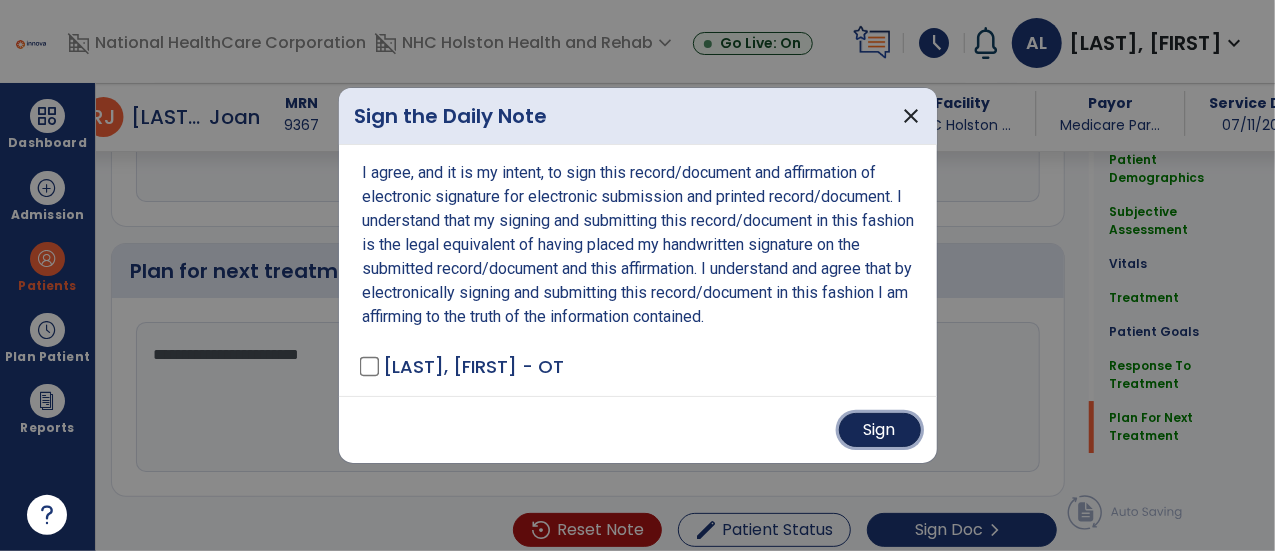 click on "Sign" at bounding box center (880, 430) 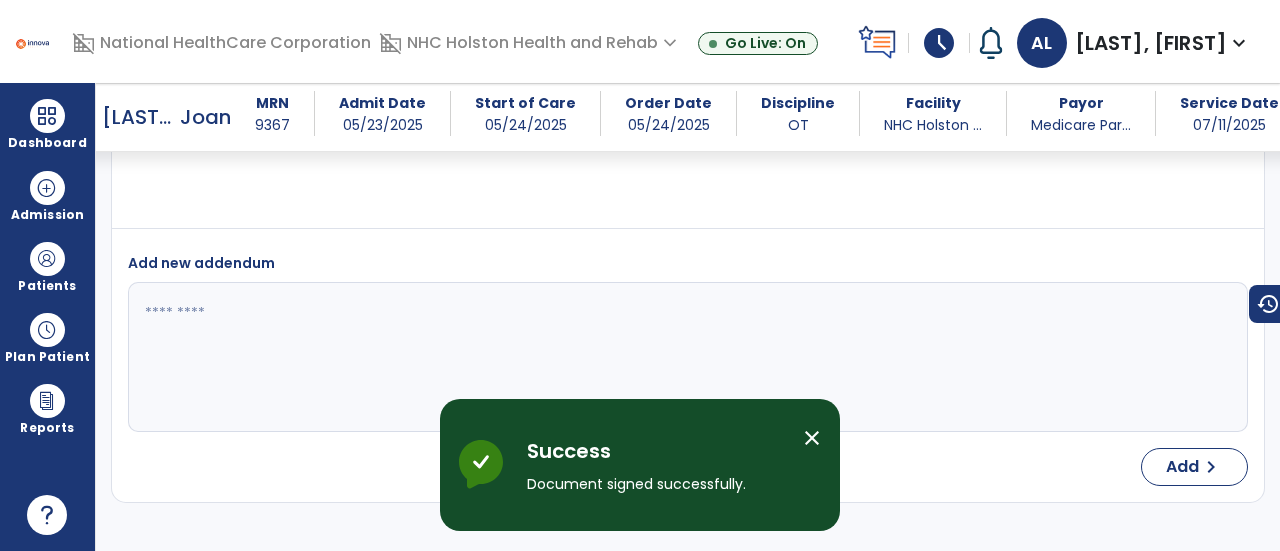 scroll, scrollTop: 4808, scrollLeft: 0, axis: vertical 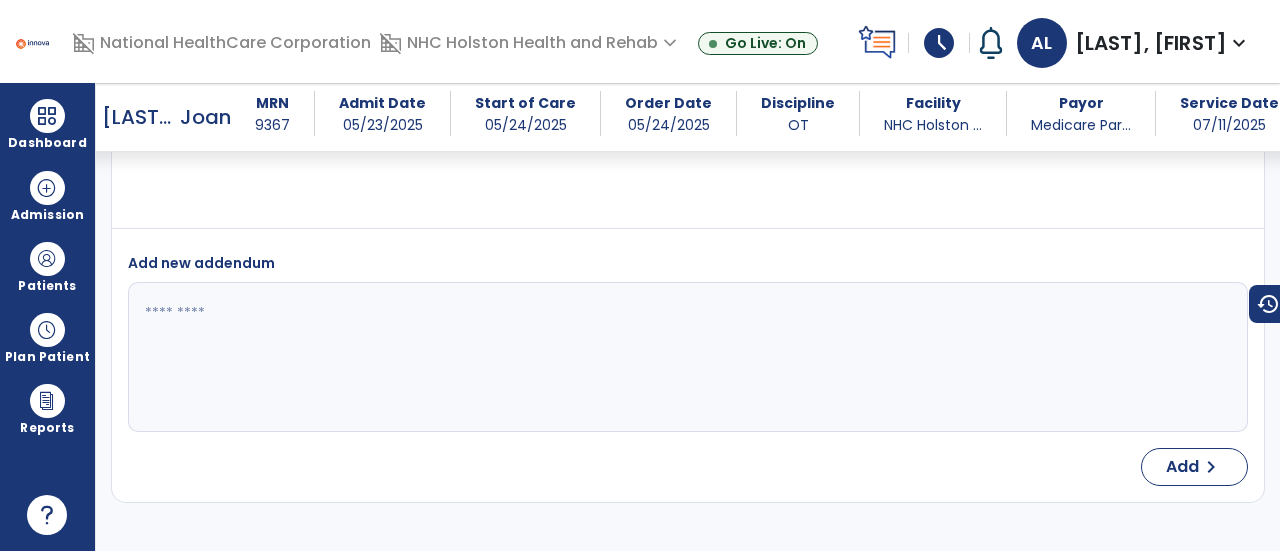 click on "Add new addendum" at bounding box center [688, 342] 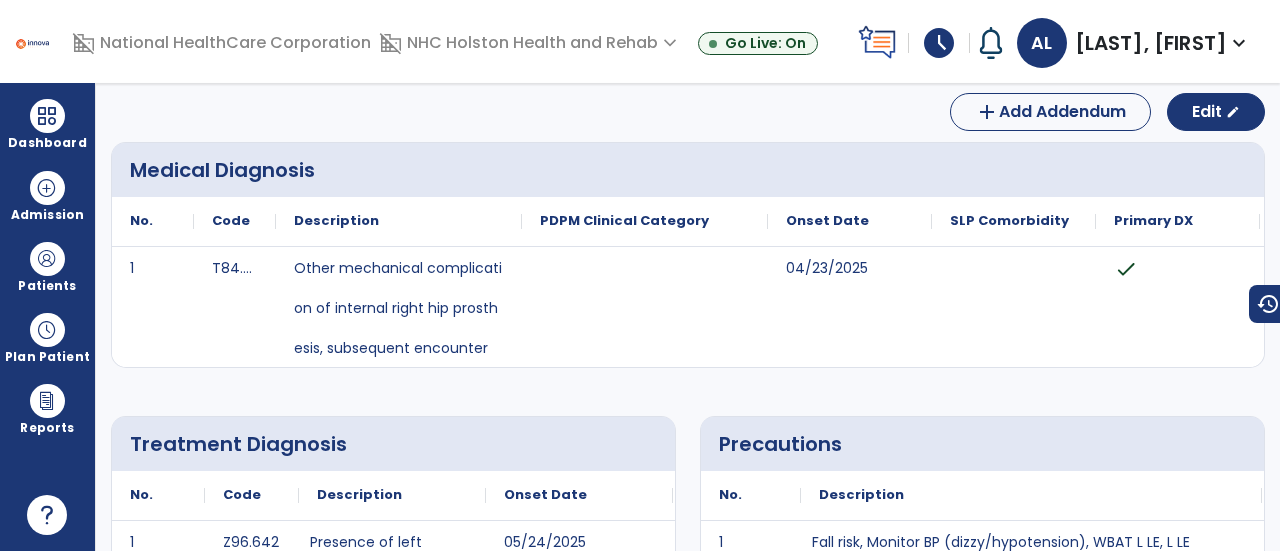 scroll, scrollTop: 0, scrollLeft: 0, axis: both 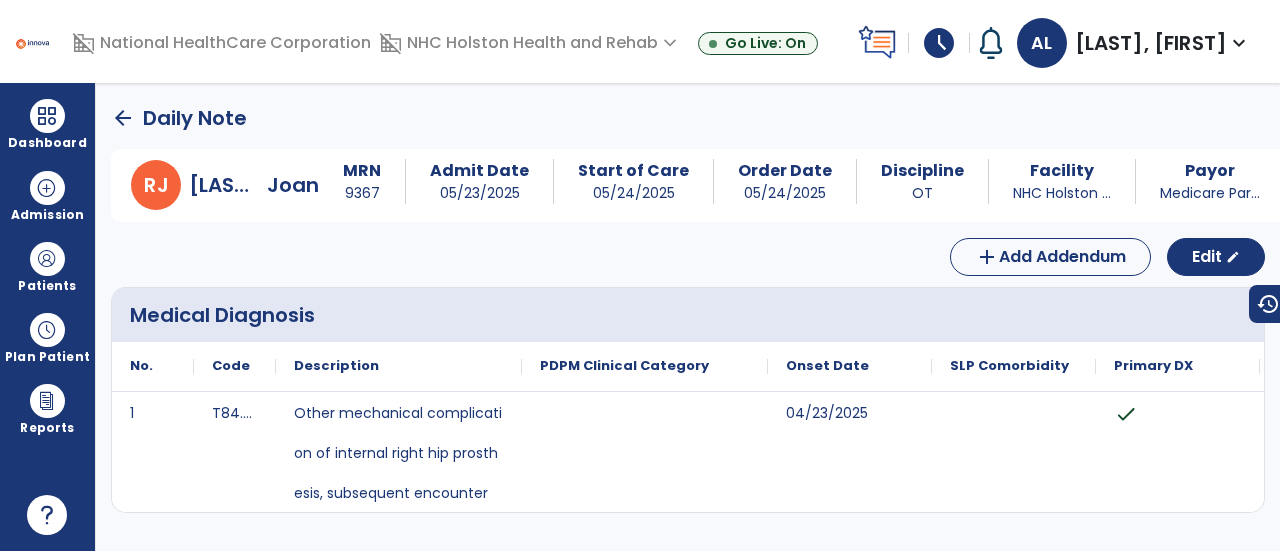 click on "arrow_back" 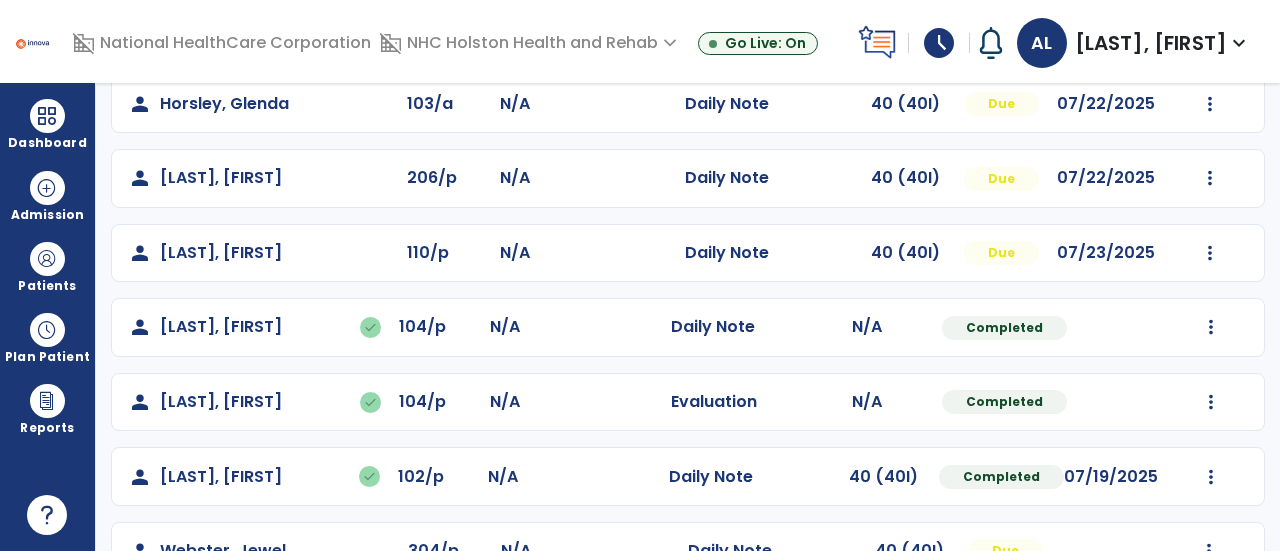 scroll, scrollTop: 504, scrollLeft: 0, axis: vertical 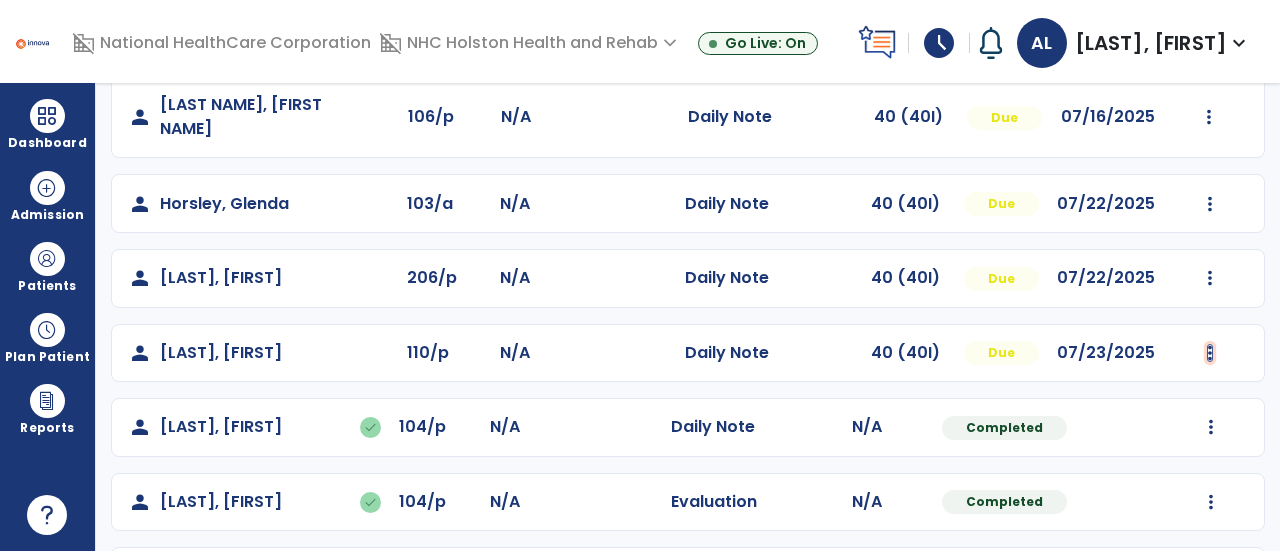 click at bounding box center (1211, -192) 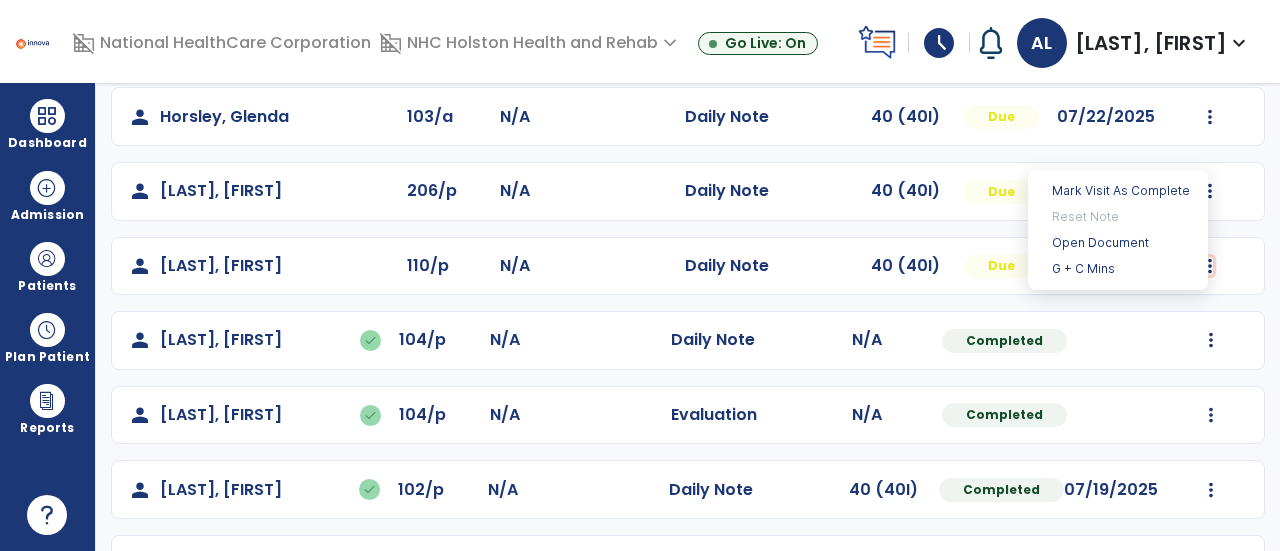 scroll, scrollTop: 703, scrollLeft: 0, axis: vertical 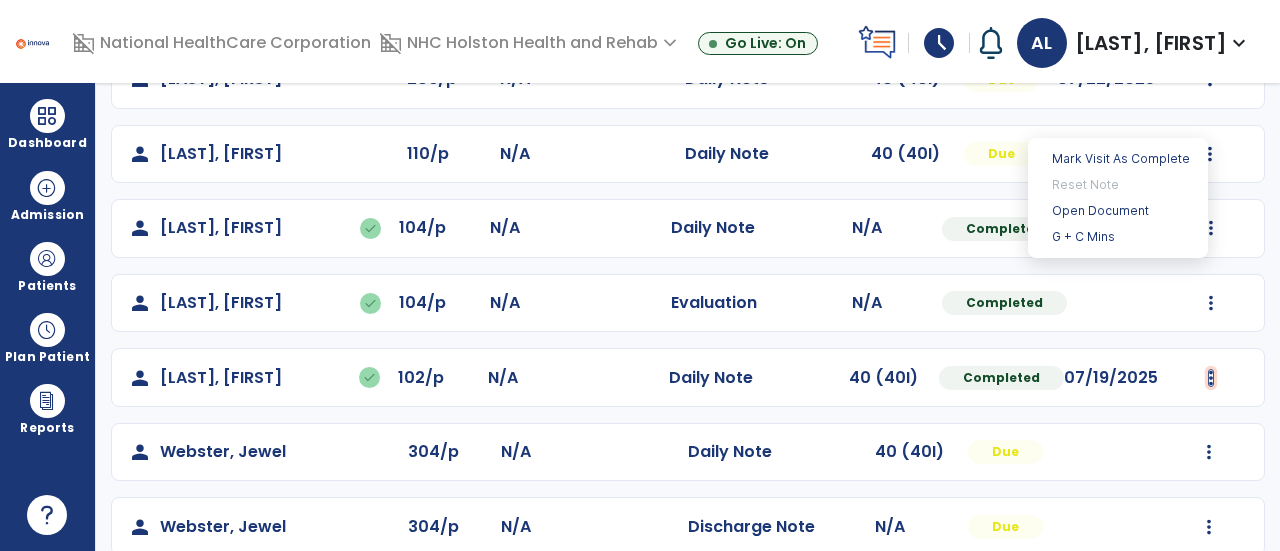 click at bounding box center [1211, -391] 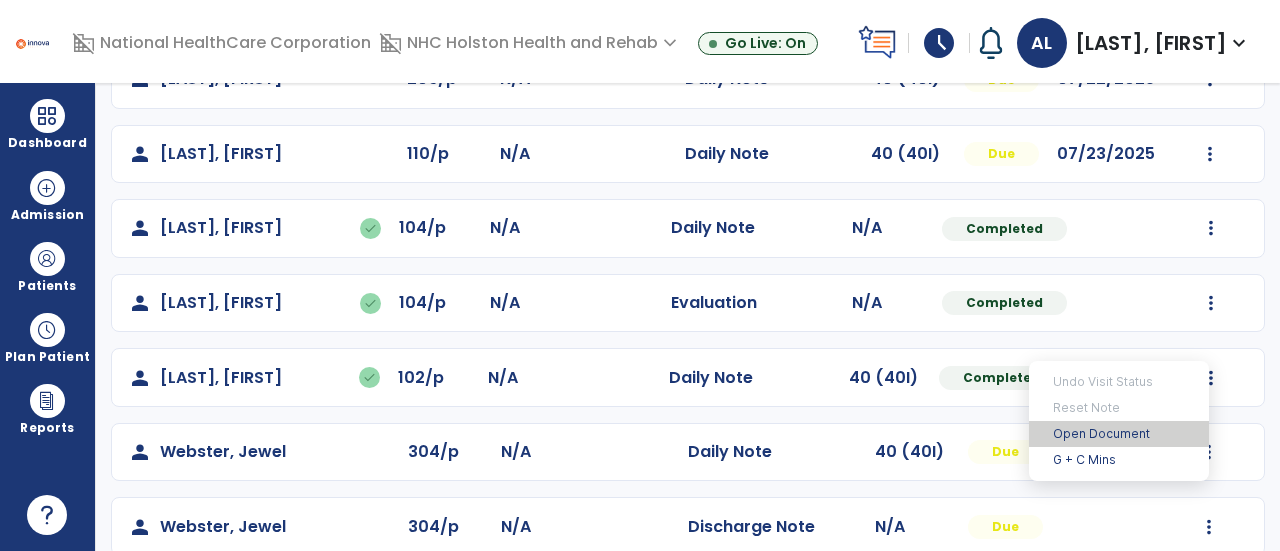 click on "Open Document" at bounding box center (1119, 434) 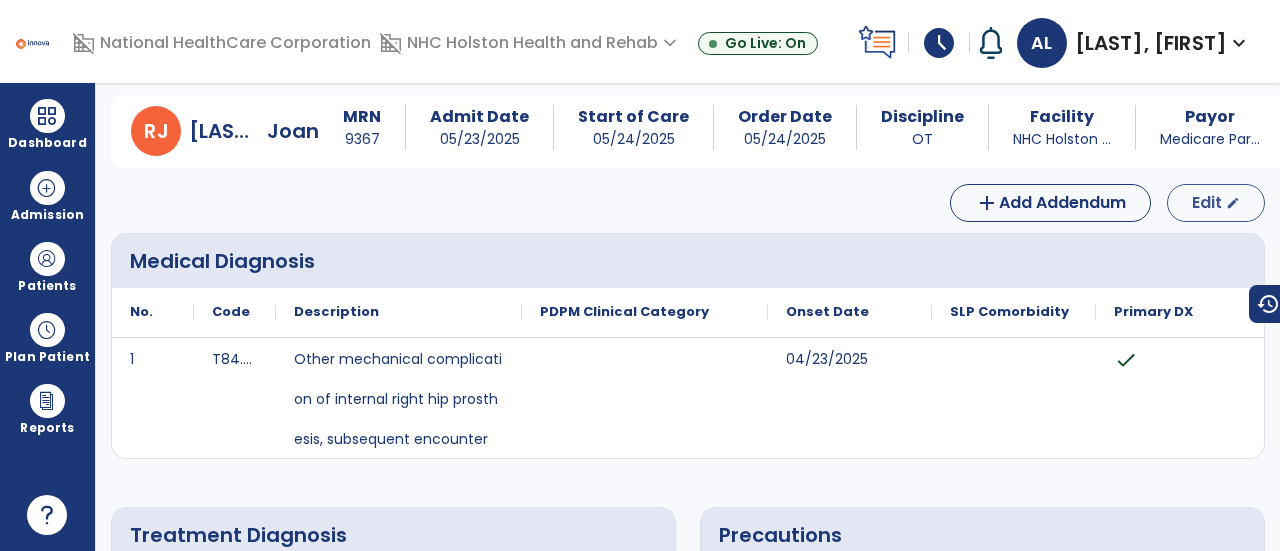 scroll, scrollTop: 0, scrollLeft: 0, axis: both 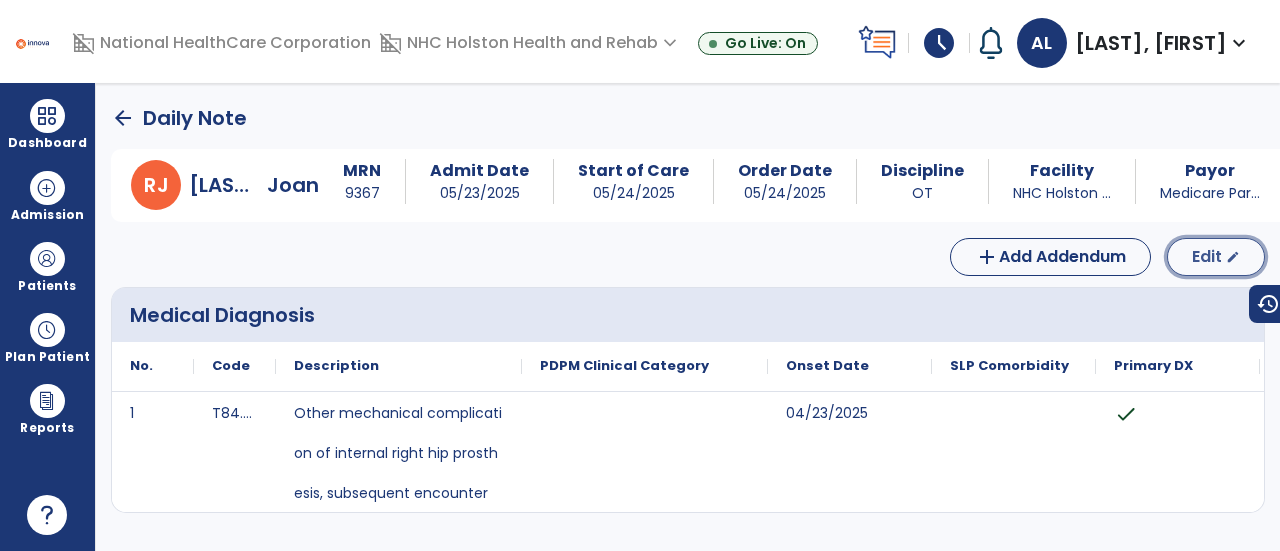 click on "Edit" 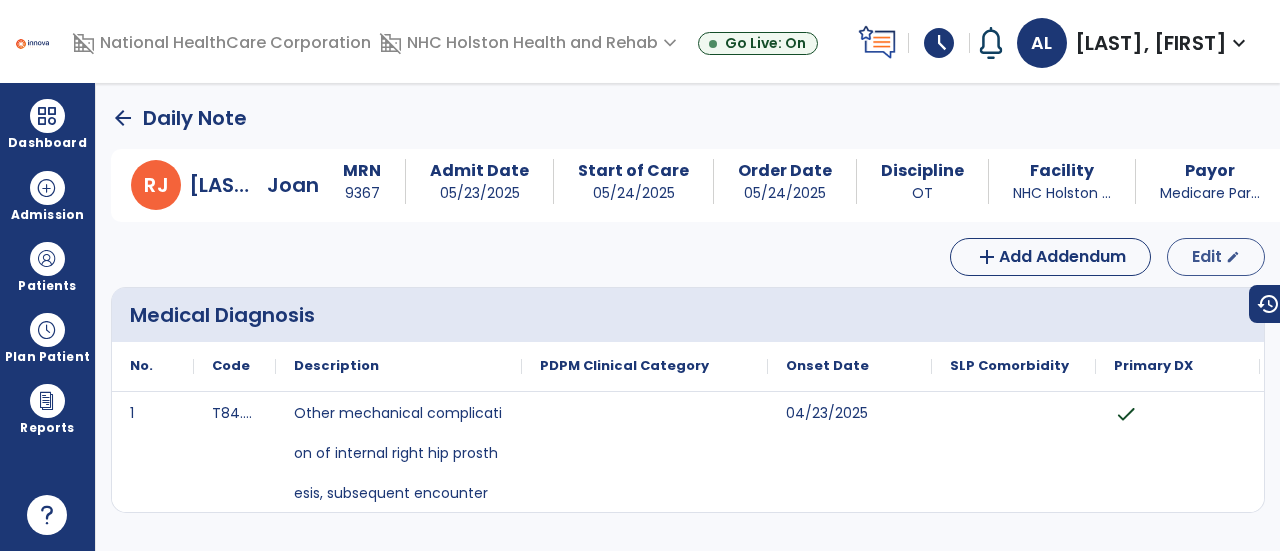select on "*" 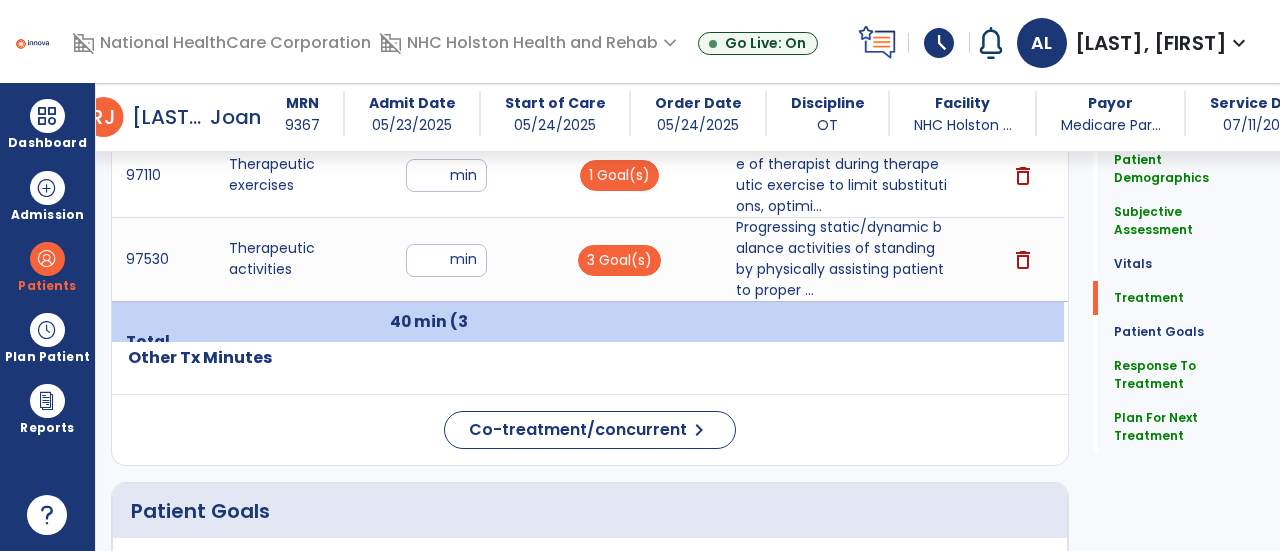 scroll, scrollTop: 1195, scrollLeft: 0, axis: vertical 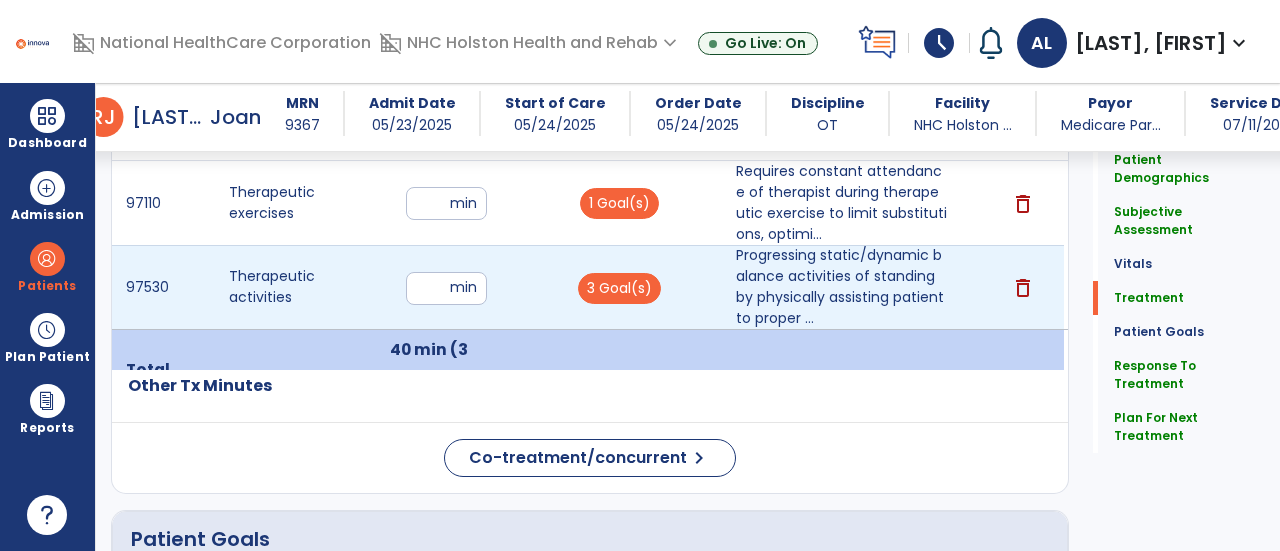 click on "**" at bounding box center [446, 288] 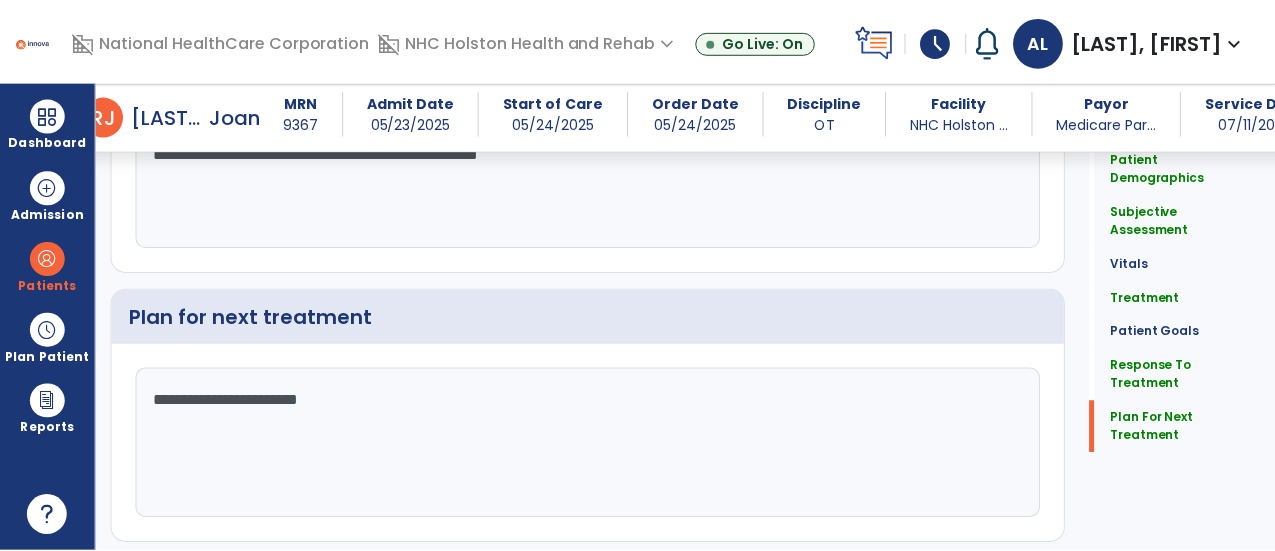 scroll, scrollTop: 3256, scrollLeft: 0, axis: vertical 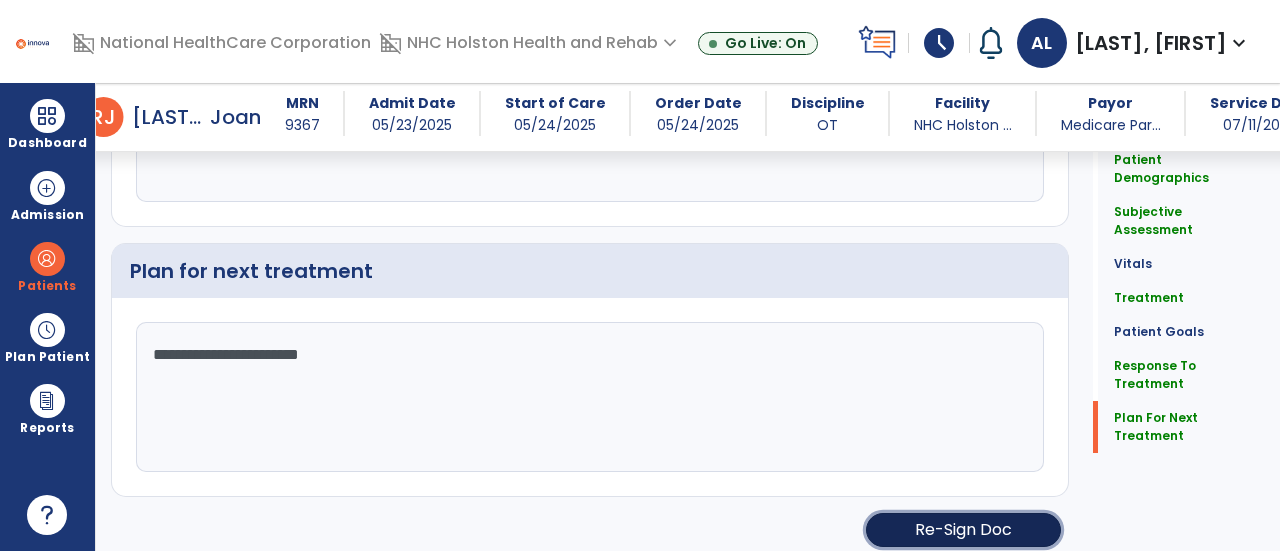 click on "Re-Sign Doc" 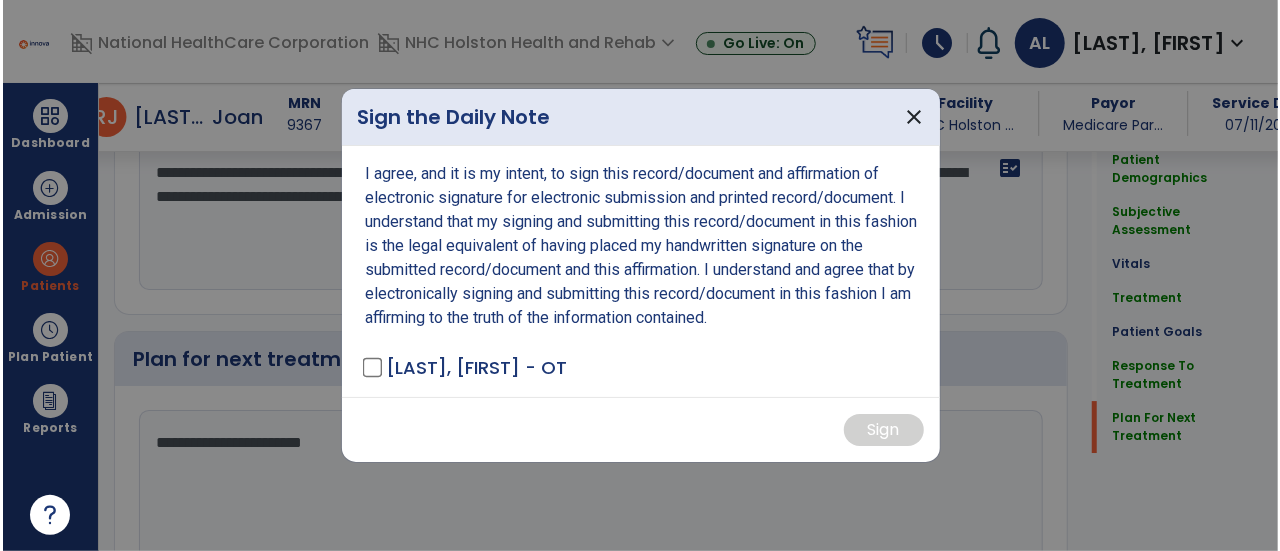 scroll, scrollTop: 3256, scrollLeft: 0, axis: vertical 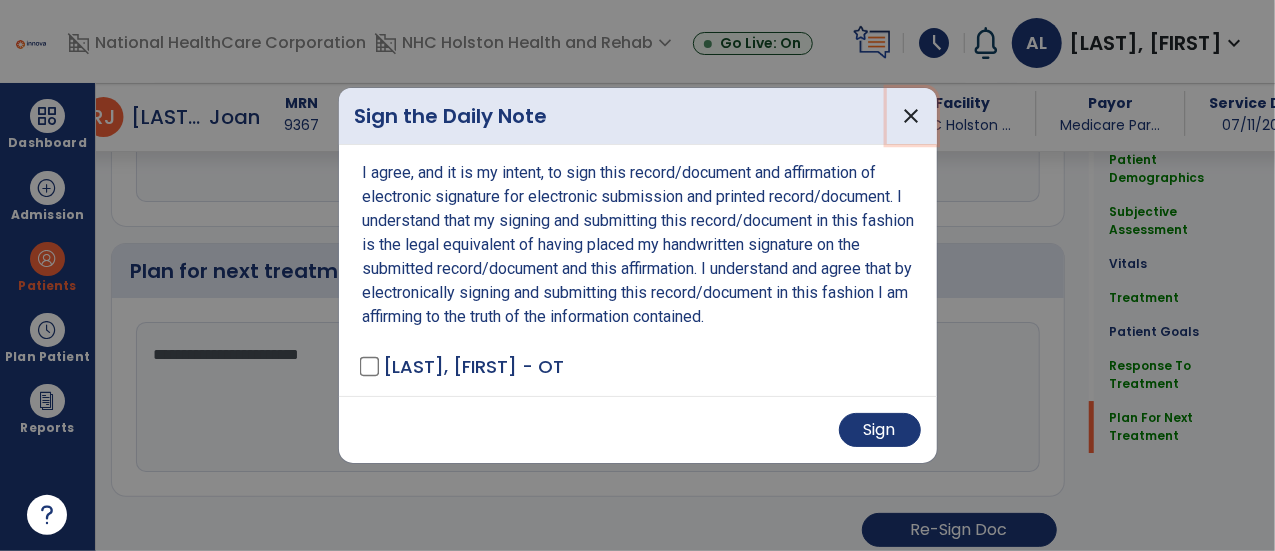 click on "close" at bounding box center [912, 116] 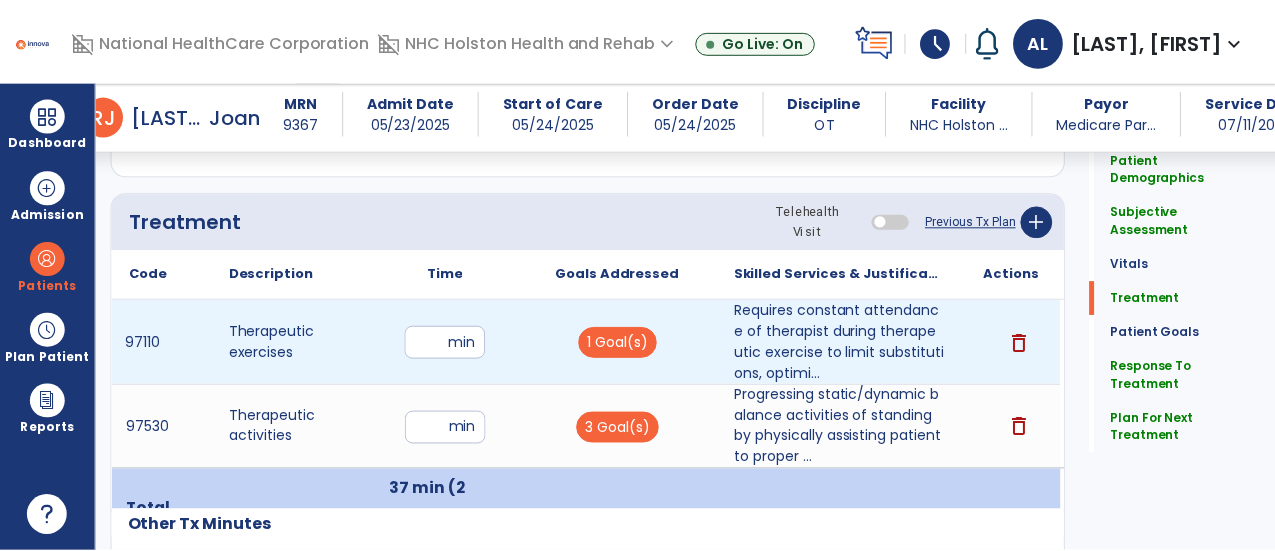 scroll, scrollTop: 1256, scrollLeft: 0, axis: vertical 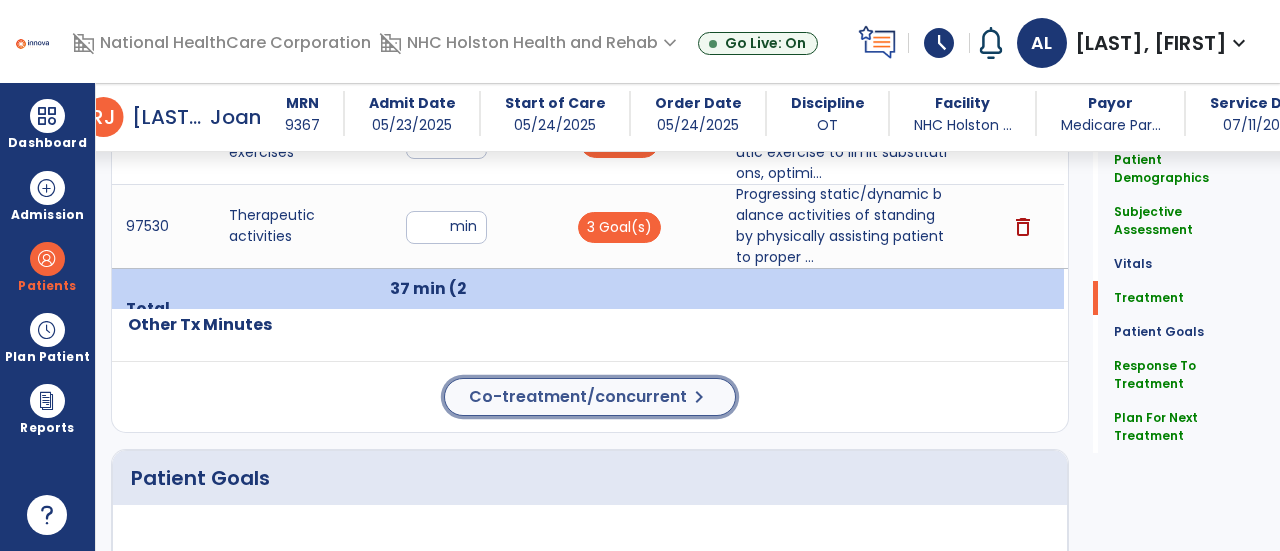 click on "Co-treatment/concurrent" 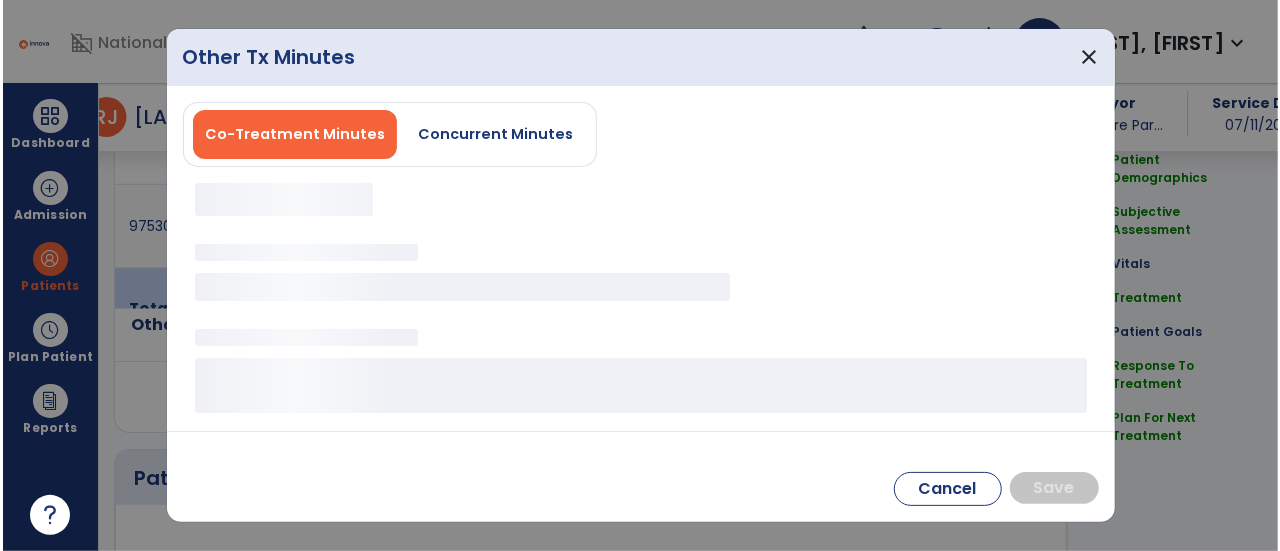 scroll, scrollTop: 1256, scrollLeft: 0, axis: vertical 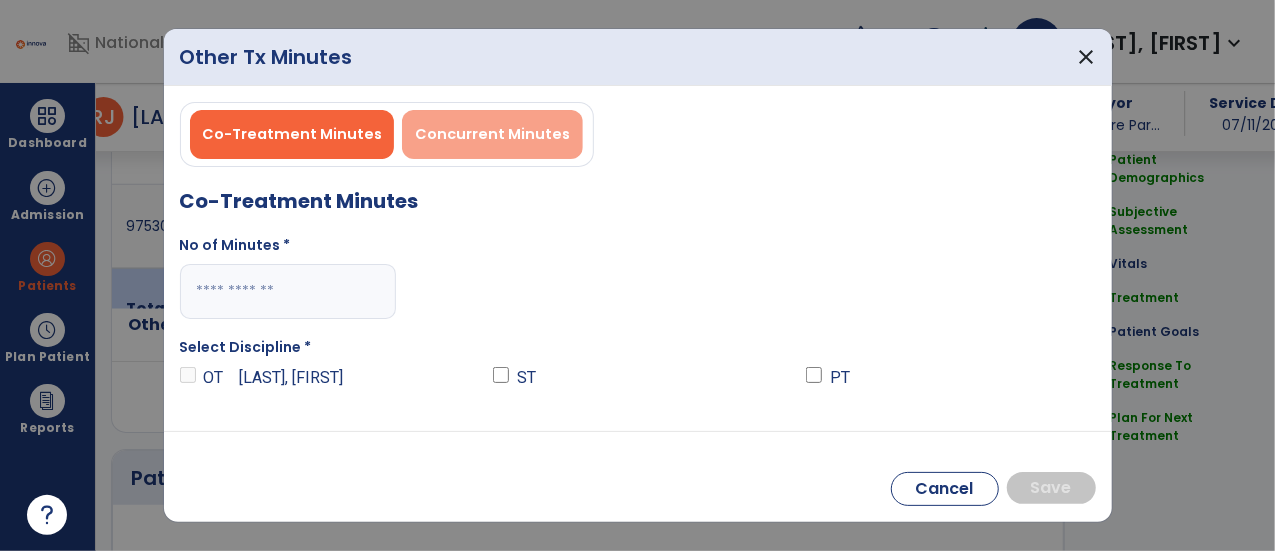click on "Concurrent Minutes" at bounding box center [492, 134] 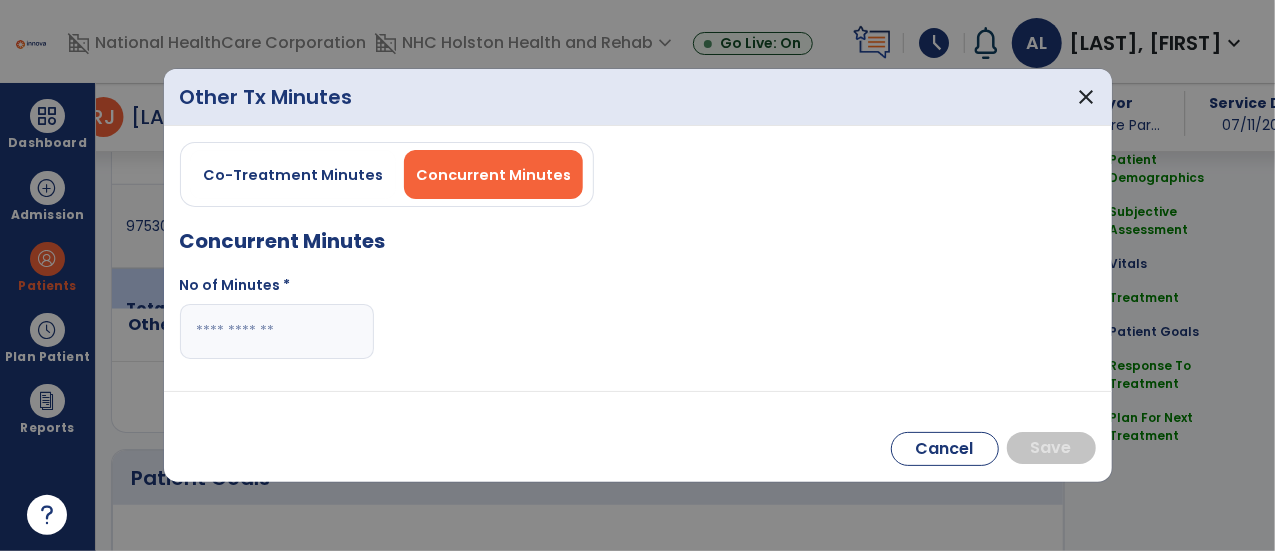 drag, startPoint x: 211, startPoint y: 323, endPoint x: 223, endPoint y: 325, distance: 12.165525 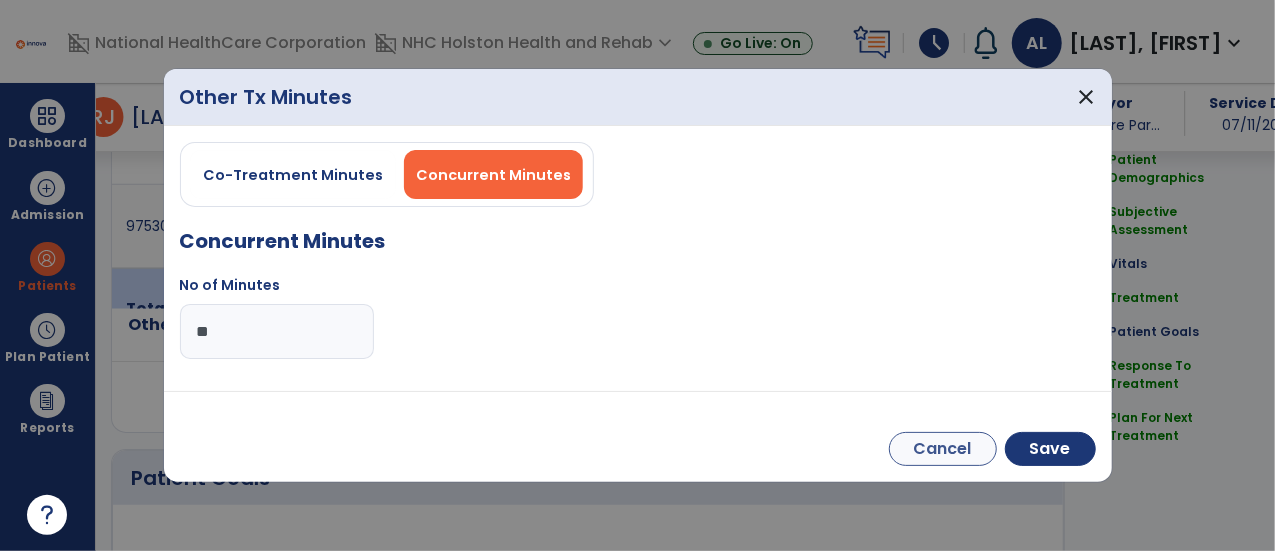 type on "**" 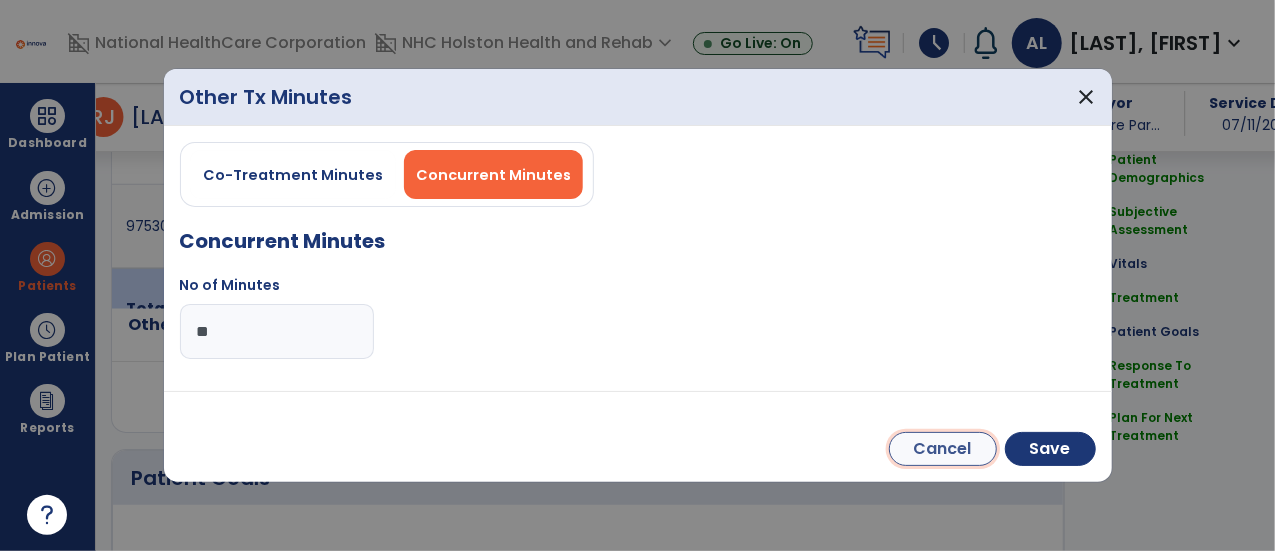 click on "Cancel" at bounding box center (943, 449) 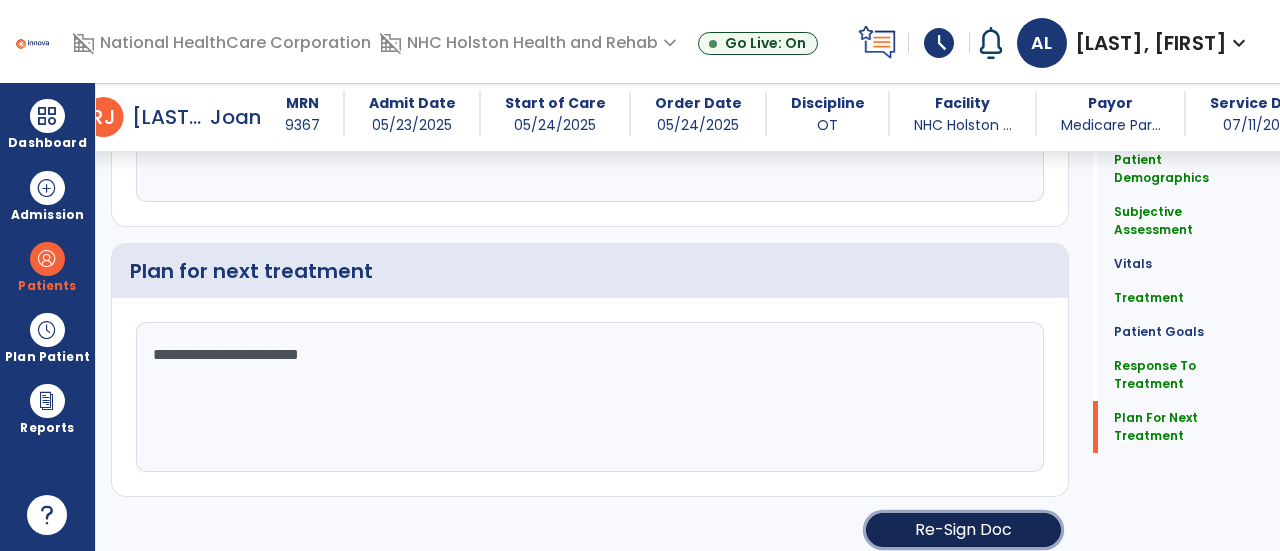 click on "Re-Sign Doc" 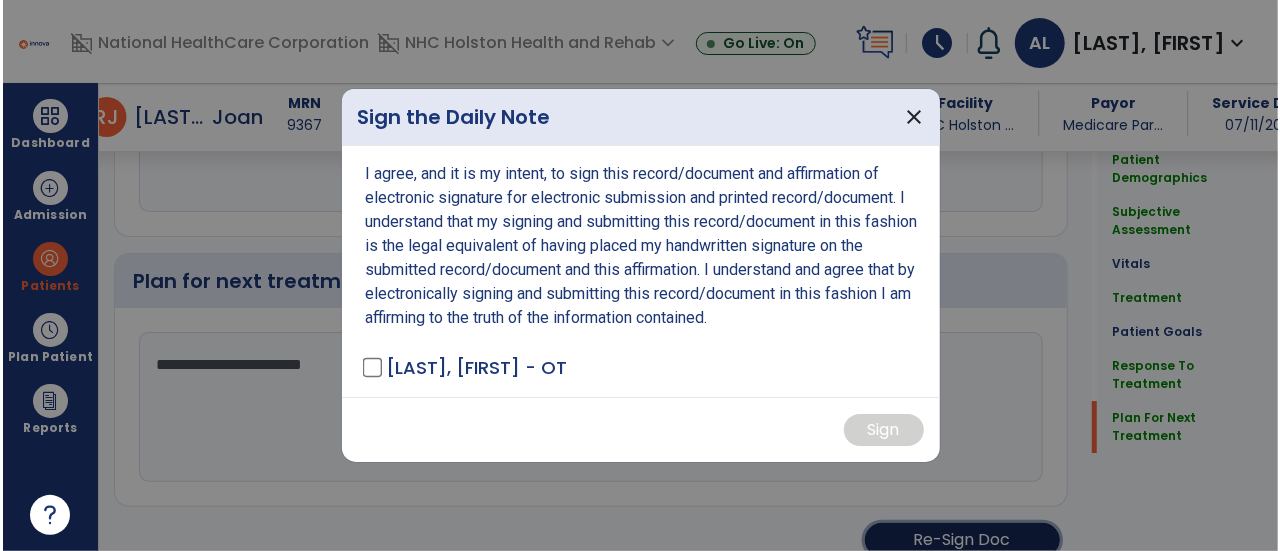 scroll, scrollTop: 3256, scrollLeft: 0, axis: vertical 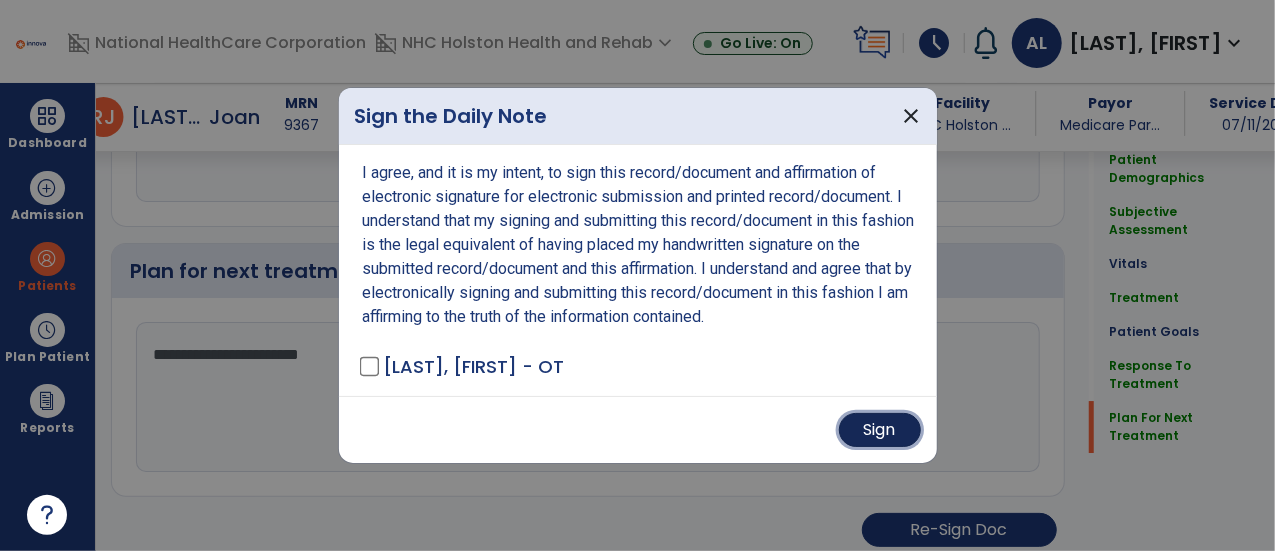 click on "Sign" at bounding box center (880, 430) 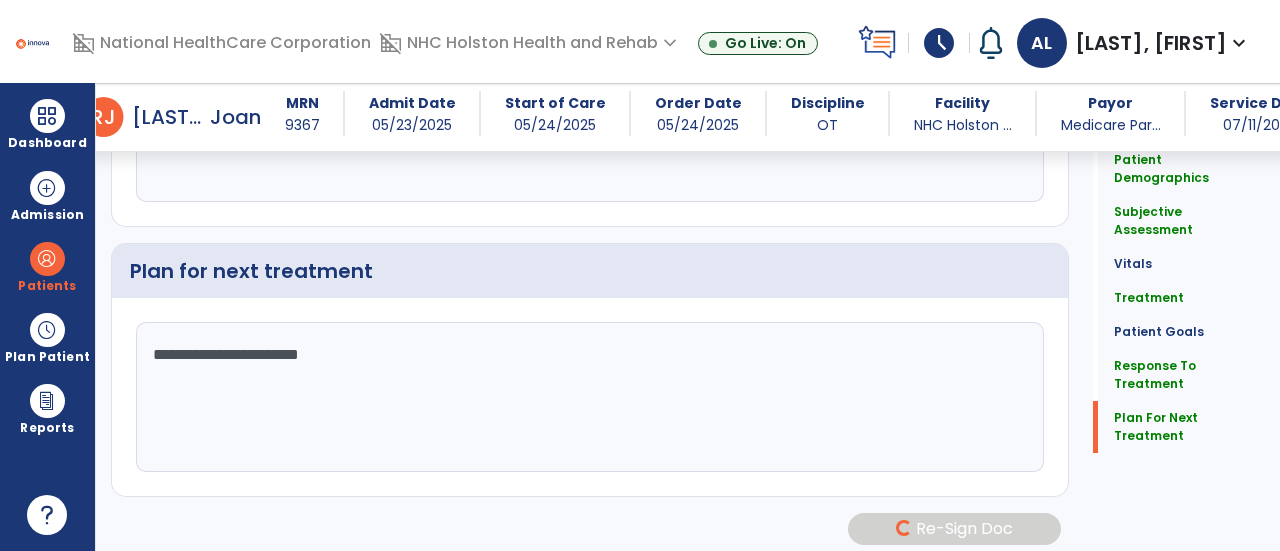 scroll, scrollTop: 3254, scrollLeft: 0, axis: vertical 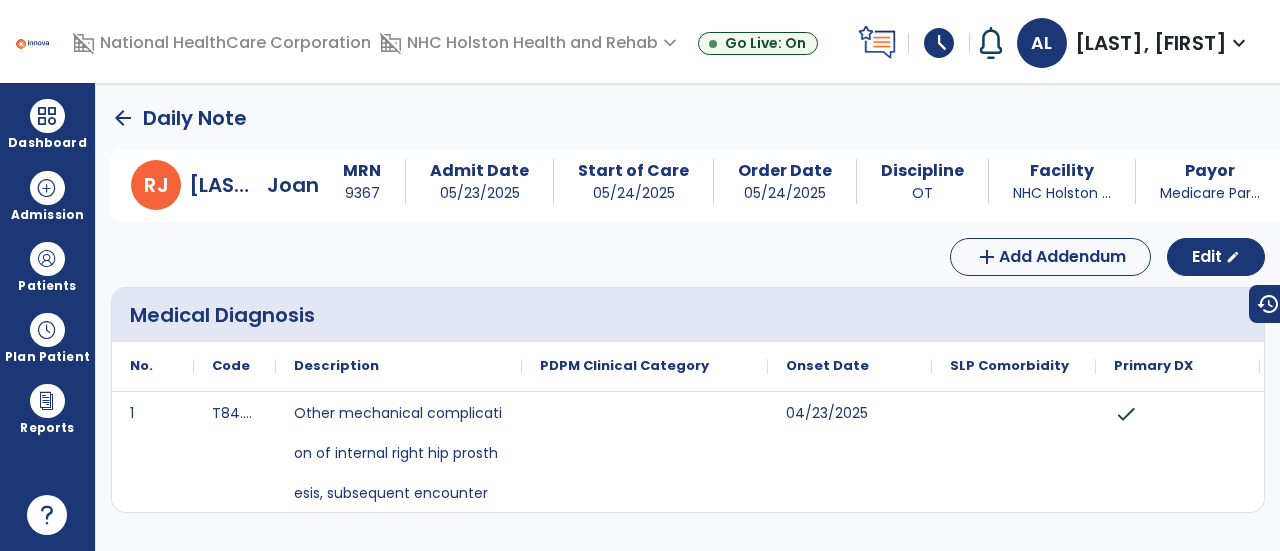 click on "Daily Note" 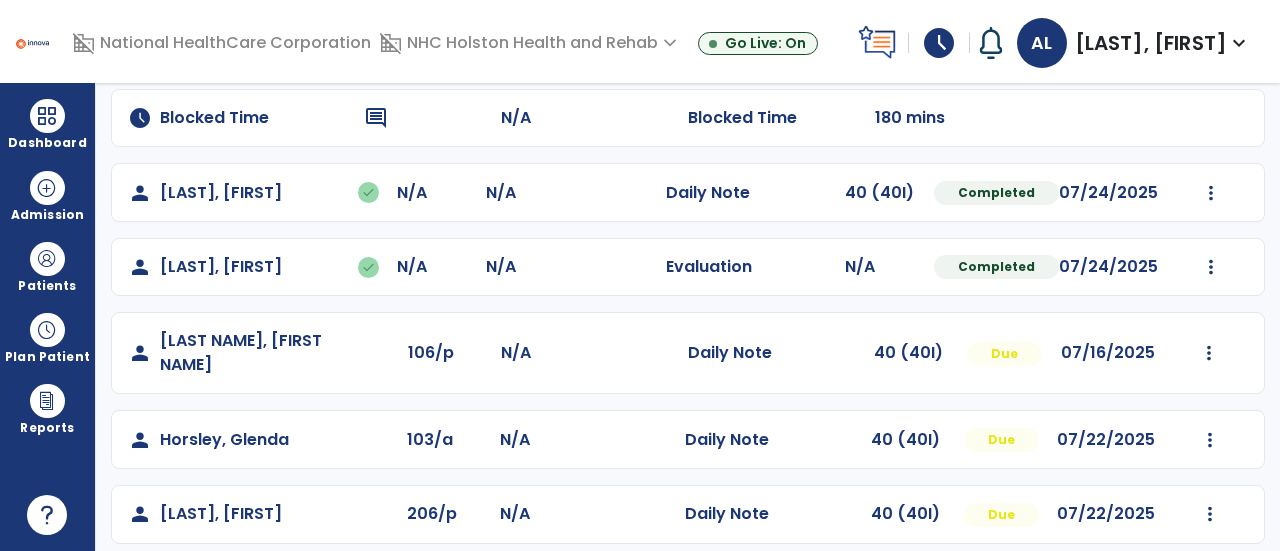 scroll, scrollTop: 300, scrollLeft: 0, axis: vertical 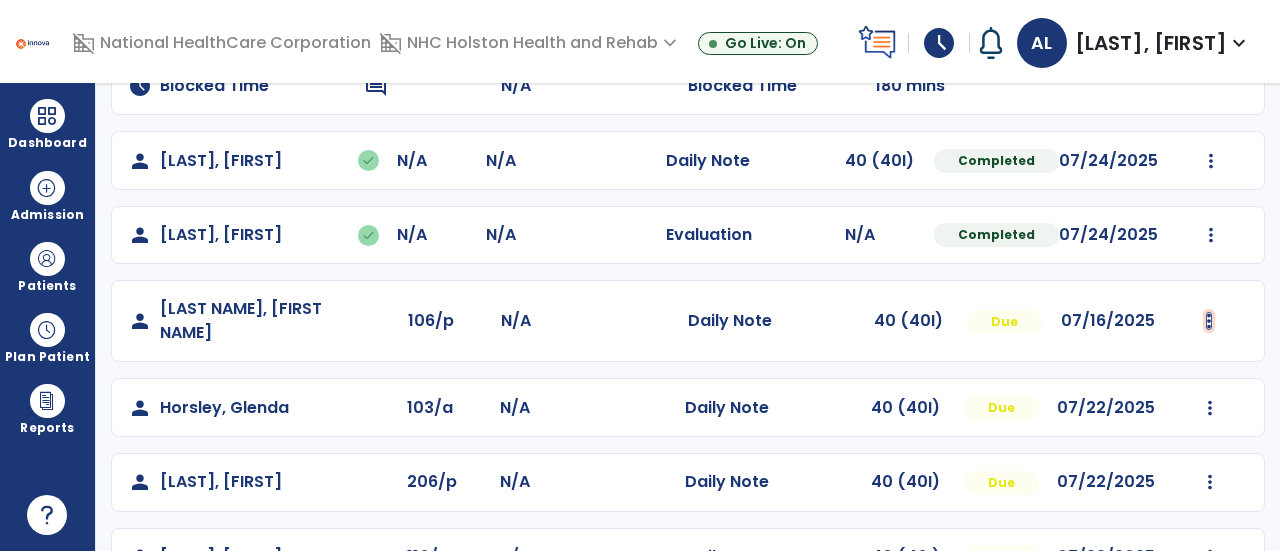 click at bounding box center [1211, 12] 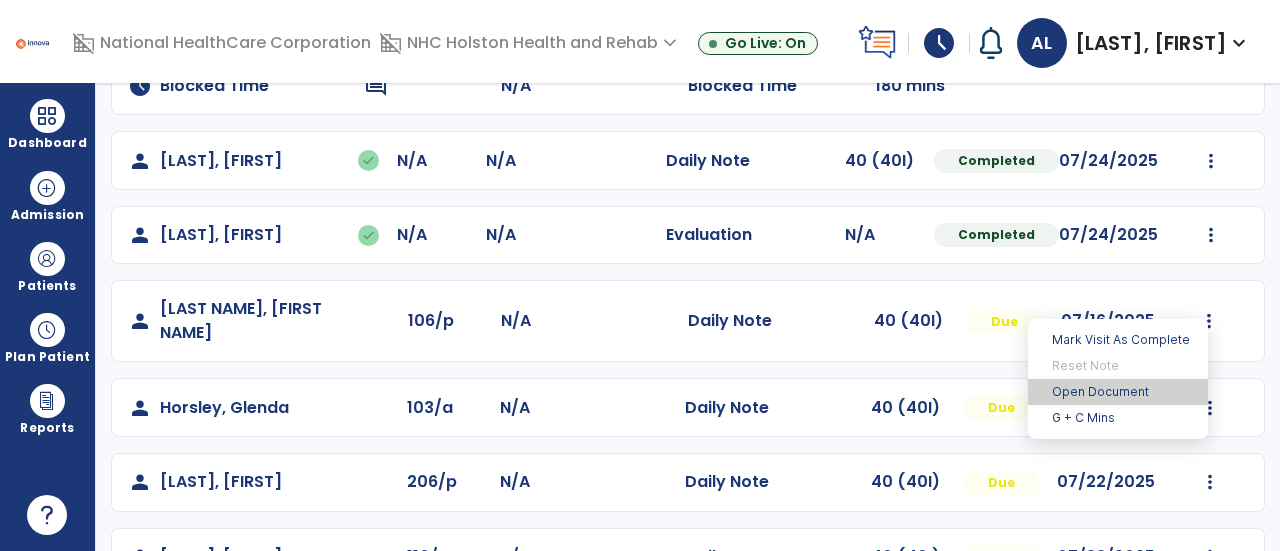 click on "Open Document" at bounding box center [1118, 392] 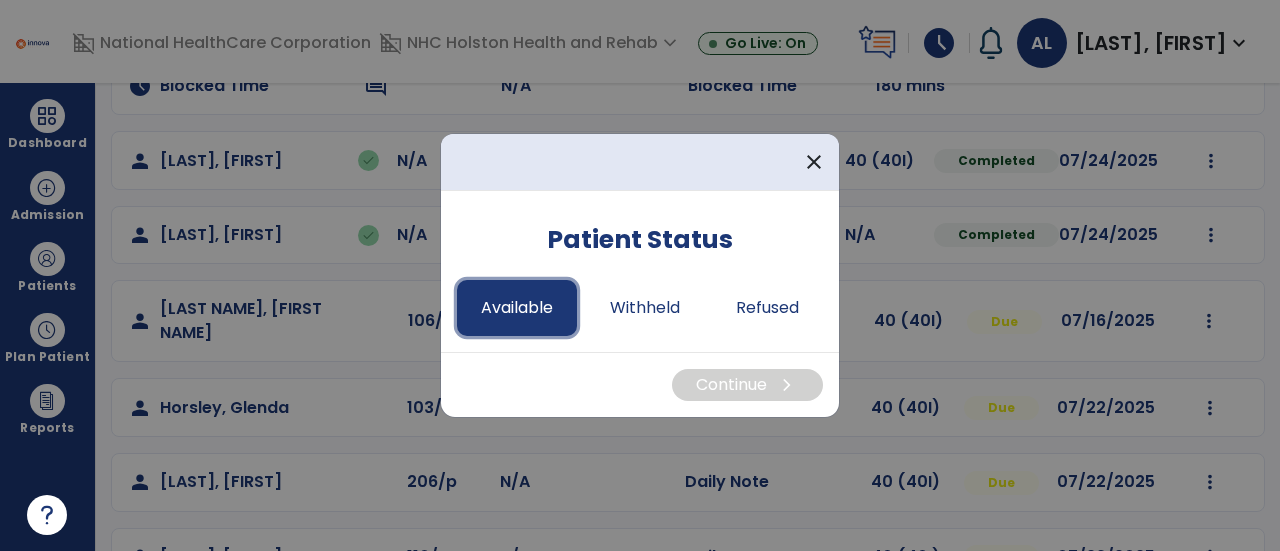 click on "Available" at bounding box center (517, 308) 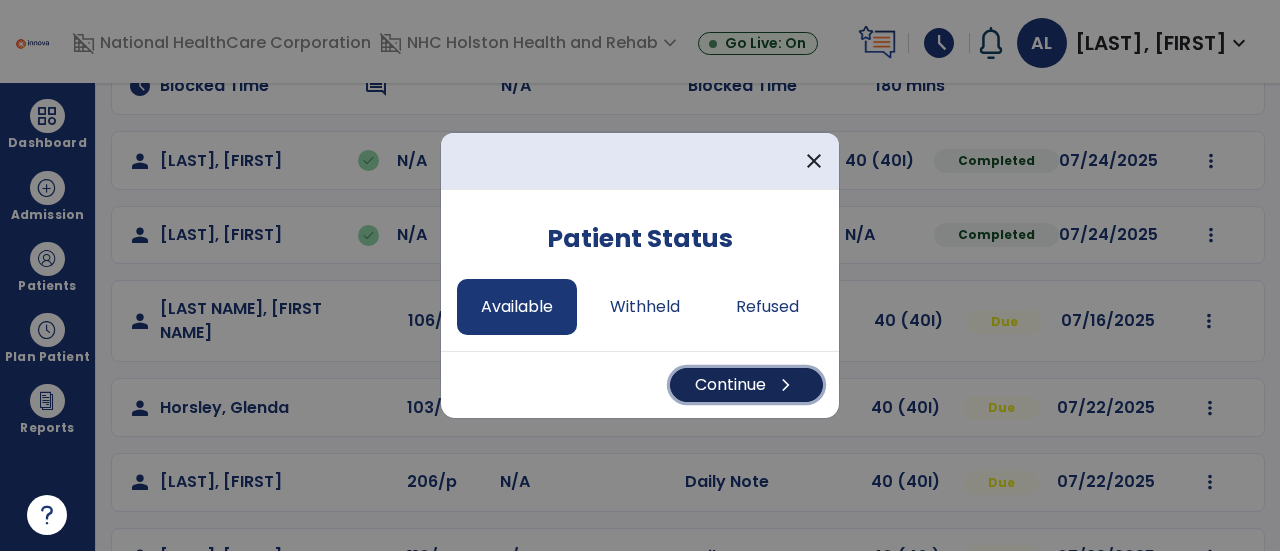 click on "Continue   chevron_right" at bounding box center [746, 385] 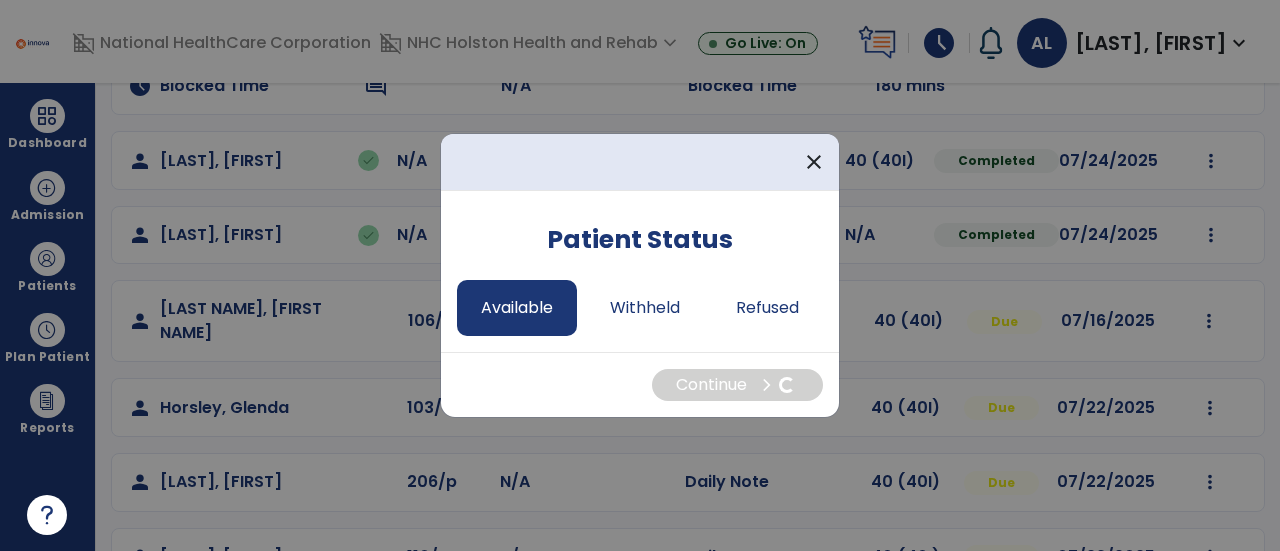 select on "*" 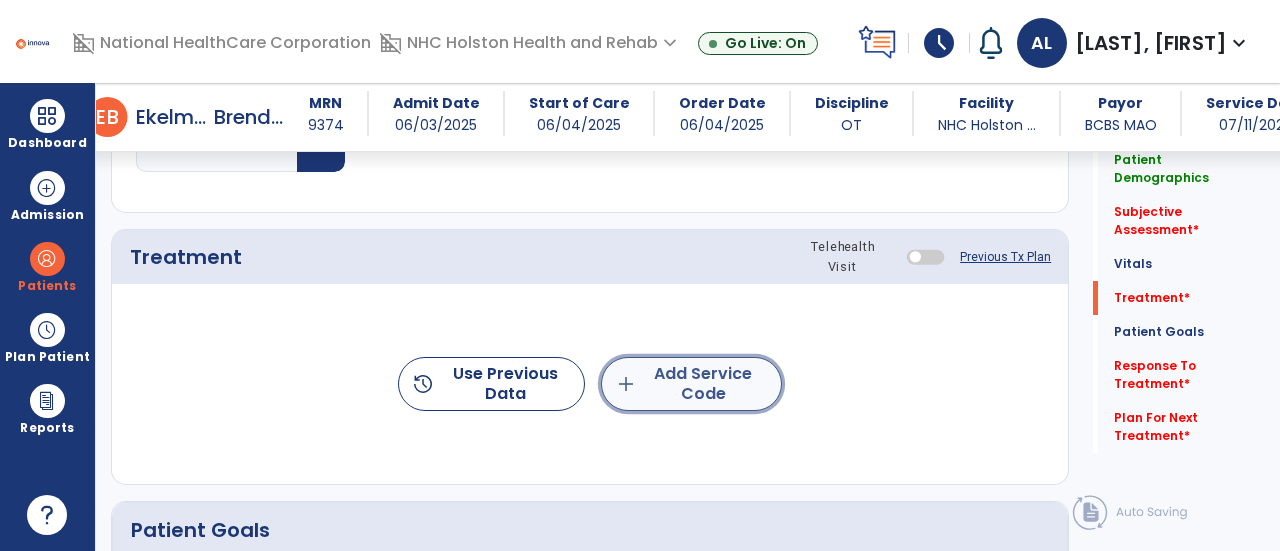 click on "add  Add Service Code" 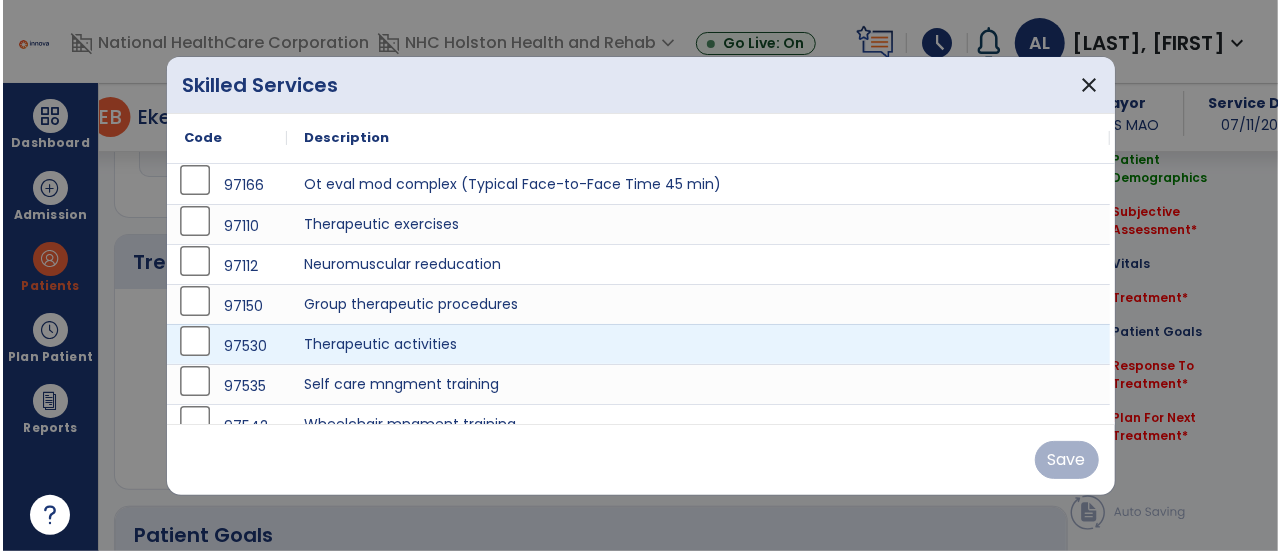 scroll, scrollTop: 1100, scrollLeft: 0, axis: vertical 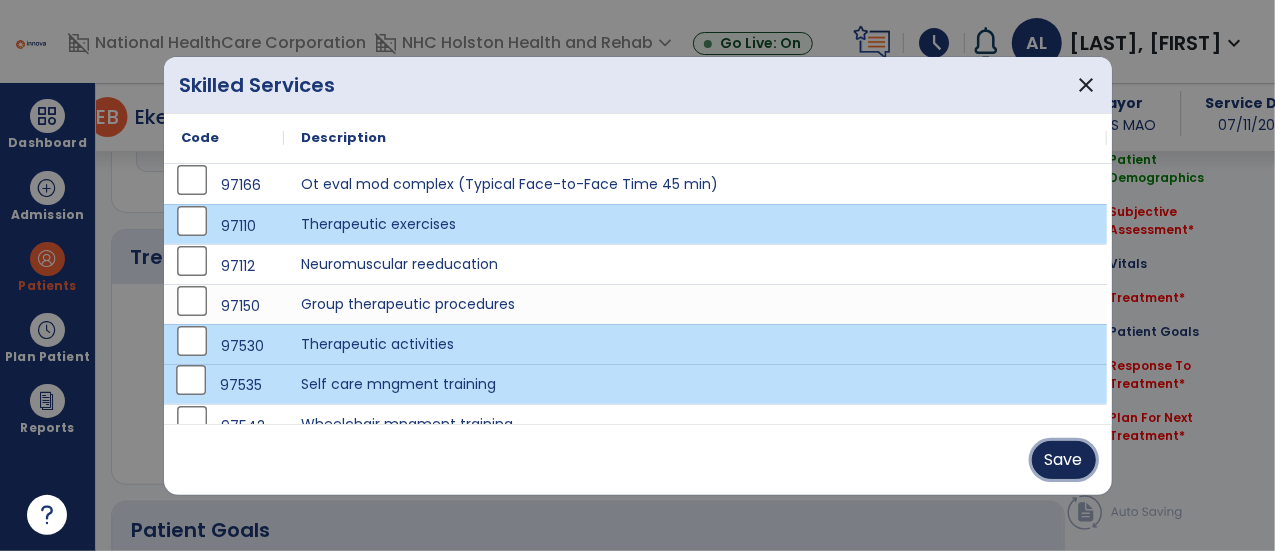 click on "Save" at bounding box center (1064, 460) 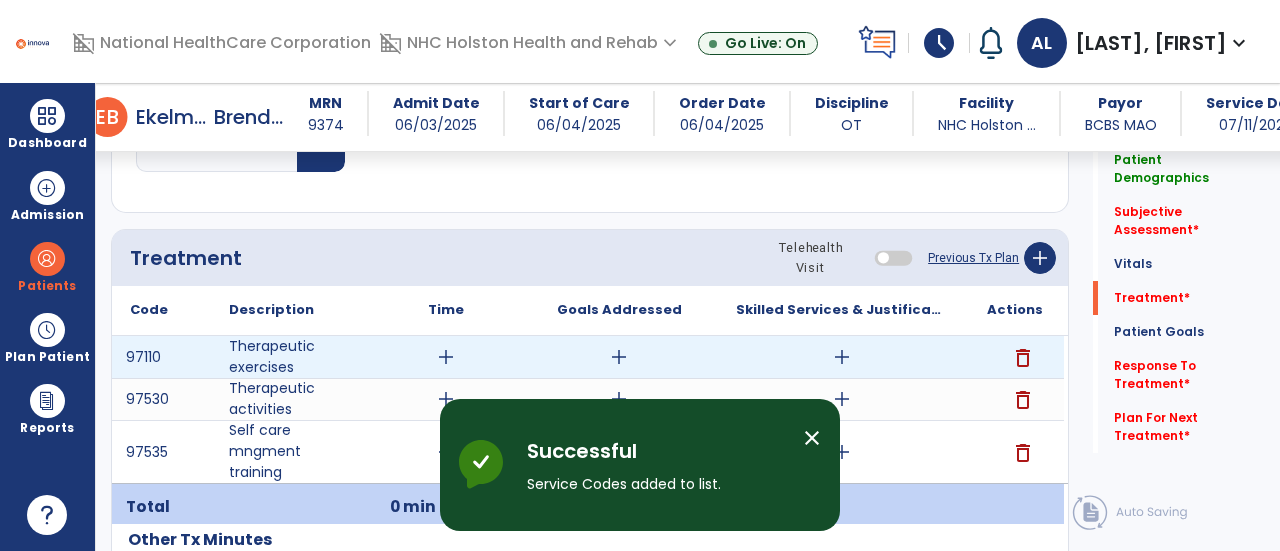 click on "add" at bounding box center (446, 357) 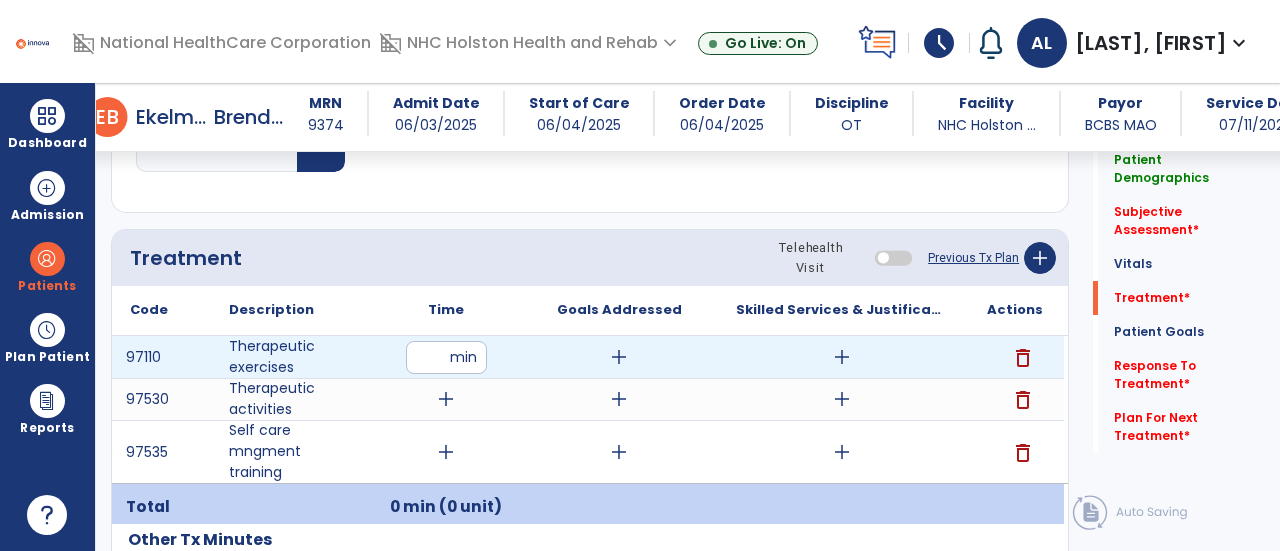 type on "**" 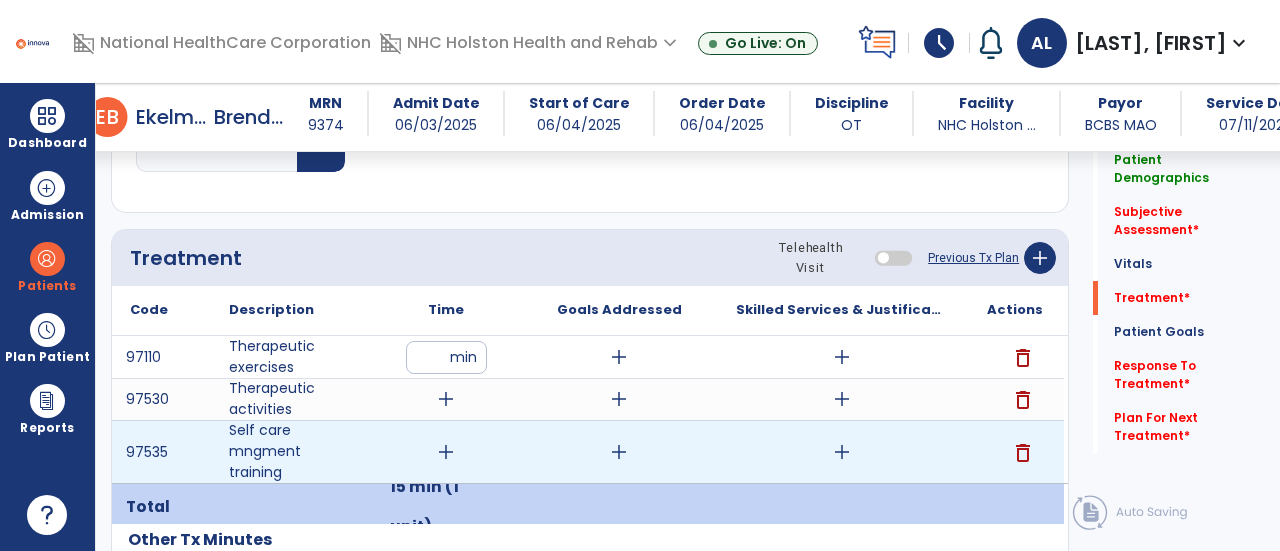 click on "add" at bounding box center (446, 452) 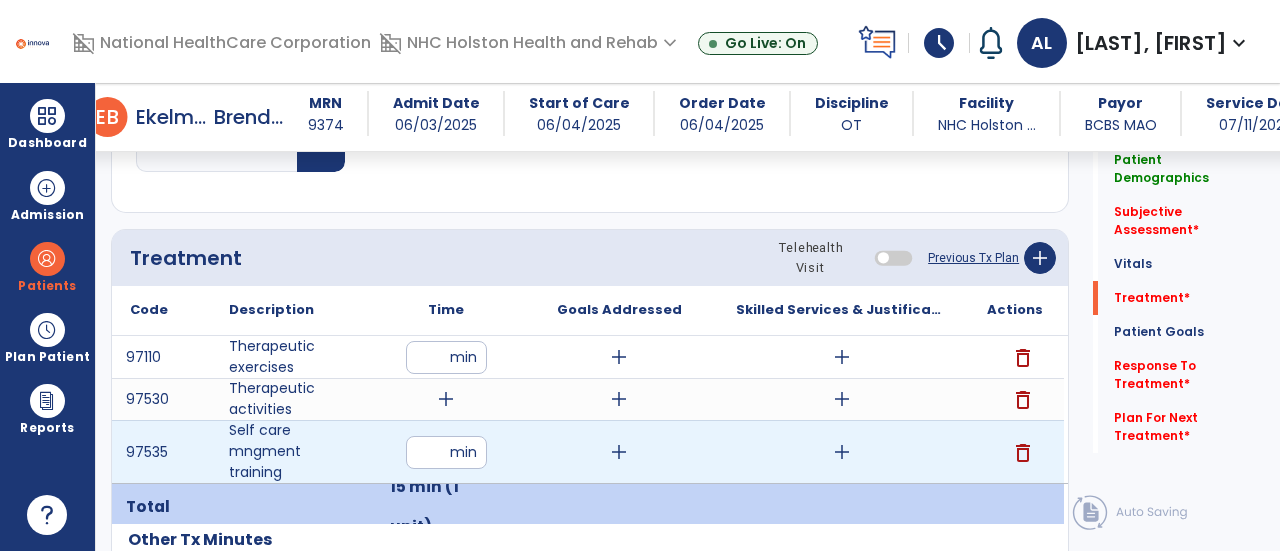 type on "**" 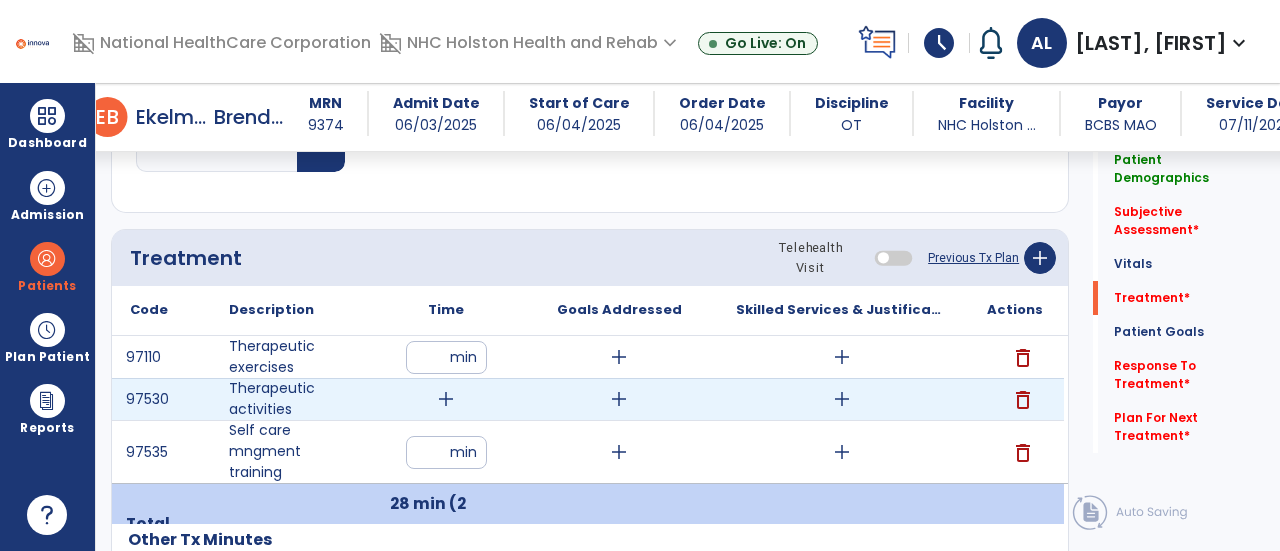 click on "add" at bounding box center [446, 399] 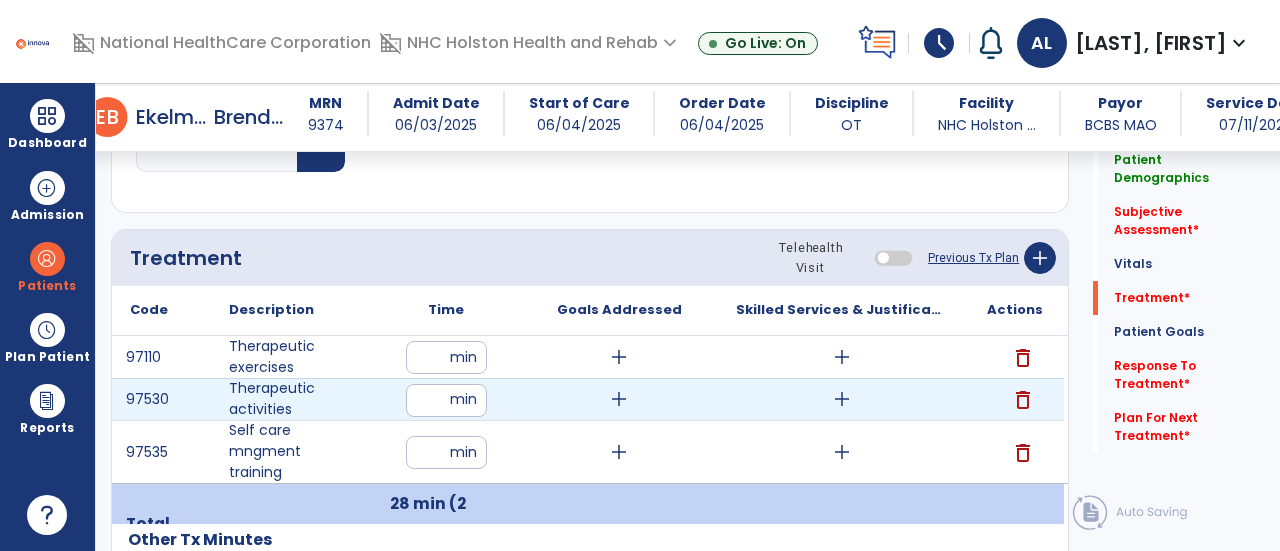 type on "**" 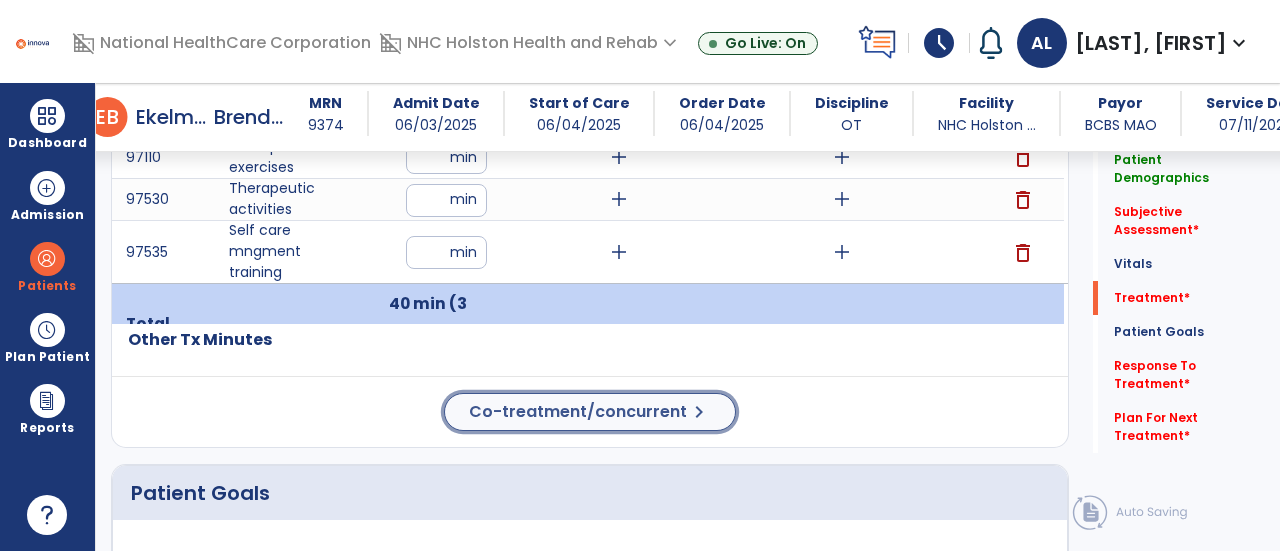 click on "Co-treatment/concurrent  chevron_right" 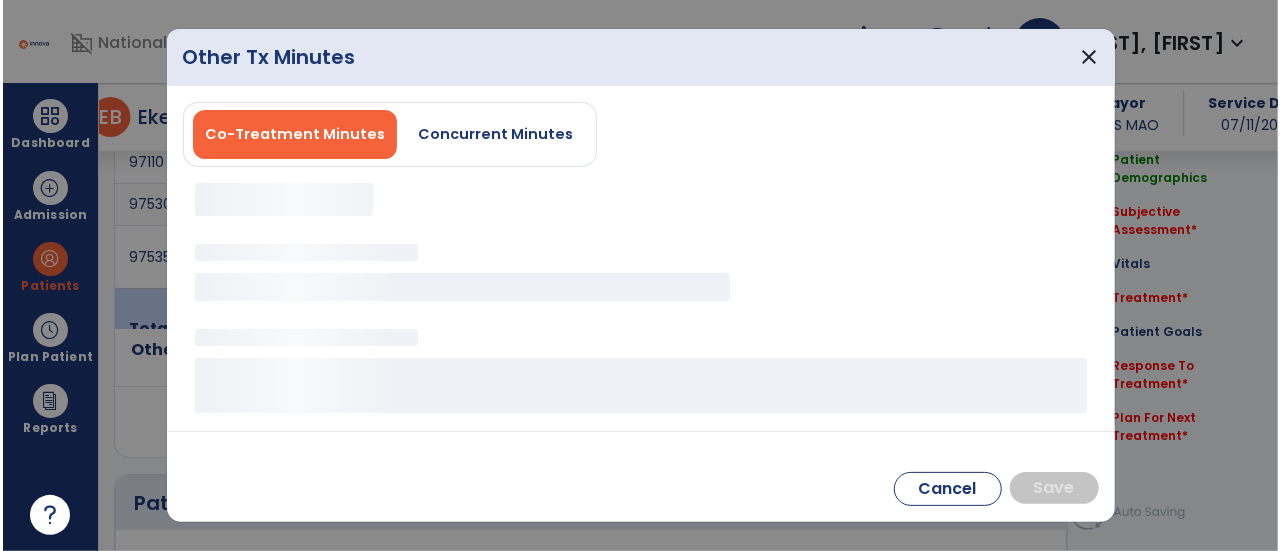 scroll, scrollTop: 1300, scrollLeft: 0, axis: vertical 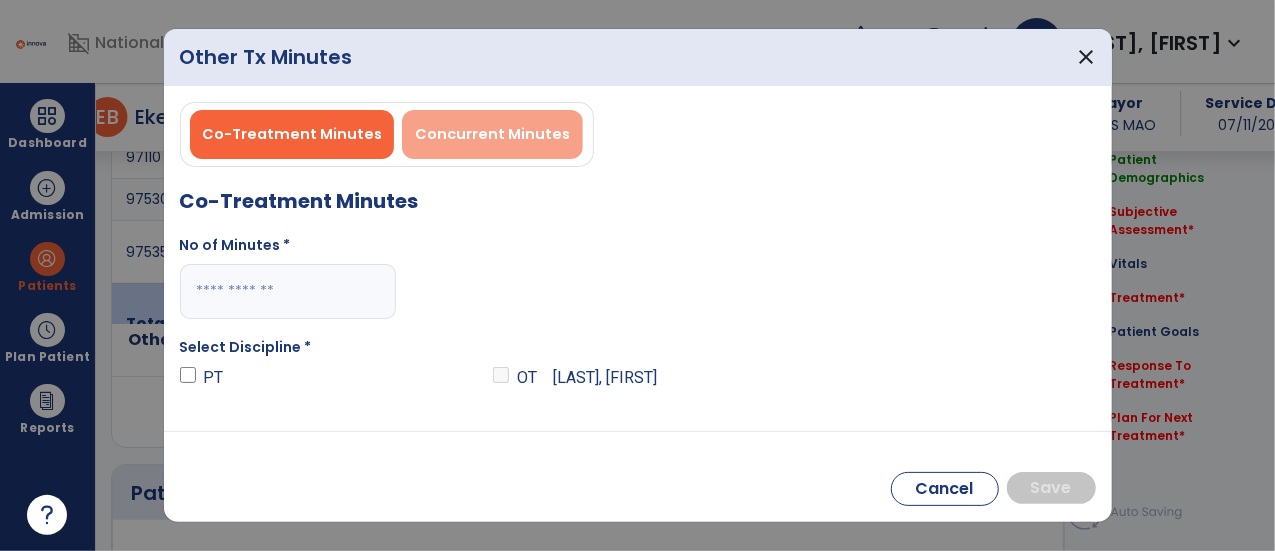 click on "Concurrent Minutes" at bounding box center [492, 134] 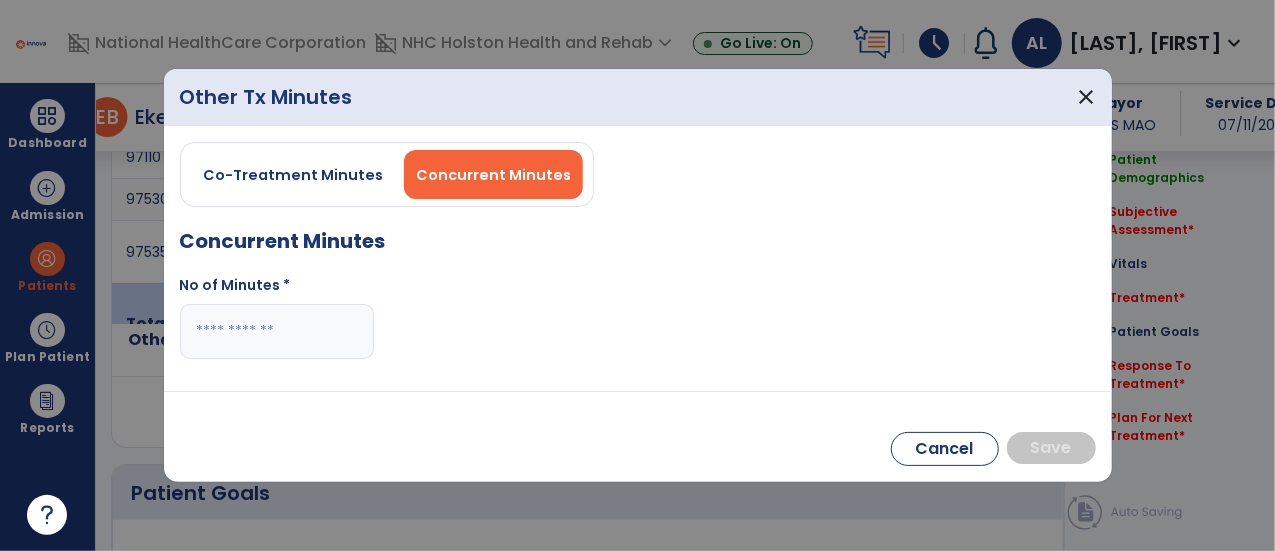 click at bounding box center [277, 331] 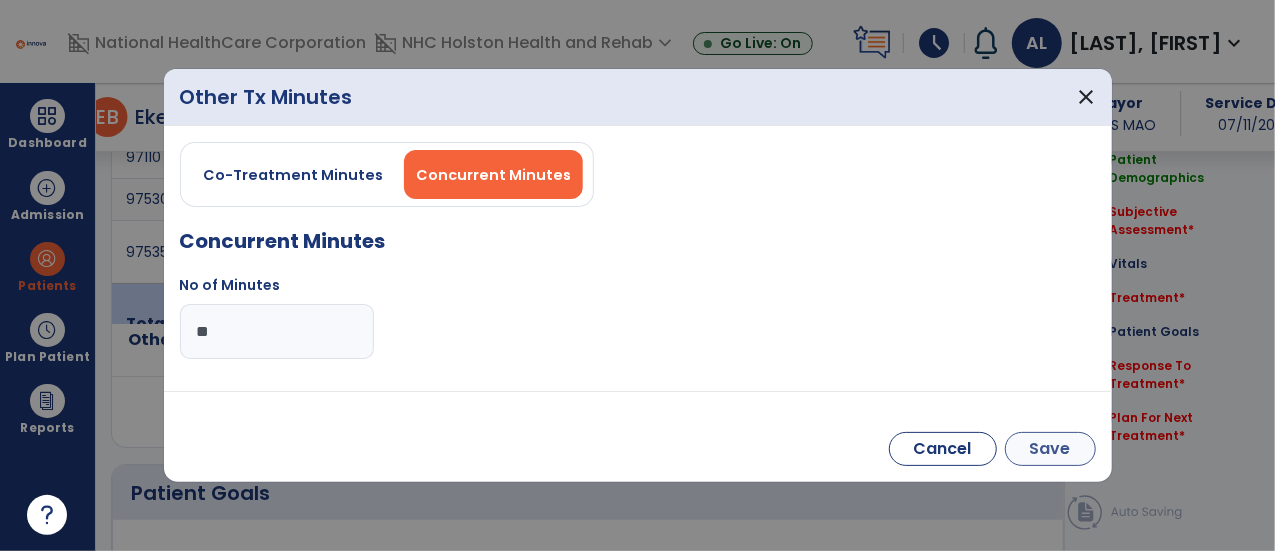 type on "**" 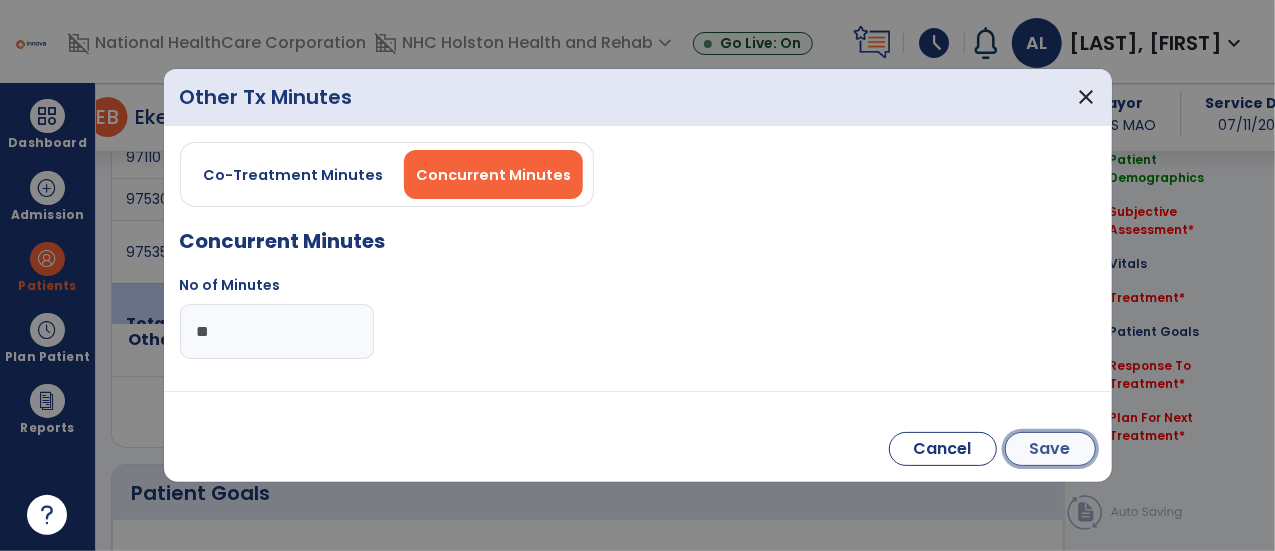 click on "Save" at bounding box center [1050, 449] 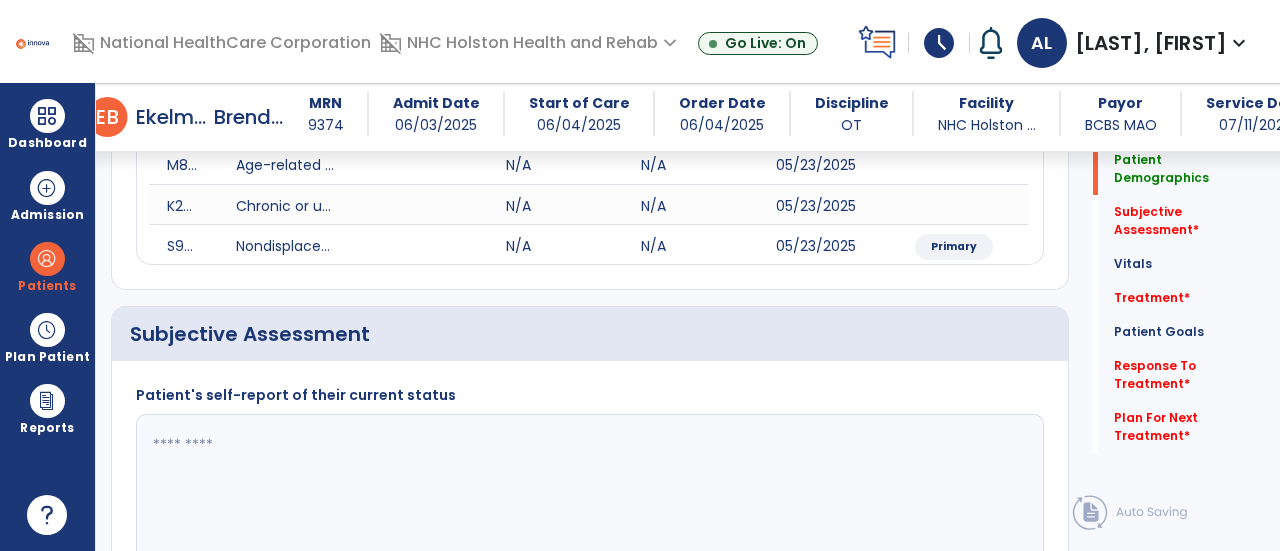 scroll, scrollTop: 300, scrollLeft: 0, axis: vertical 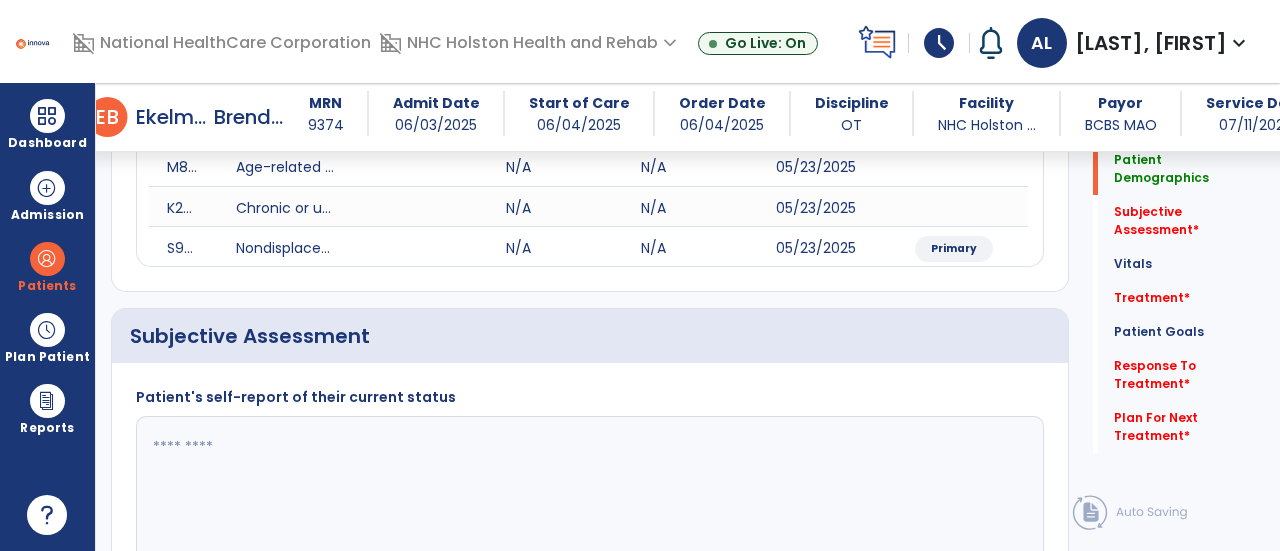 click 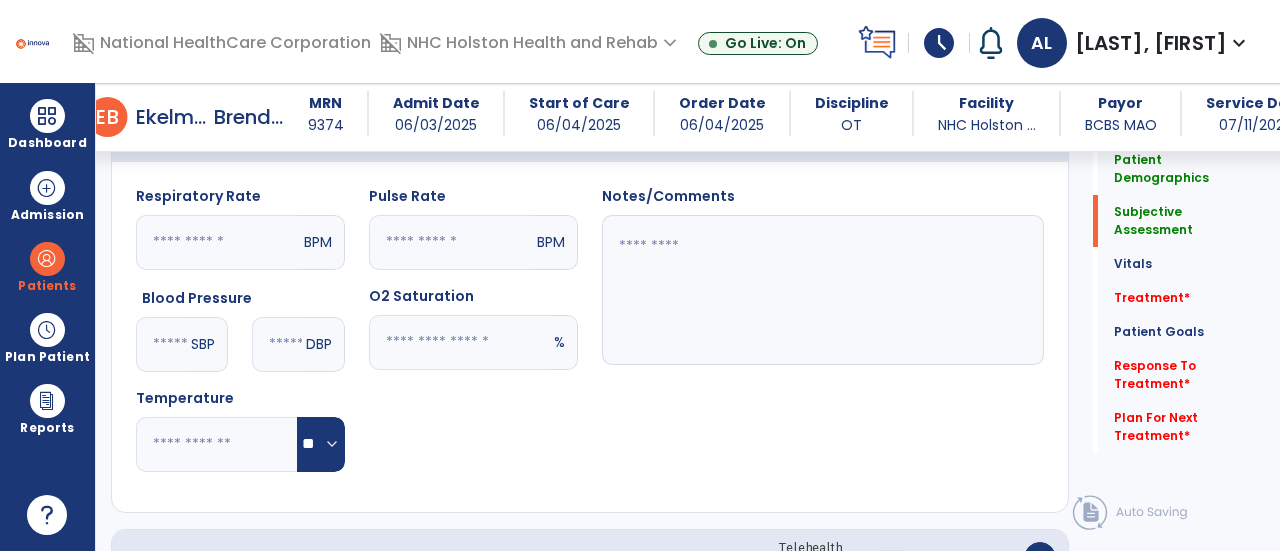 type on "**********" 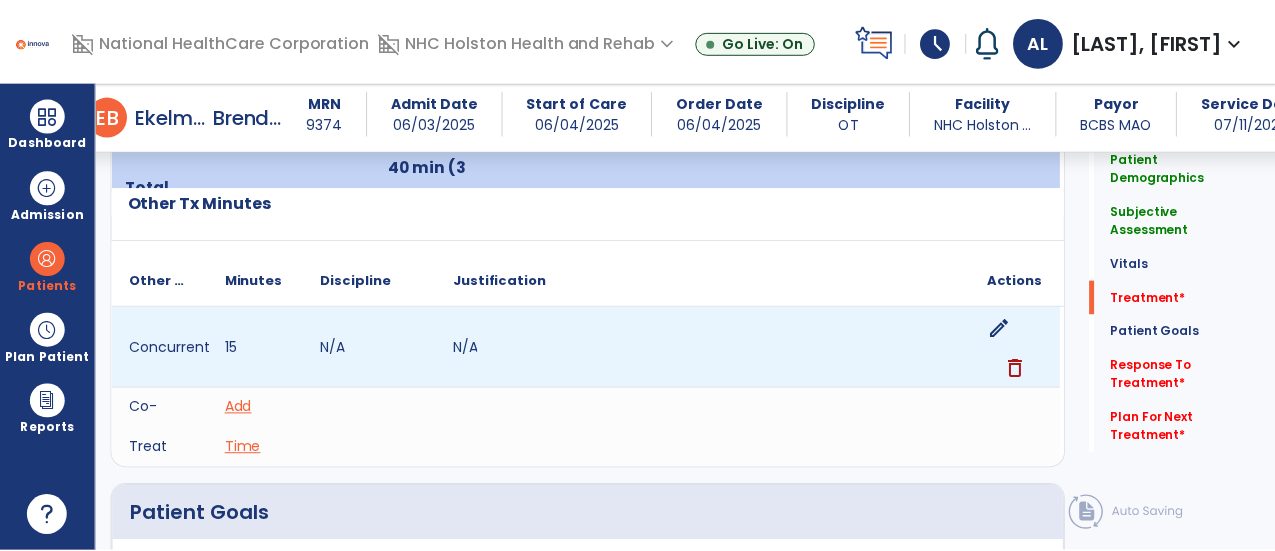 scroll, scrollTop: 1200, scrollLeft: 0, axis: vertical 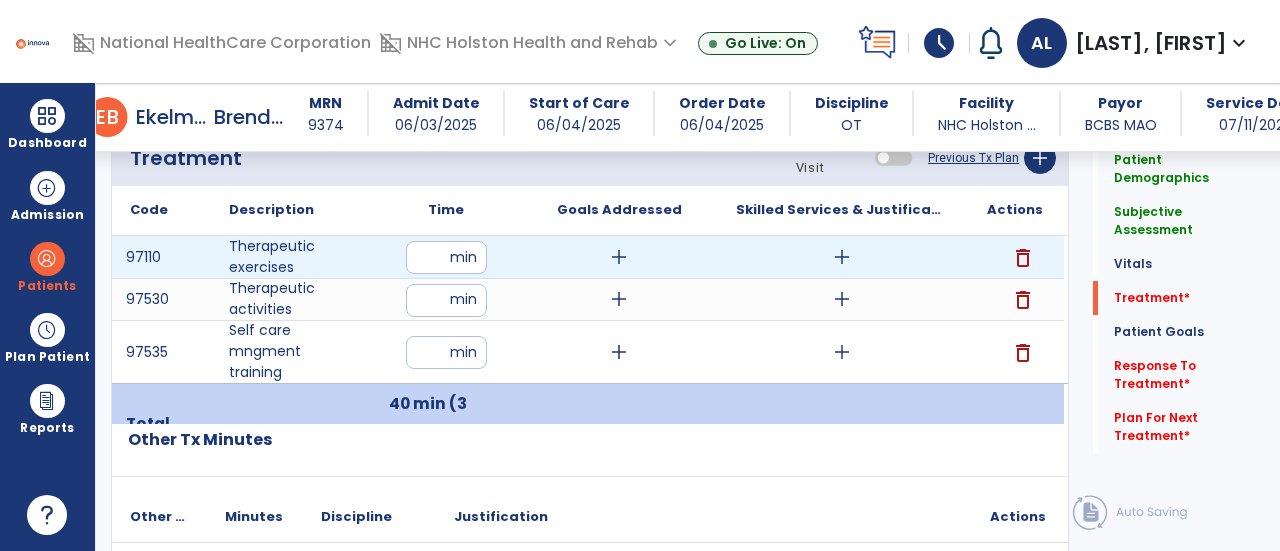 click on "add" at bounding box center [842, 257] 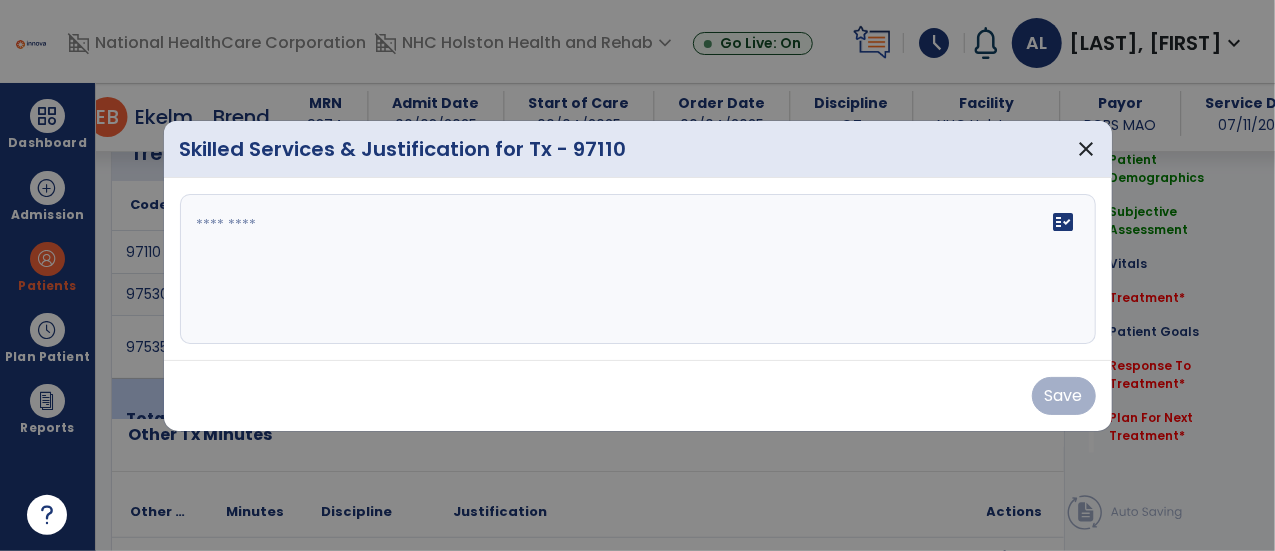 scroll, scrollTop: 1200, scrollLeft: 0, axis: vertical 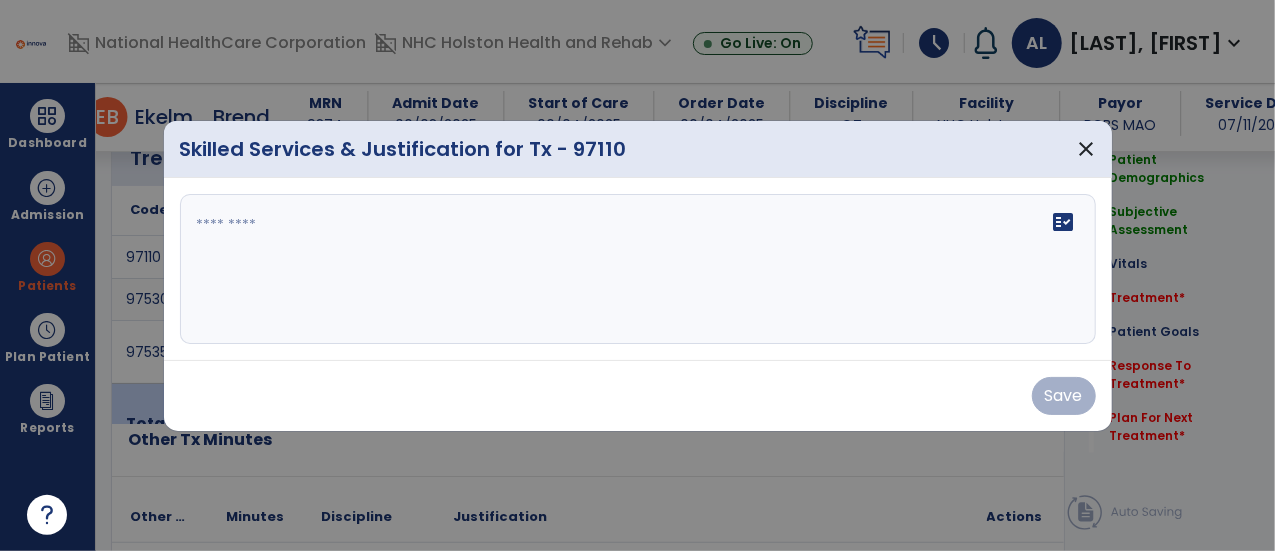 click at bounding box center (637, 275) 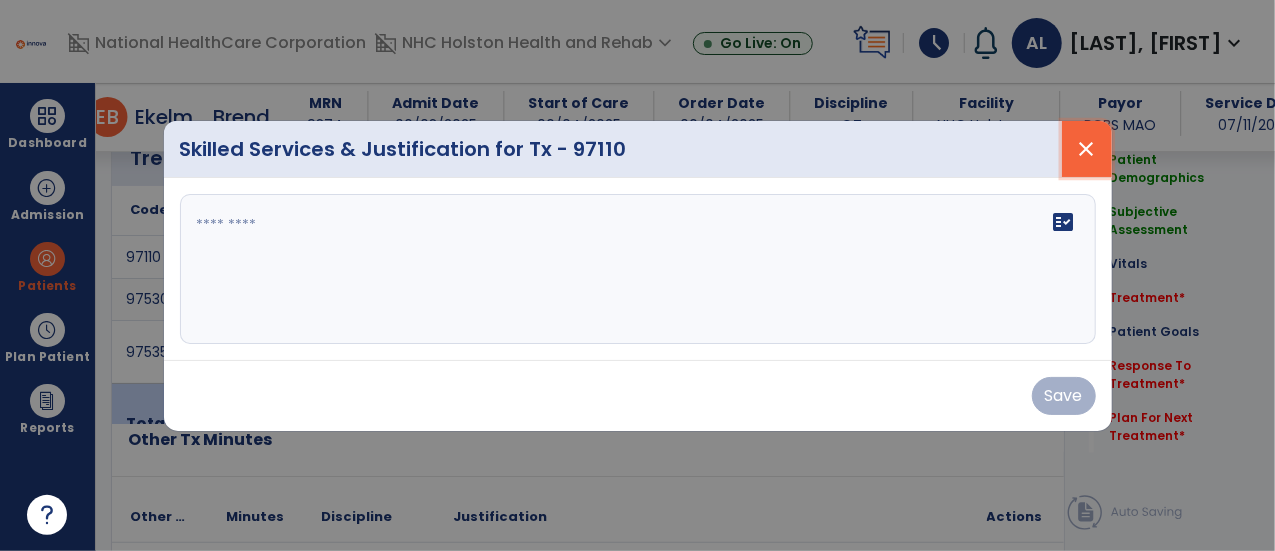 click on "close" at bounding box center (1087, 149) 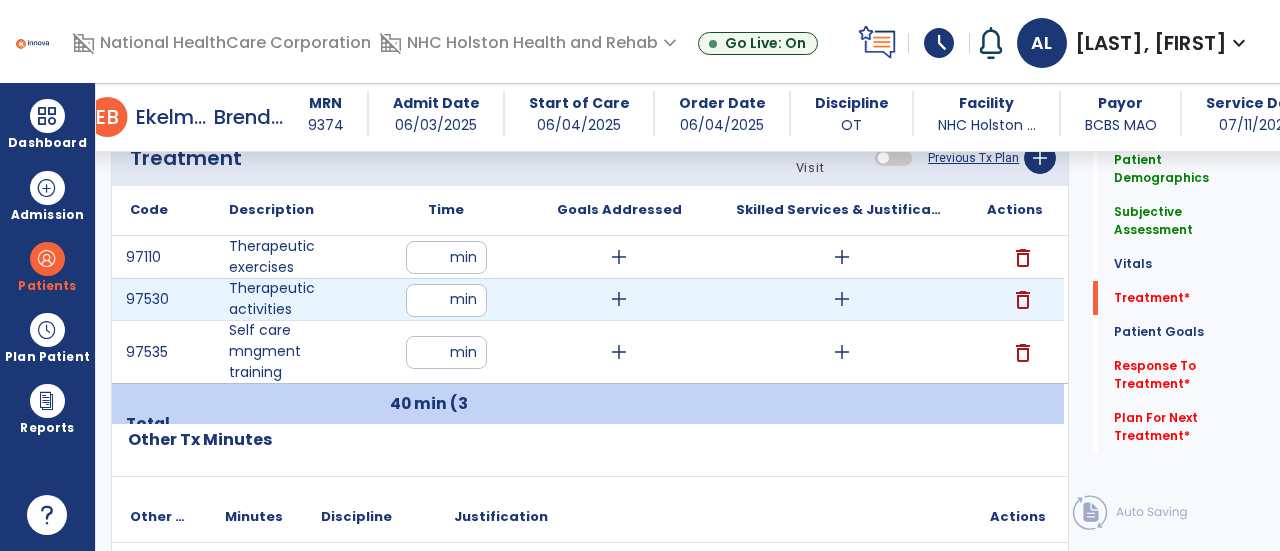click on "add" at bounding box center (842, 299) 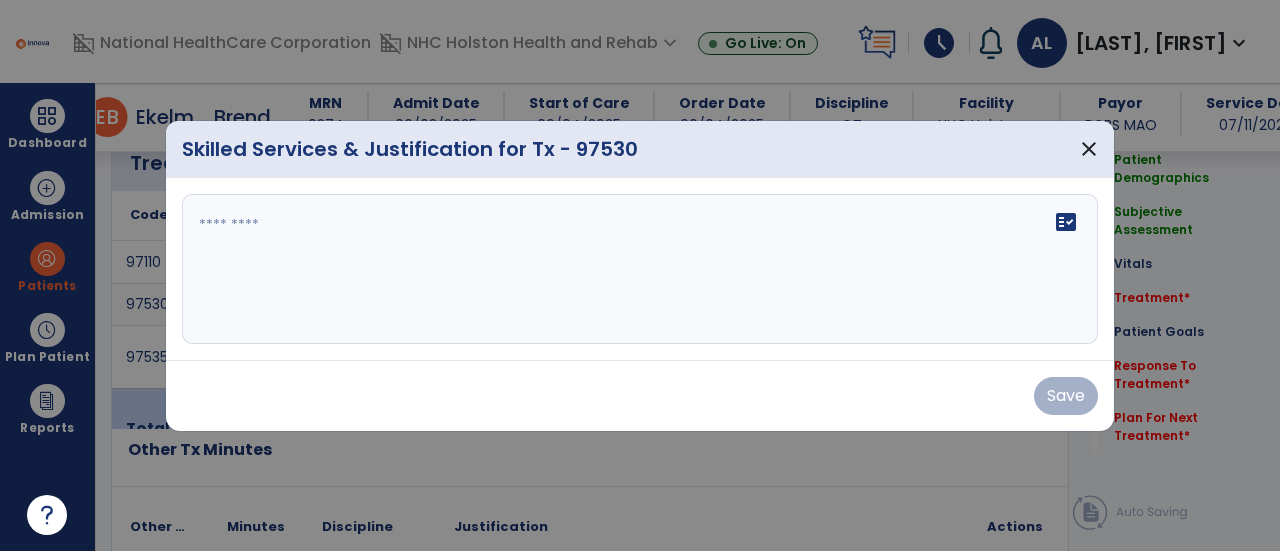 scroll, scrollTop: 1200, scrollLeft: 0, axis: vertical 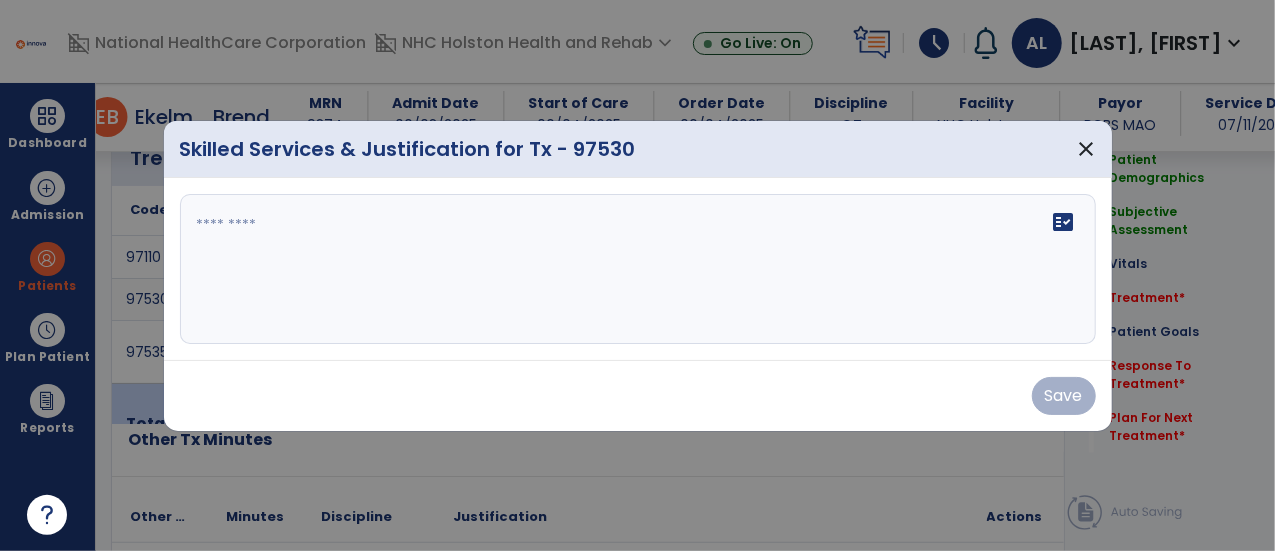 click on "fact_check" at bounding box center [638, 269] 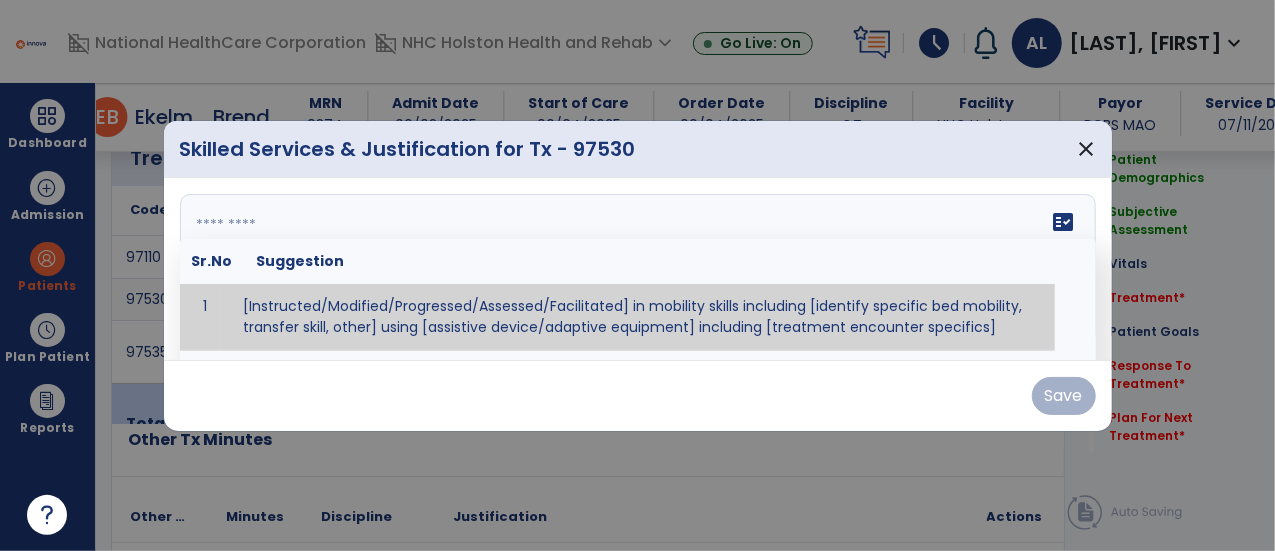 paste on "**********" 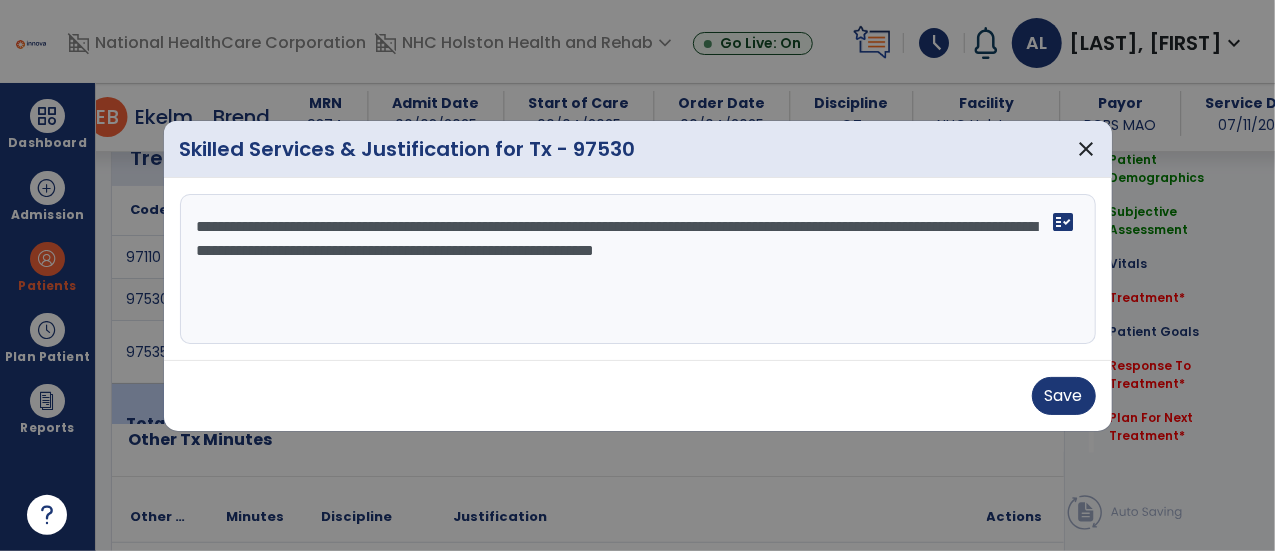 drag, startPoint x: 843, startPoint y: 298, endPoint x: 932, endPoint y: 390, distance: 128.0039 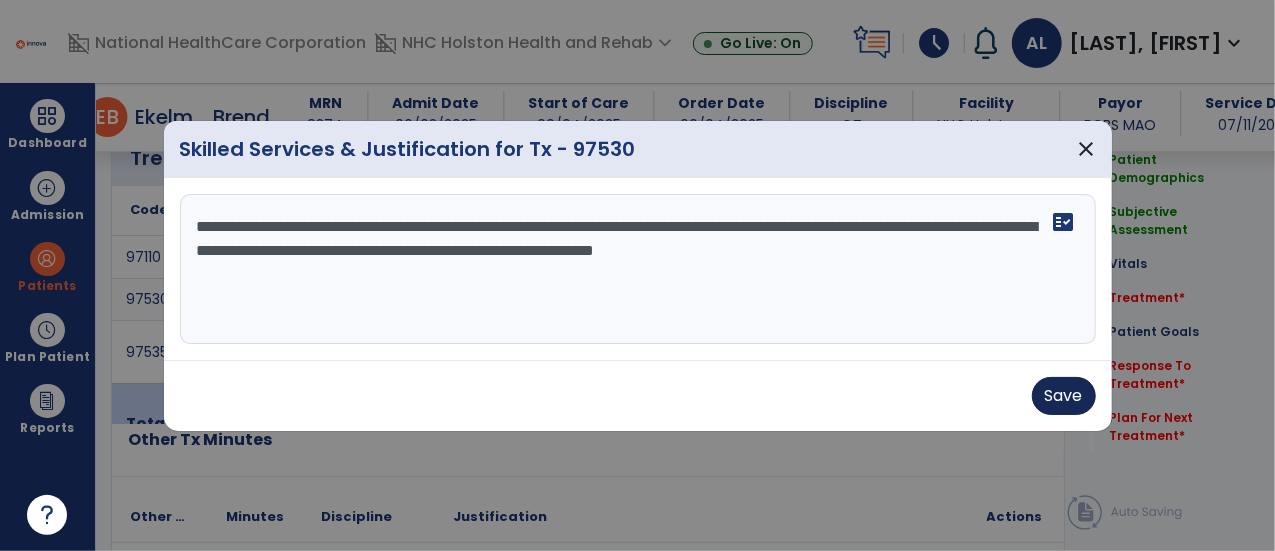 type on "**********" 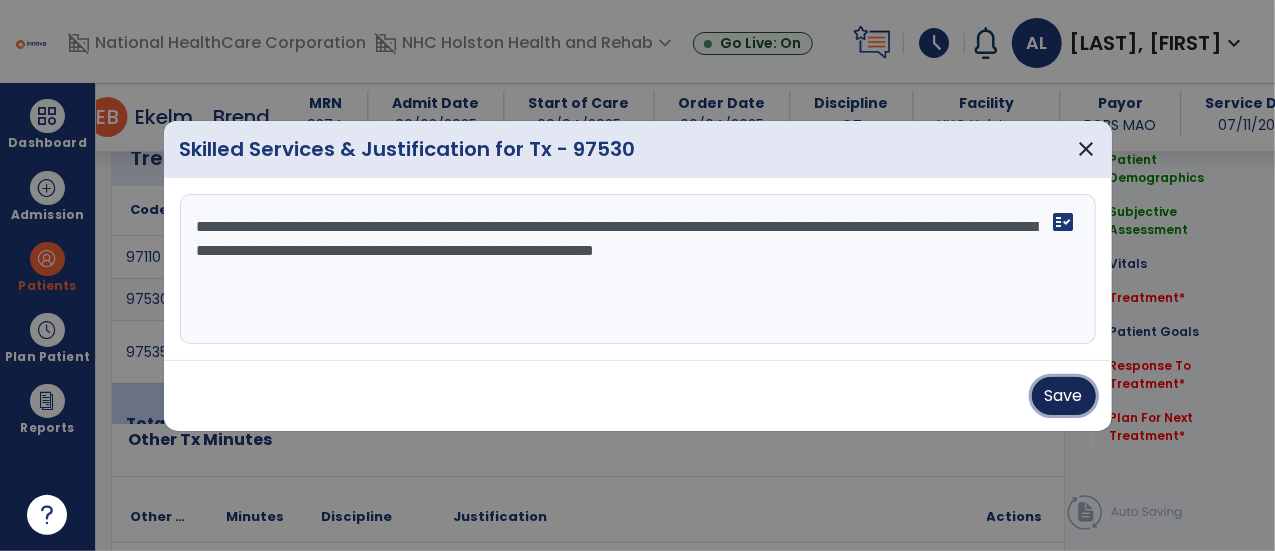 click on "Save" at bounding box center (1064, 396) 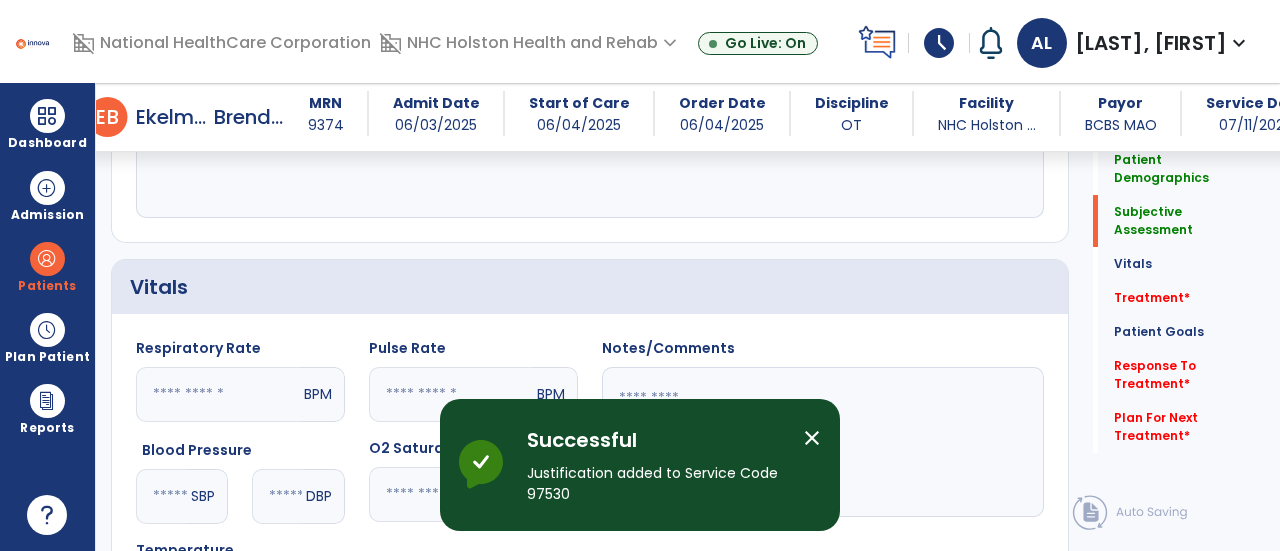 scroll, scrollTop: 500, scrollLeft: 0, axis: vertical 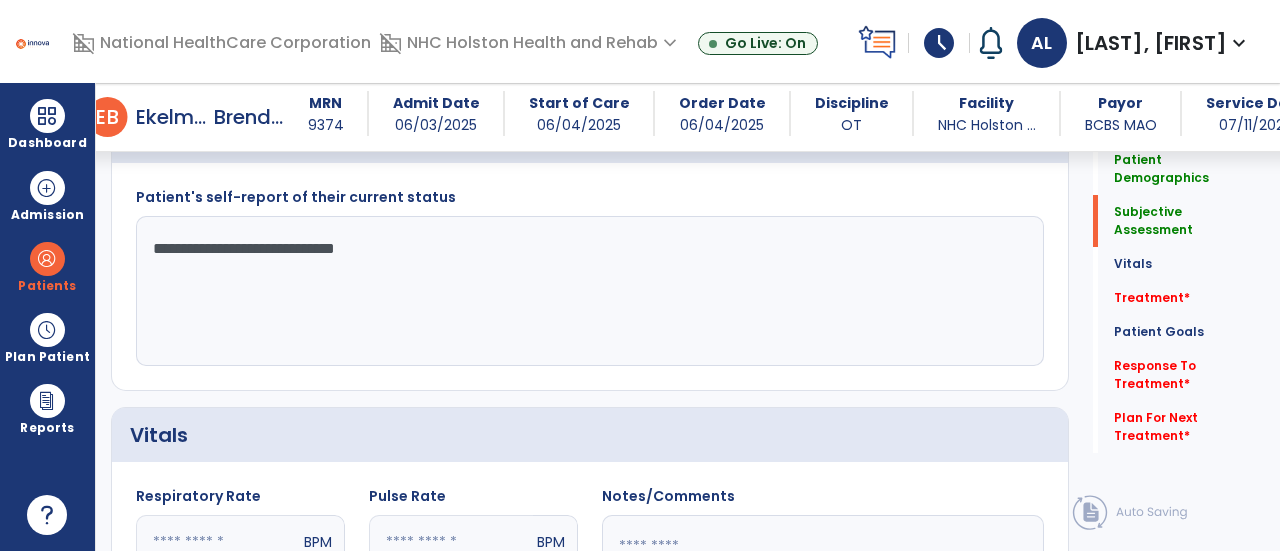click on "Subjective Assessment   Subjective Assessment" 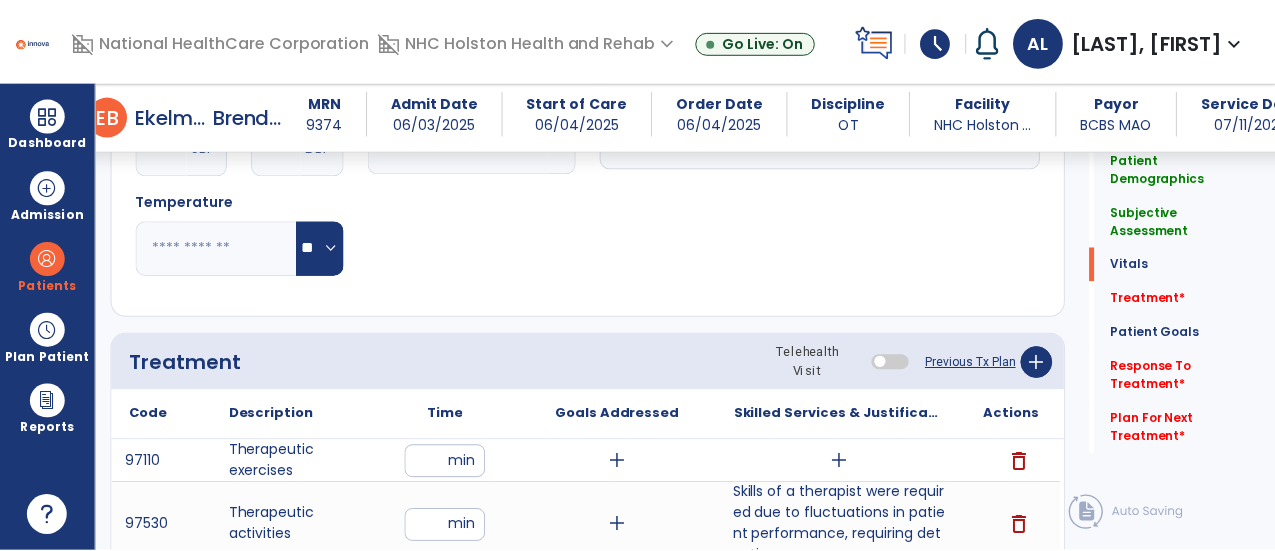scroll, scrollTop: 1100, scrollLeft: 0, axis: vertical 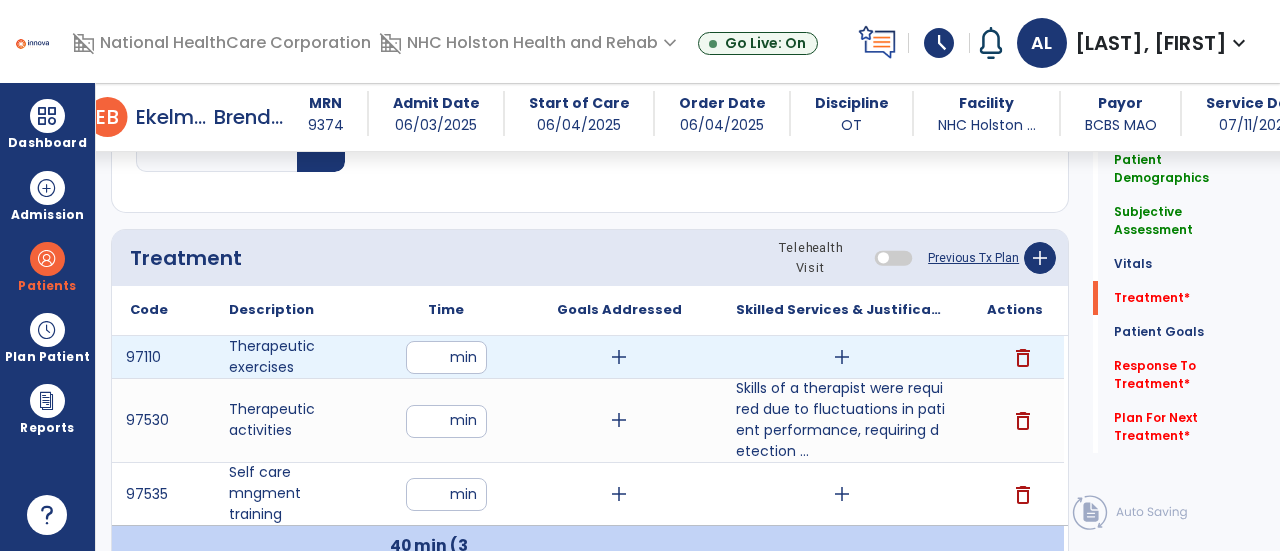 click on "add" at bounding box center [842, 357] 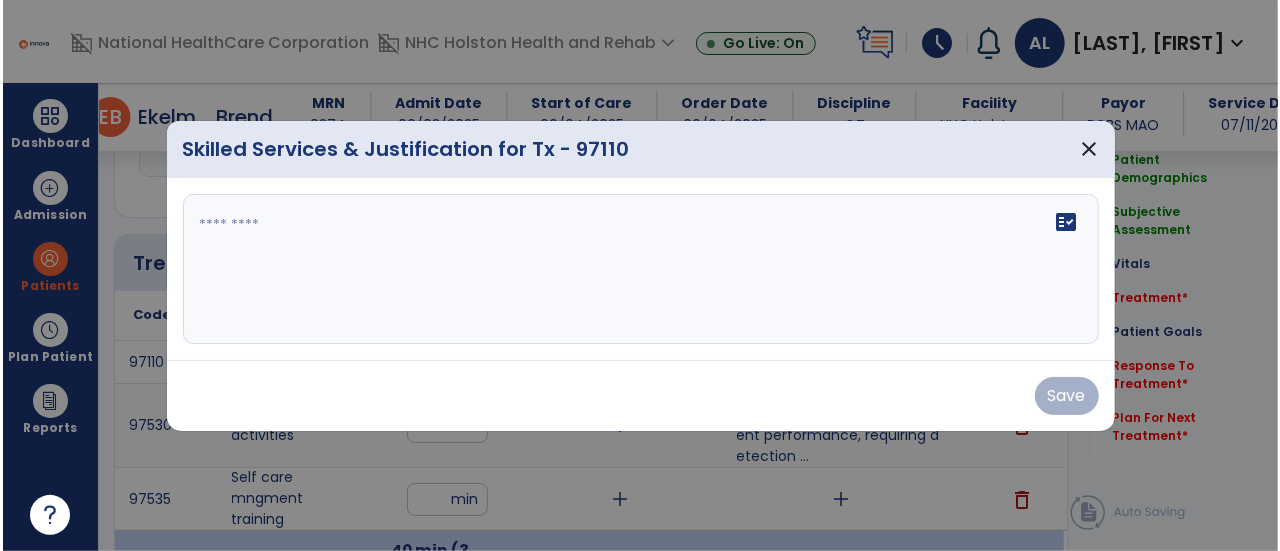 scroll, scrollTop: 1100, scrollLeft: 0, axis: vertical 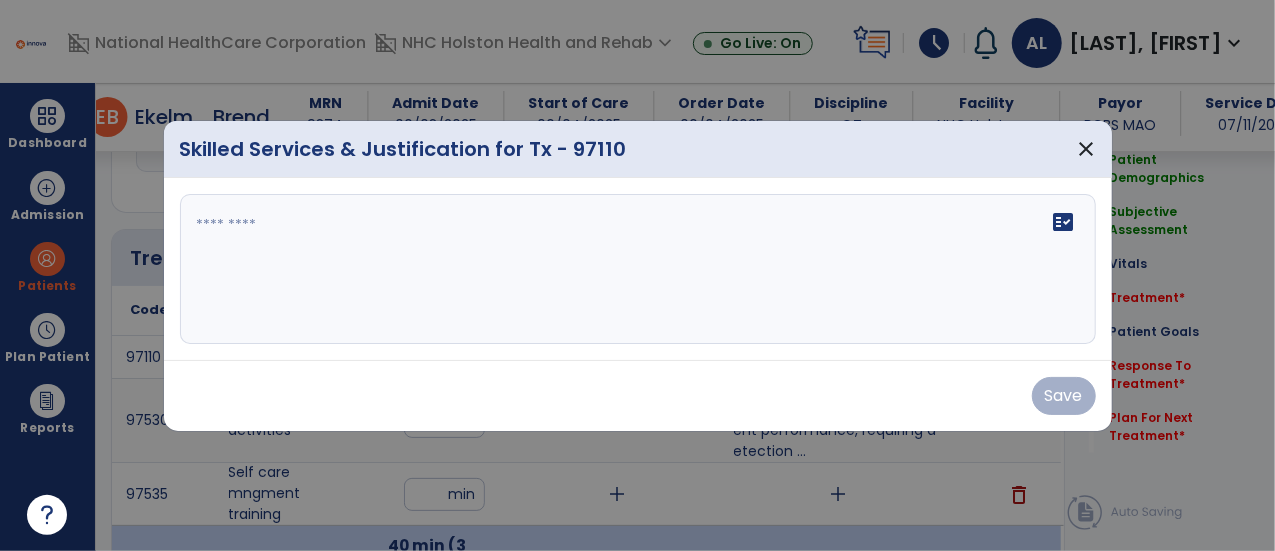 click on "fact_check" at bounding box center (638, 269) 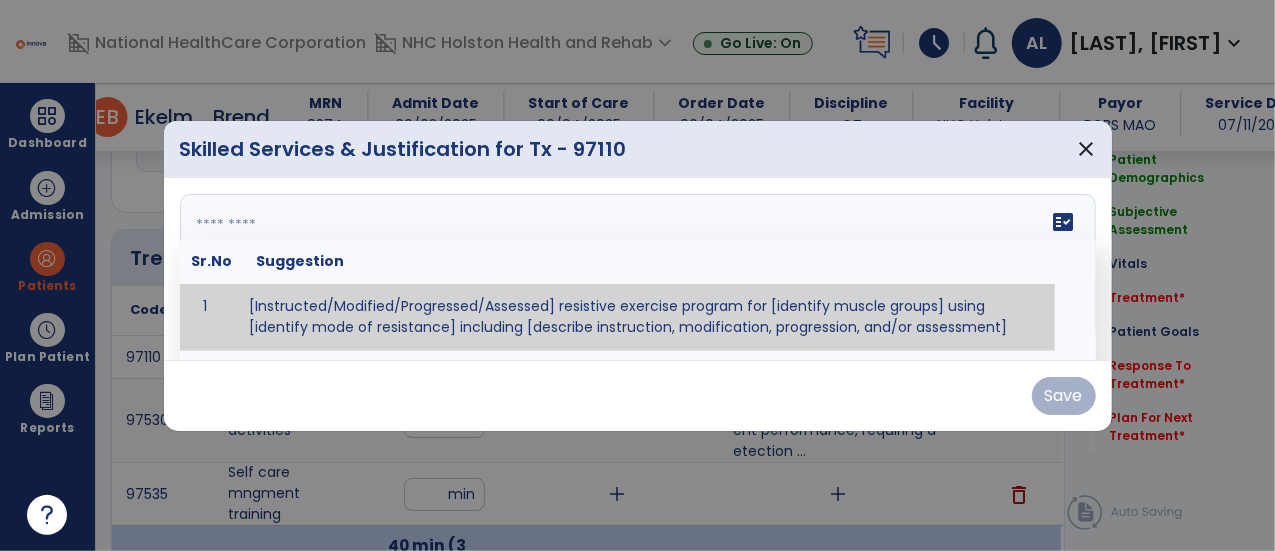 paste on "**********" 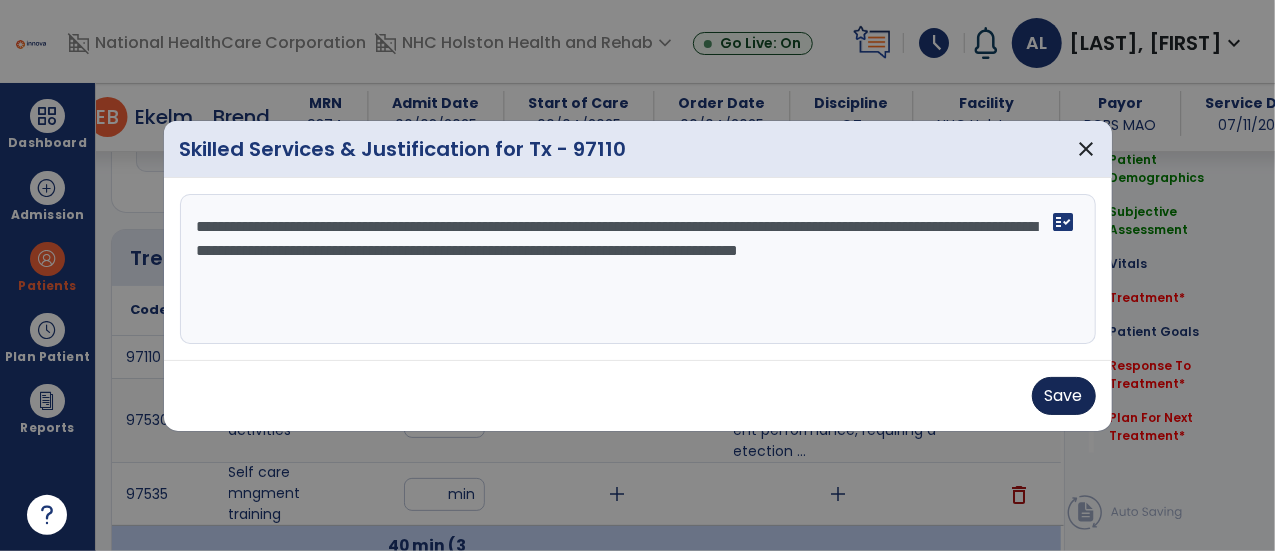 type on "**********" 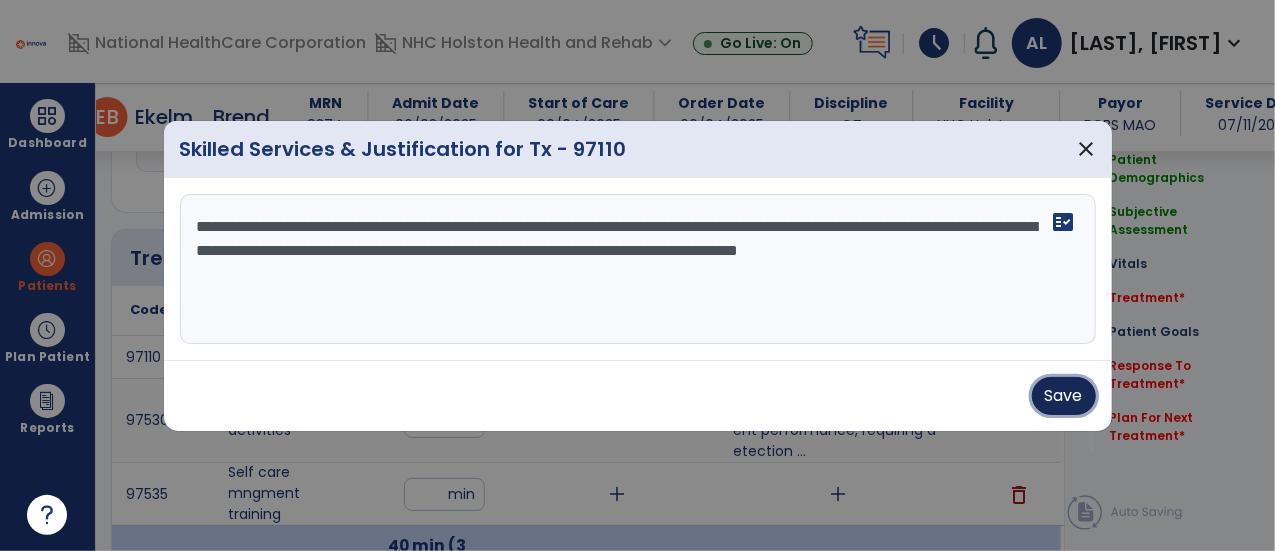 click on "Save" at bounding box center [1064, 396] 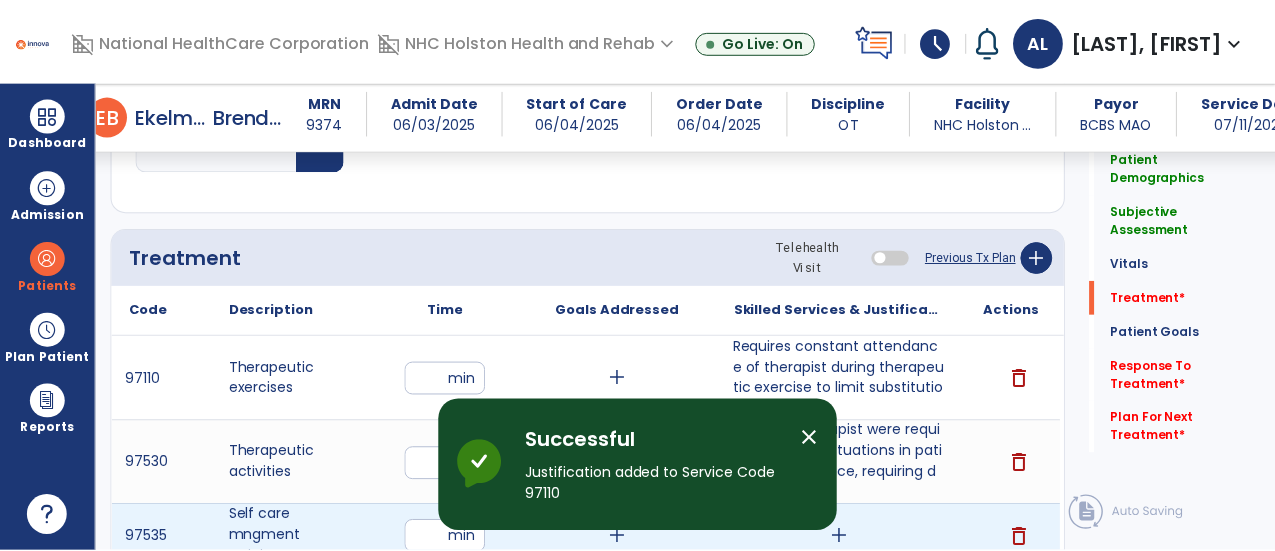 scroll, scrollTop: 1300, scrollLeft: 0, axis: vertical 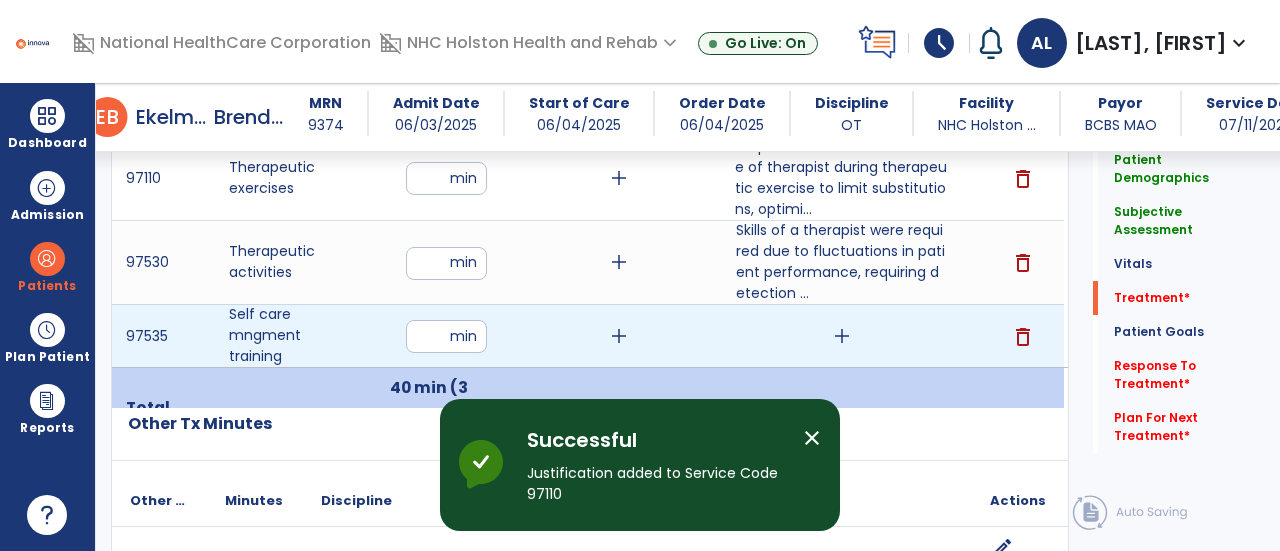 click on "add" at bounding box center [842, 336] 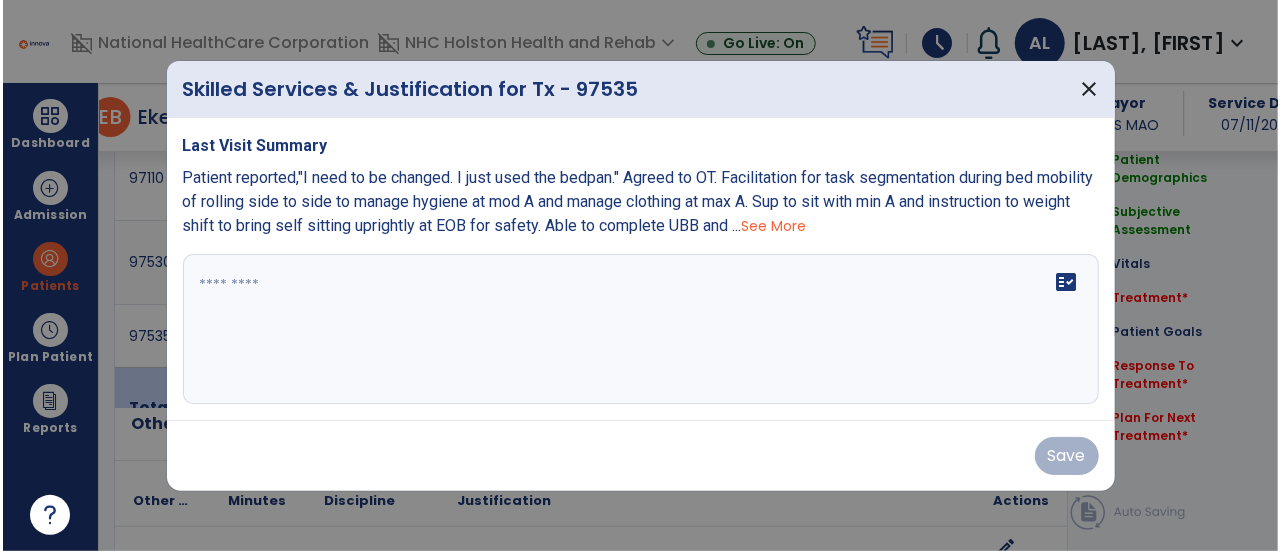scroll, scrollTop: 1300, scrollLeft: 0, axis: vertical 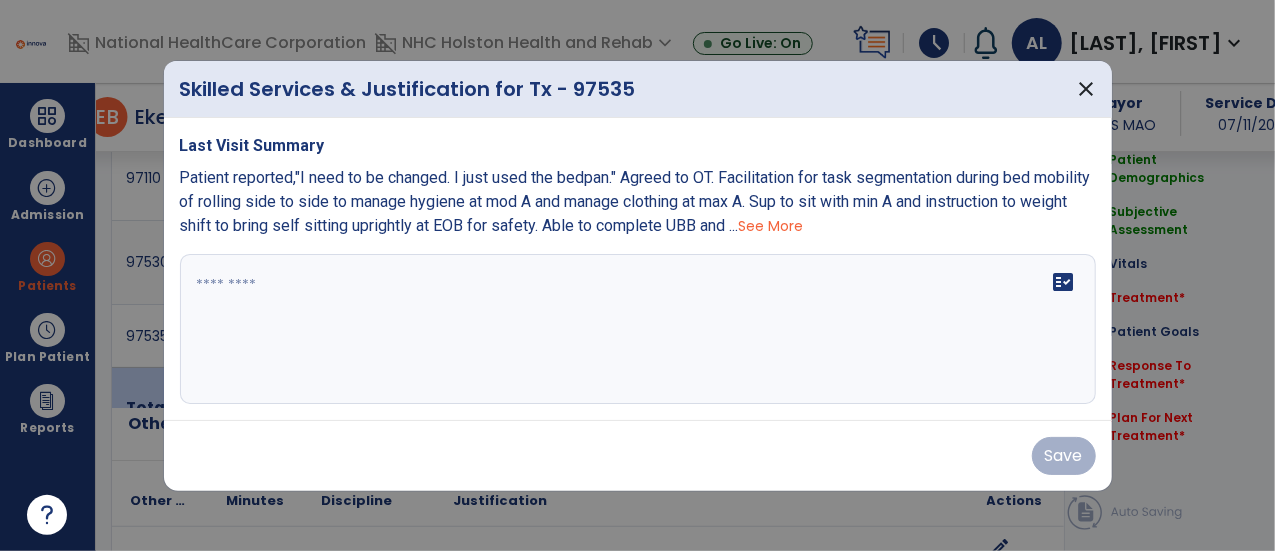 click at bounding box center [637, 275] 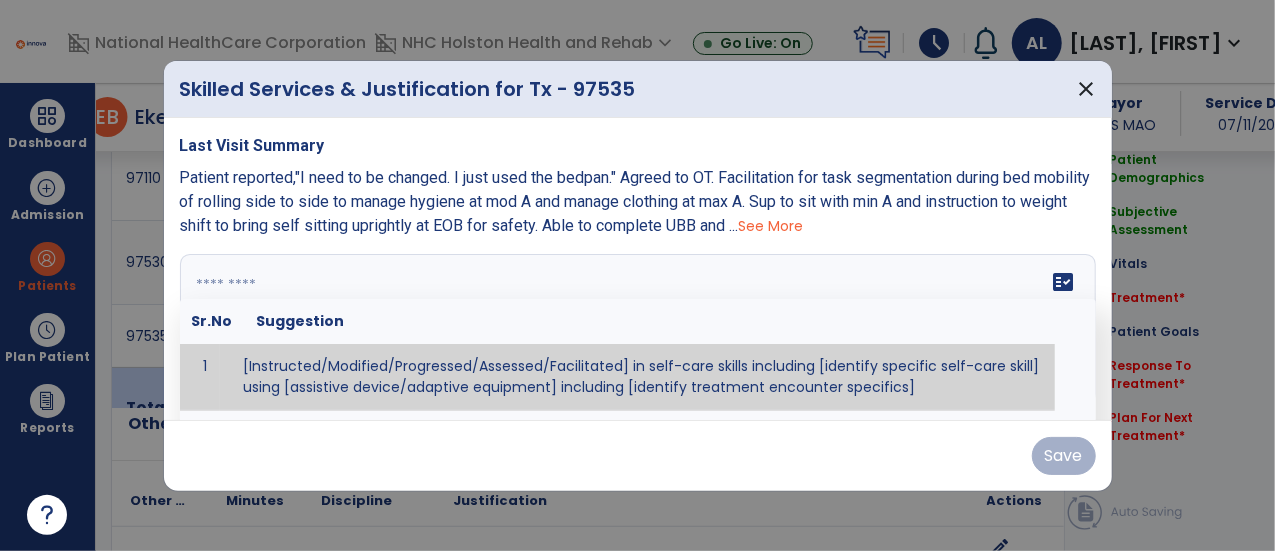 paste on "**********" 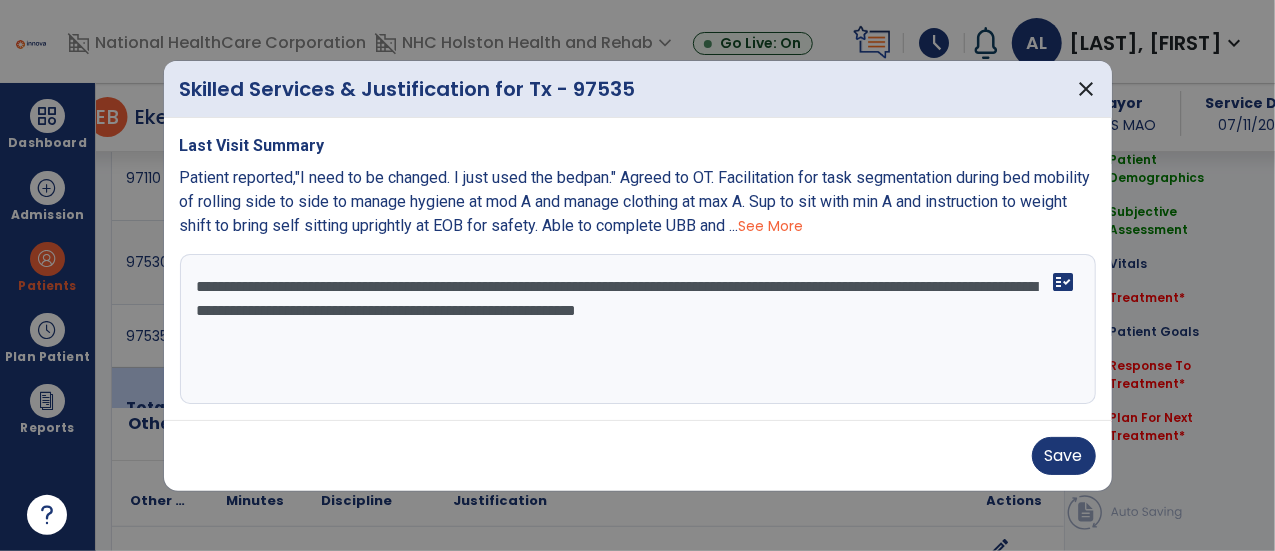 drag, startPoint x: 536, startPoint y: 308, endPoint x: 507, endPoint y: 292, distance: 33.12099 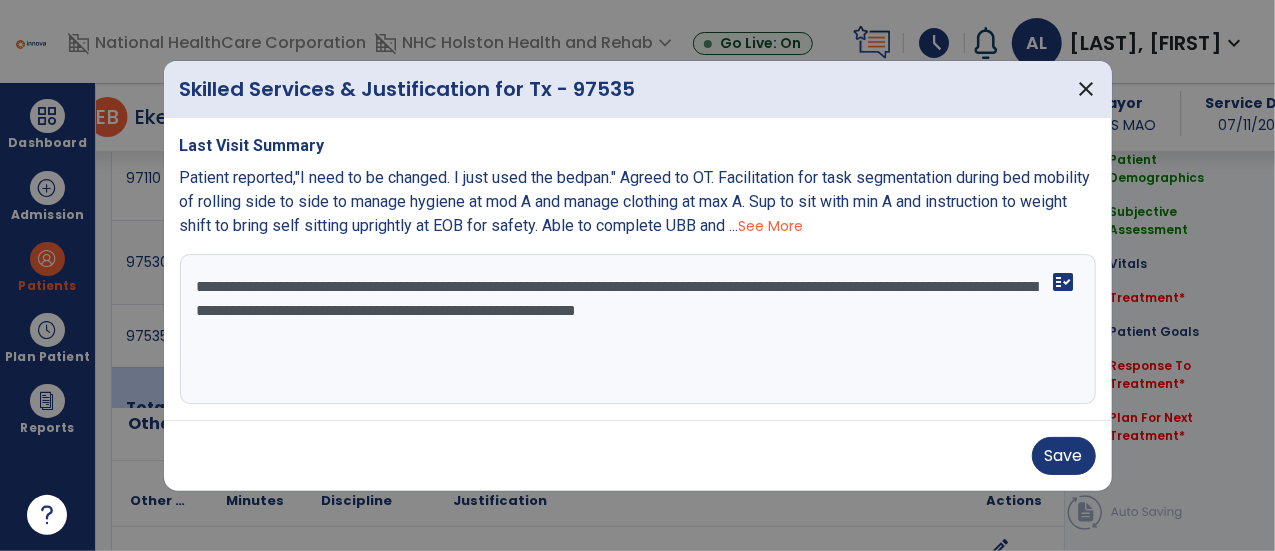 drag, startPoint x: 586, startPoint y: 283, endPoint x: 805, endPoint y: 279, distance: 219.03653 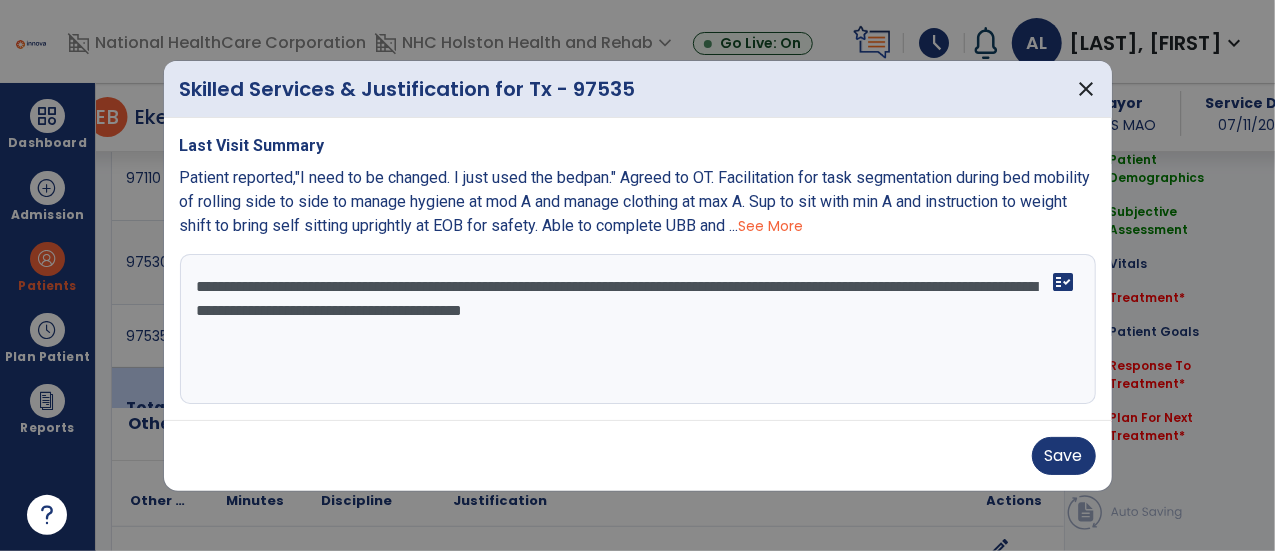 drag, startPoint x: 684, startPoint y: 284, endPoint x: 1004, endPoint y: 280, distance: 320.025 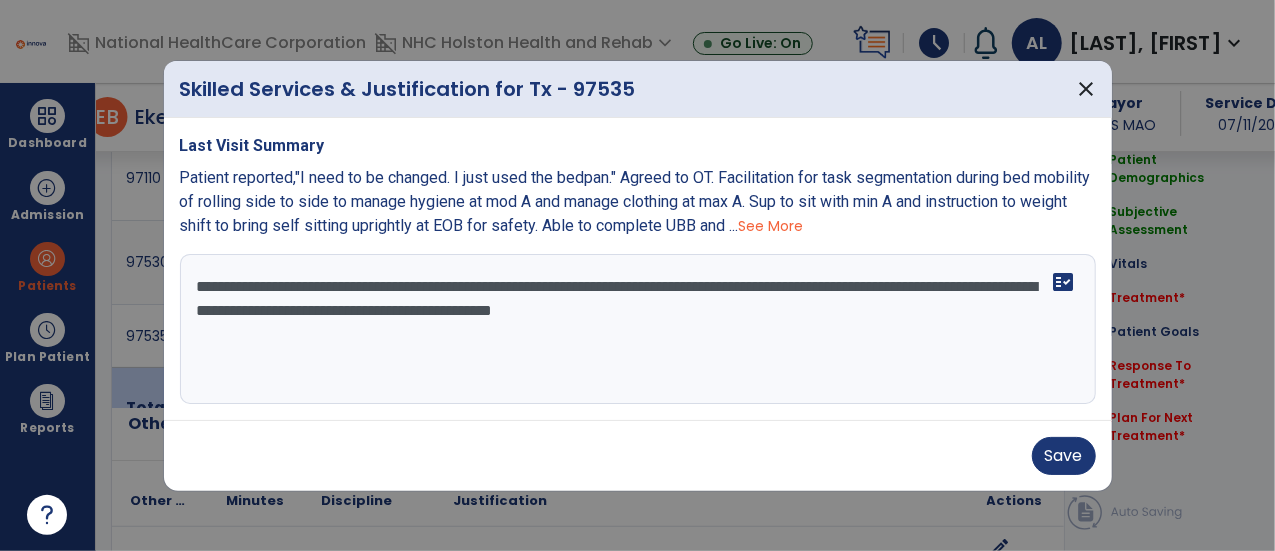 drag, startPoint x: 671, startPoint y: 311, endPoint x: 606, endPoint y: 314, distance: 65.06919 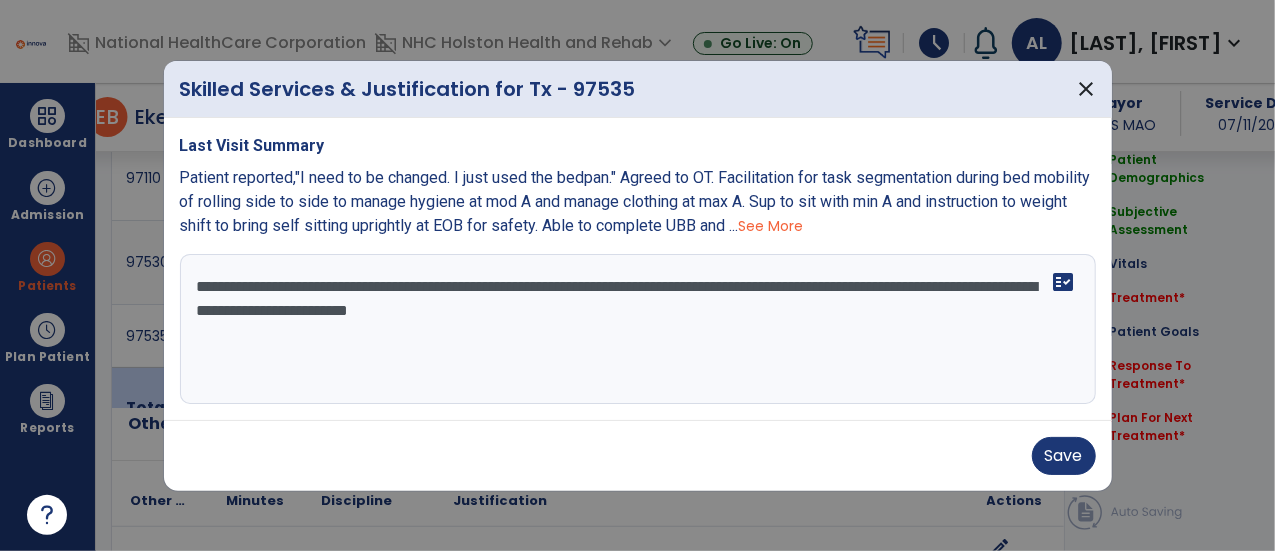 click on "**********" at bounding box center (638, 329) 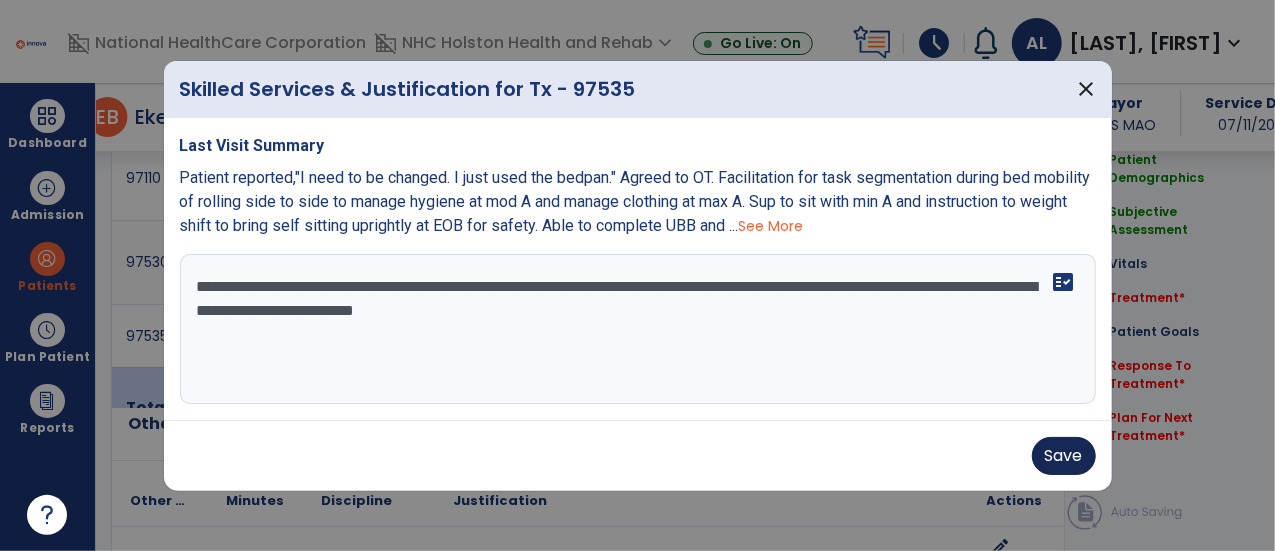 type on "**********" 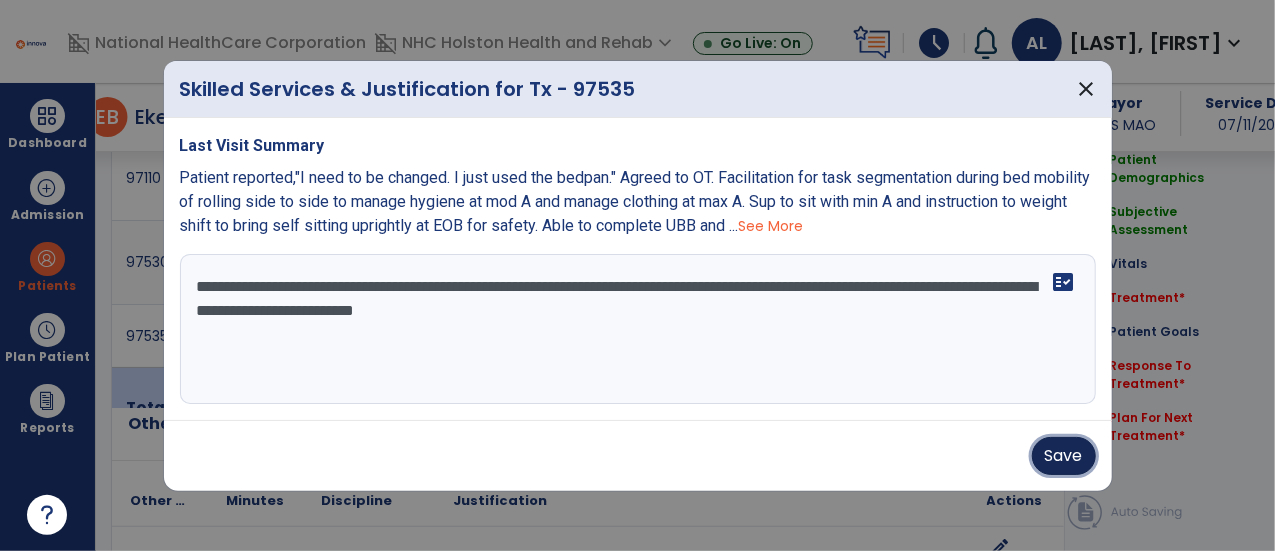 click on "Save" at bounding box center [1064, 456] 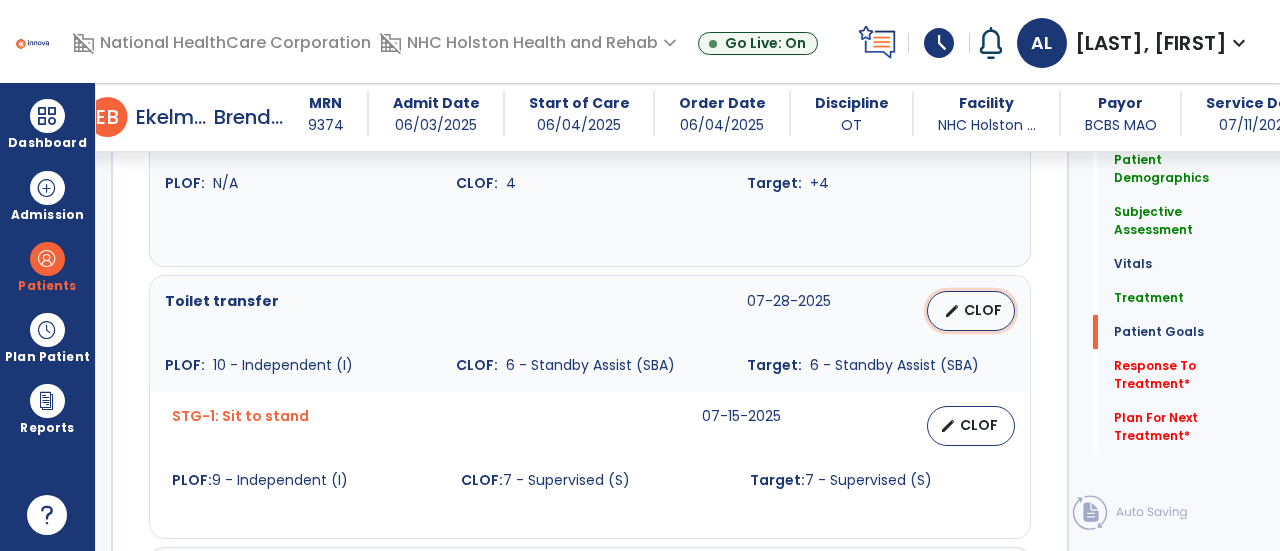 click on "CLOF" at bounding box center [983, 310] 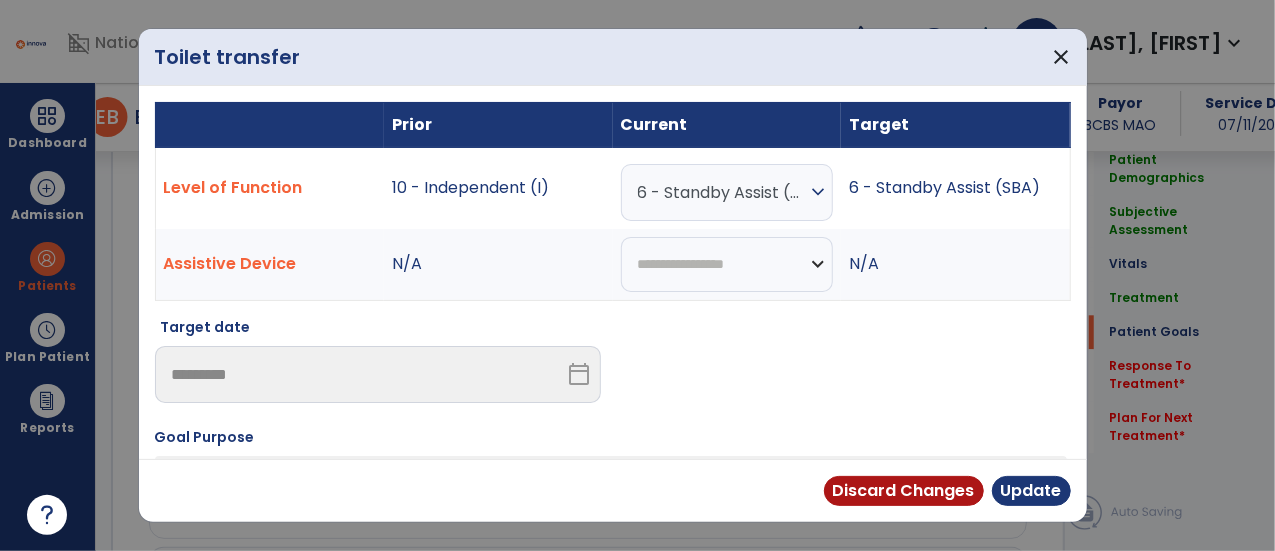 scroll, scrollTop: 2400, scrollLeft: 0, axis: vertical 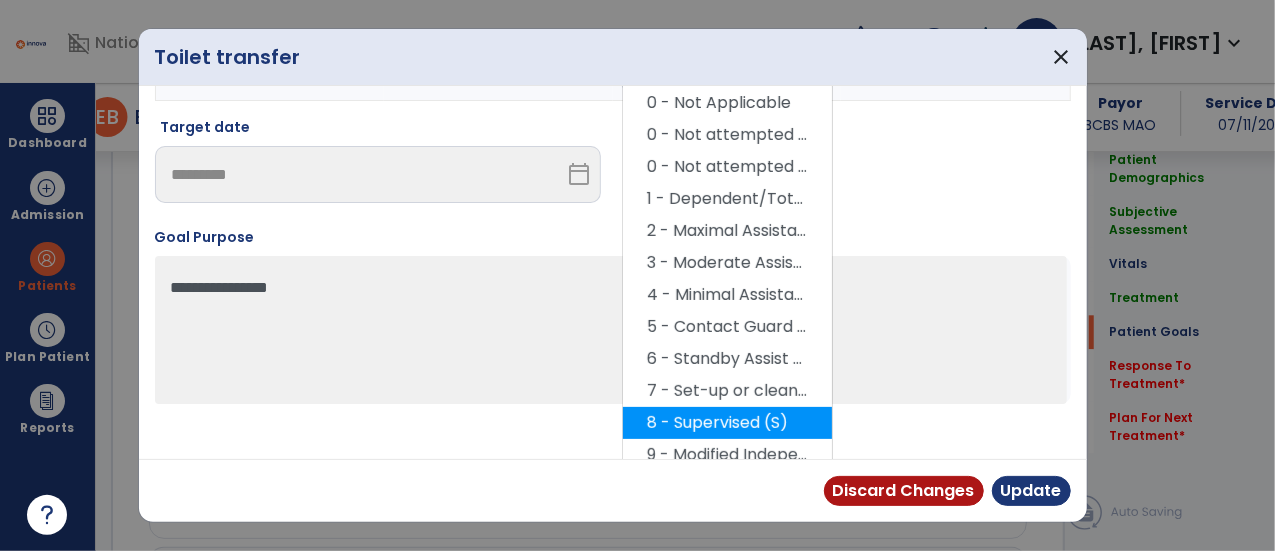 click on "8 - Supervised (S)" at bounding box center (727, 423) 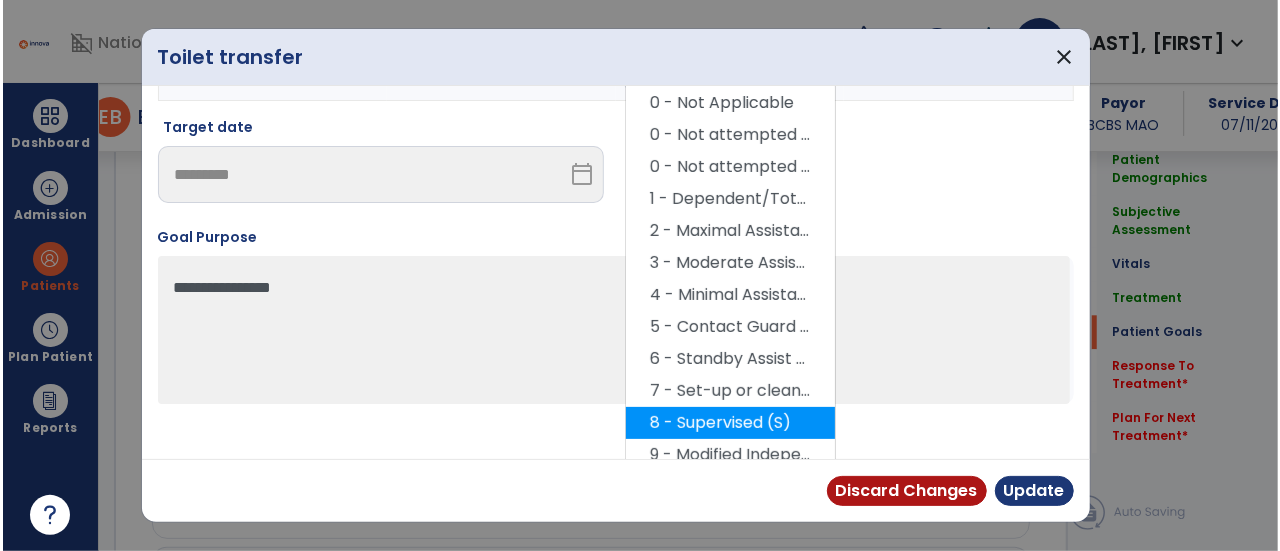 scroll, scrollTop: 156, scrollLeft: 0, axis: vertical 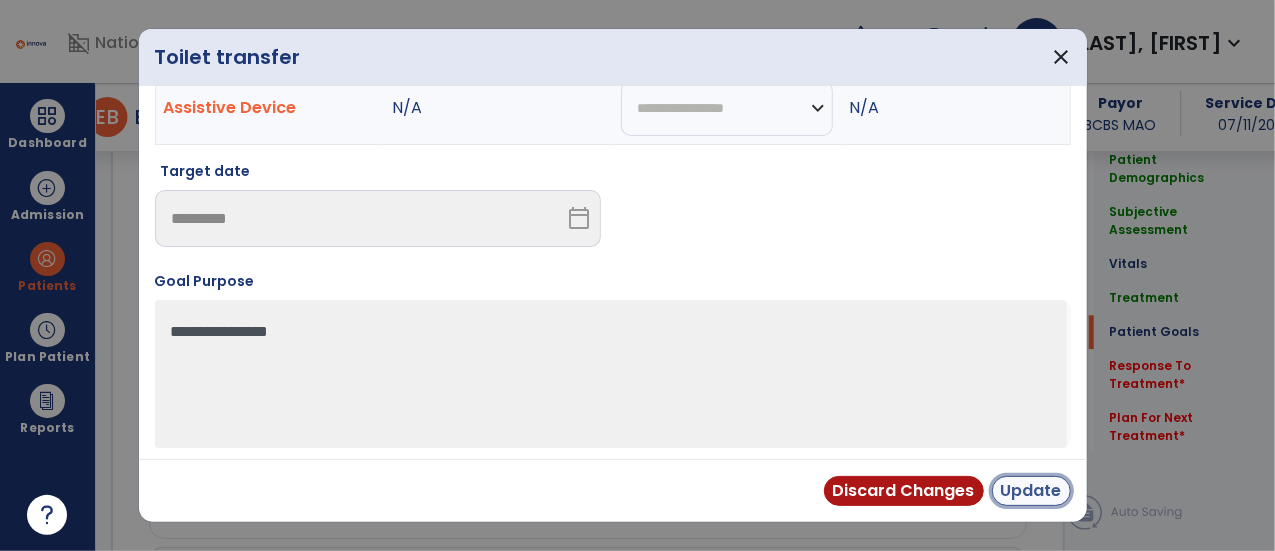 click on "Update" at bounding box center (1031, 491) 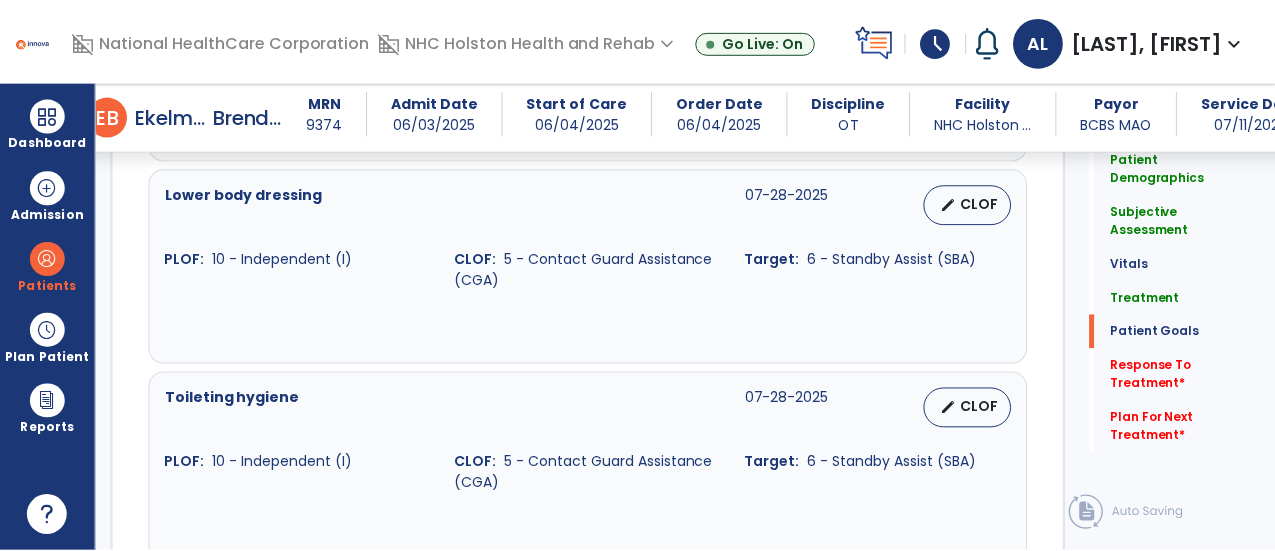 scroll, scrollTop: 3100, scrollLeft: 0, axis: vertical 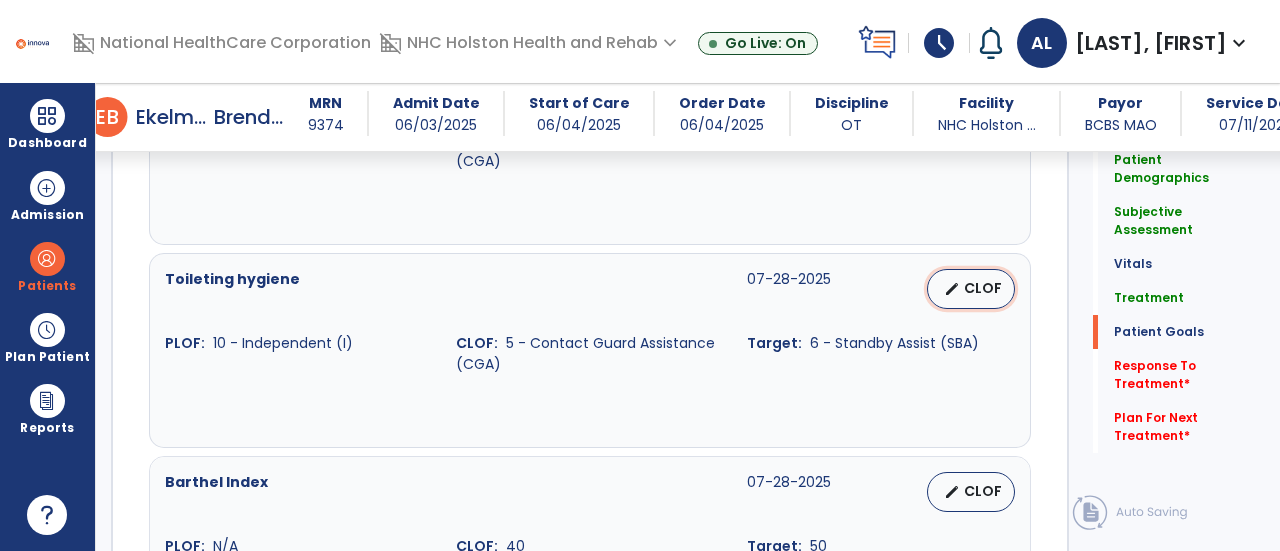 click on "edit   CLOF" at bounding box center (954, 289) 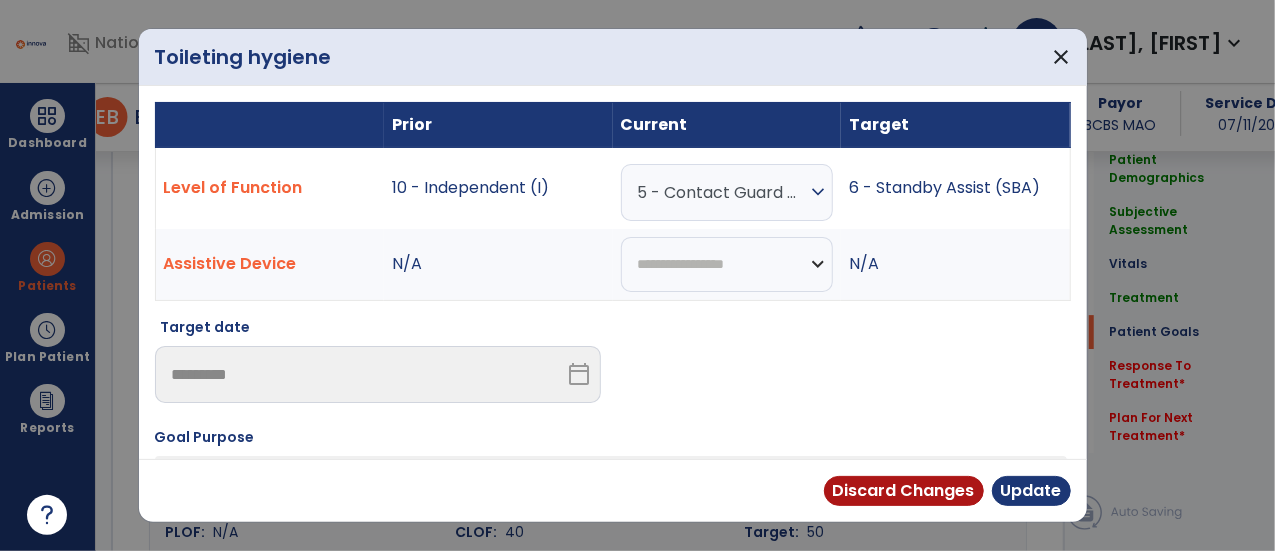 scroll, scrollTop: 3100, scrollLeft: 0, axis: vertical 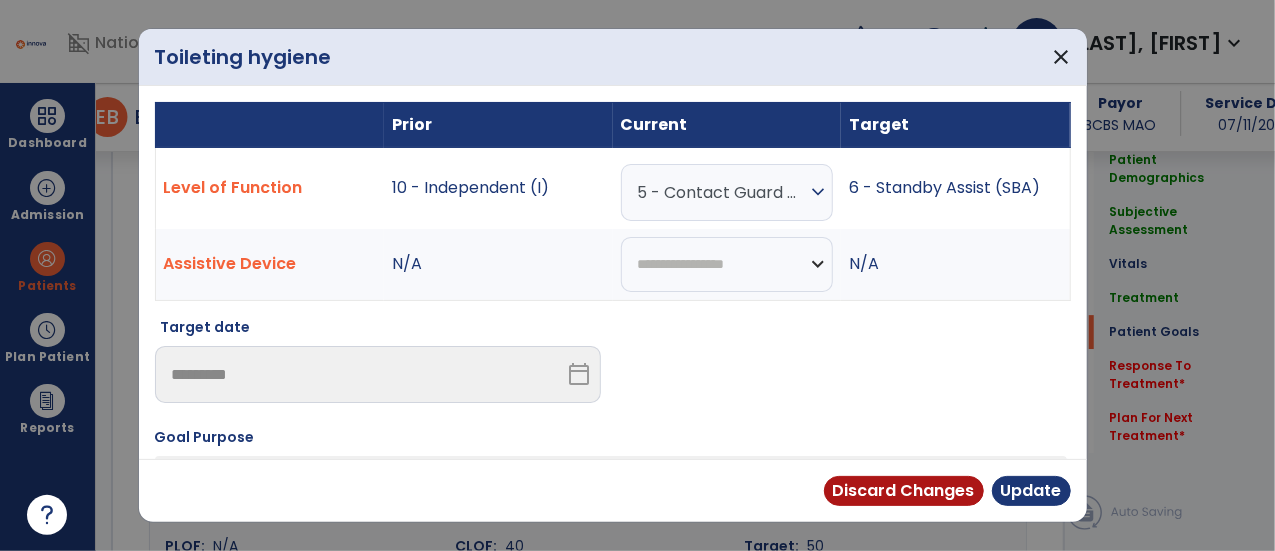 click on "expand_more" at bounding box center (818, 192) 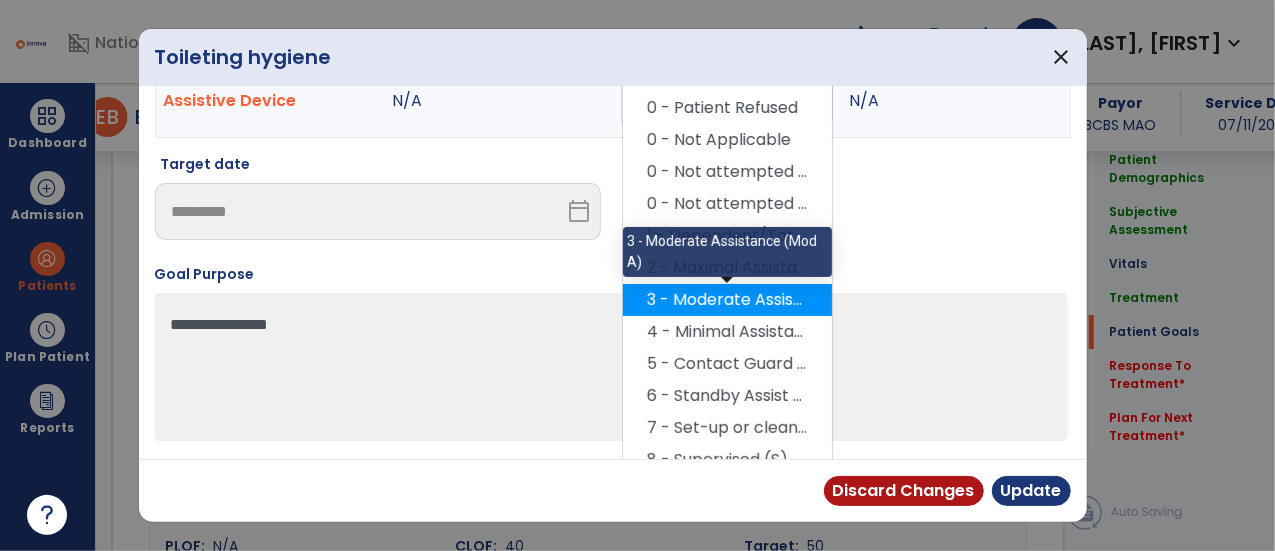 scroll, scrollTop: 200, scrollLeft: 0, axis: vertical 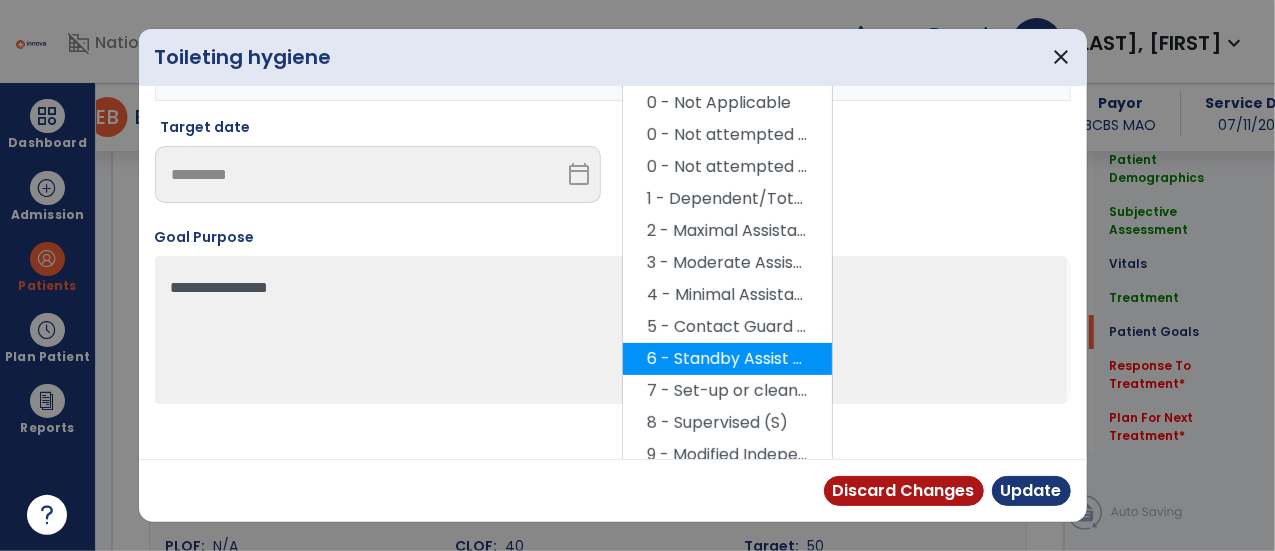 click on "6 - Standby Assist (SBA)" at bounding box center (727, 359) 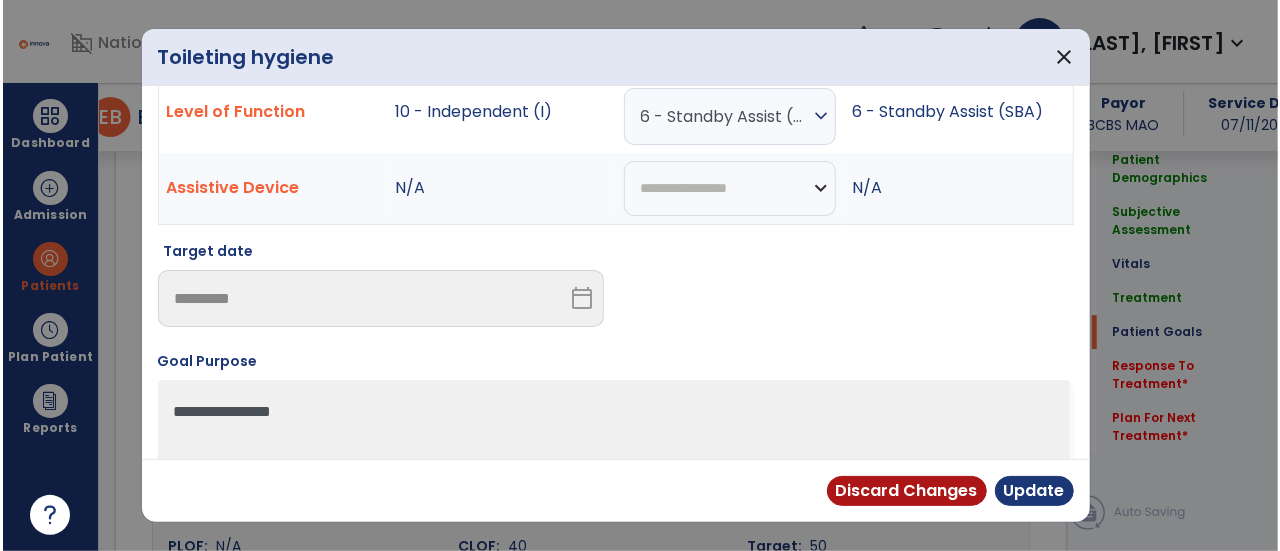 scroll, scrollTop: 155, scrollLeft: 0, axis: vertical 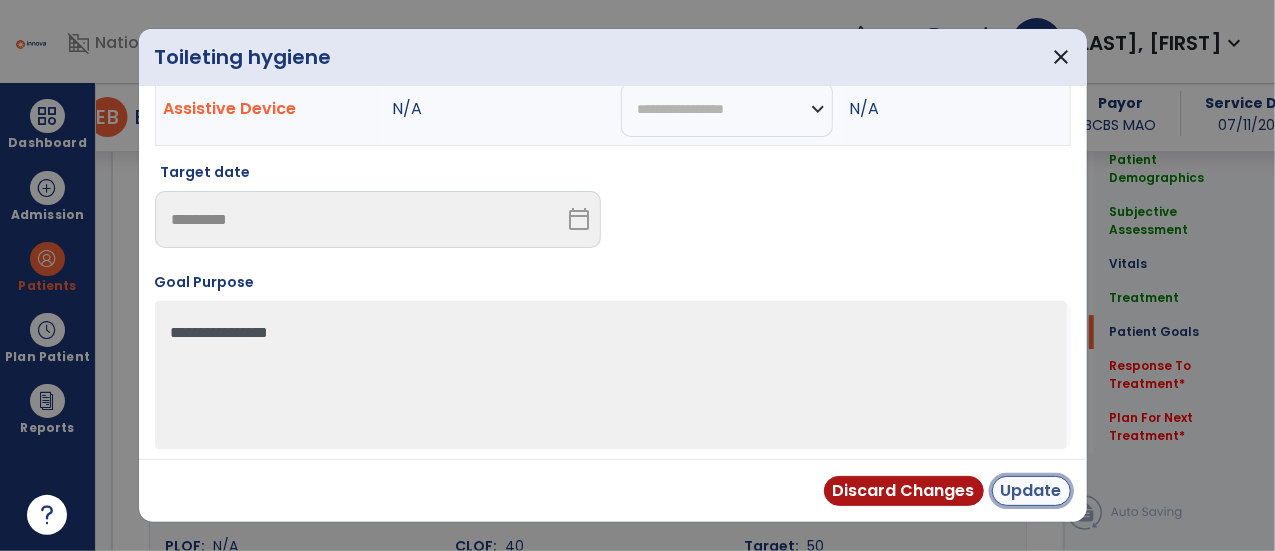 click on "Update" at bounding box center [1031, 491] 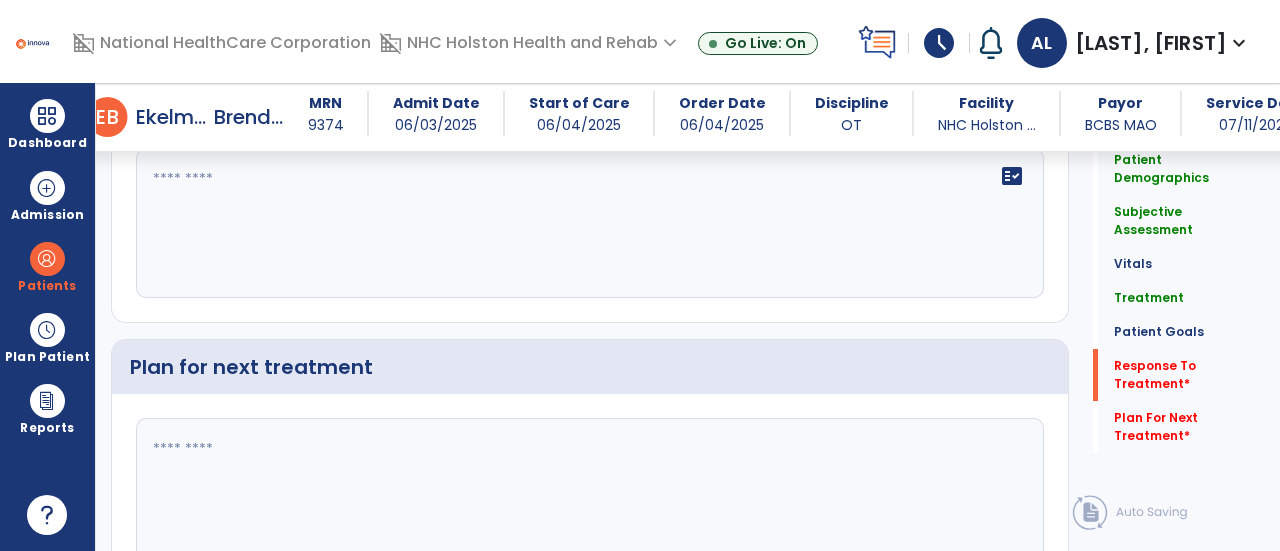 scroll, scrollTop: 3966, scrollLeft: 0, axis: vertical 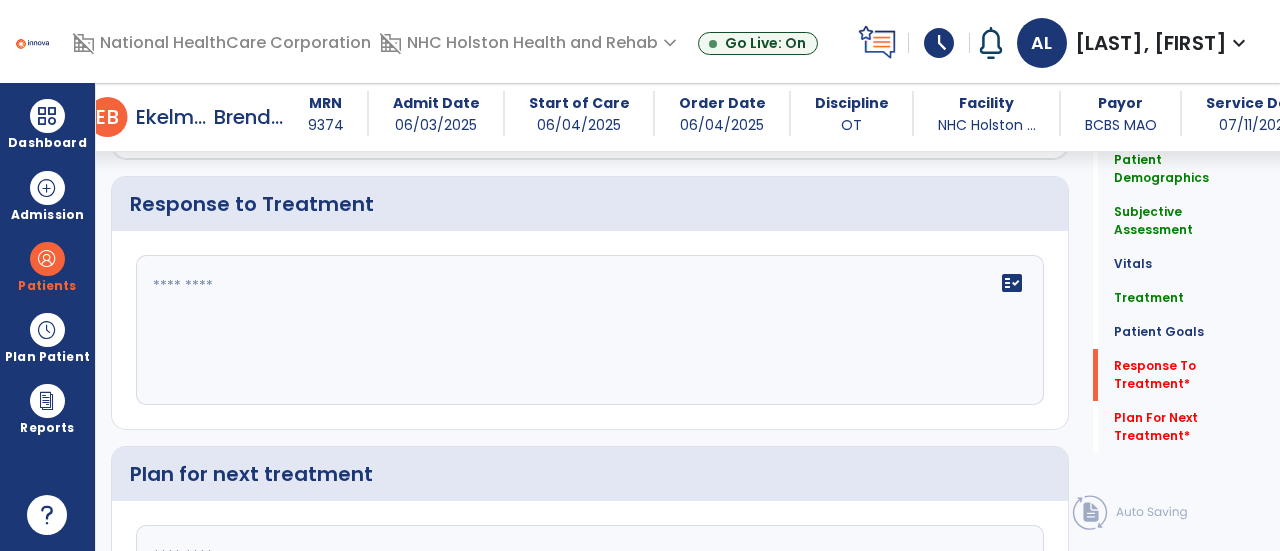 click on "fact_check" 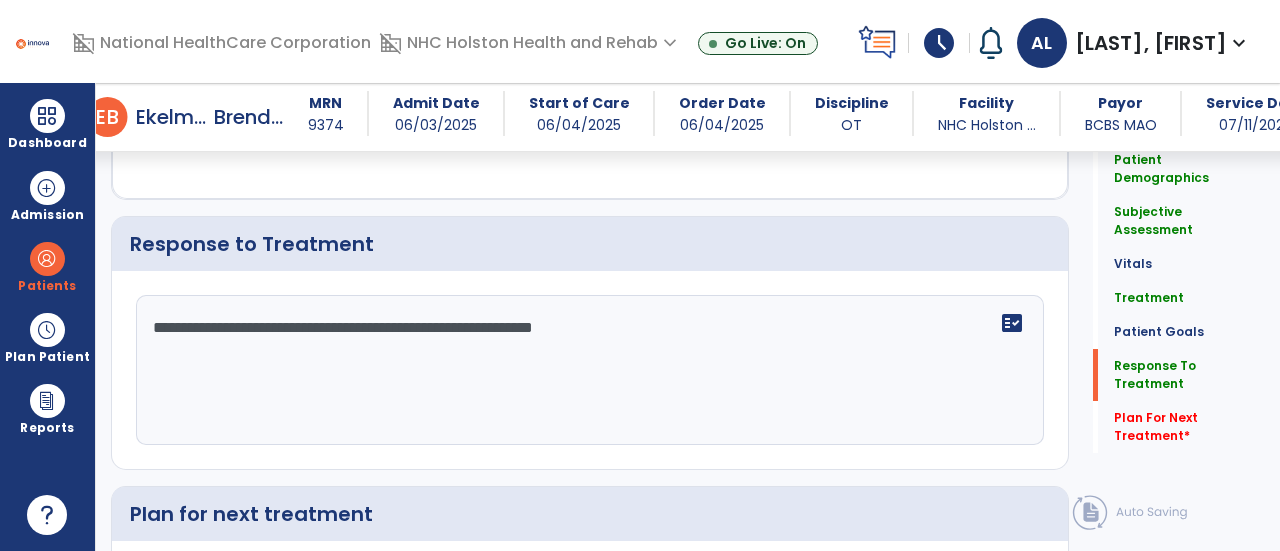 scroll, scrollTop: 3966, scrollLeft: 0, axis: vertical 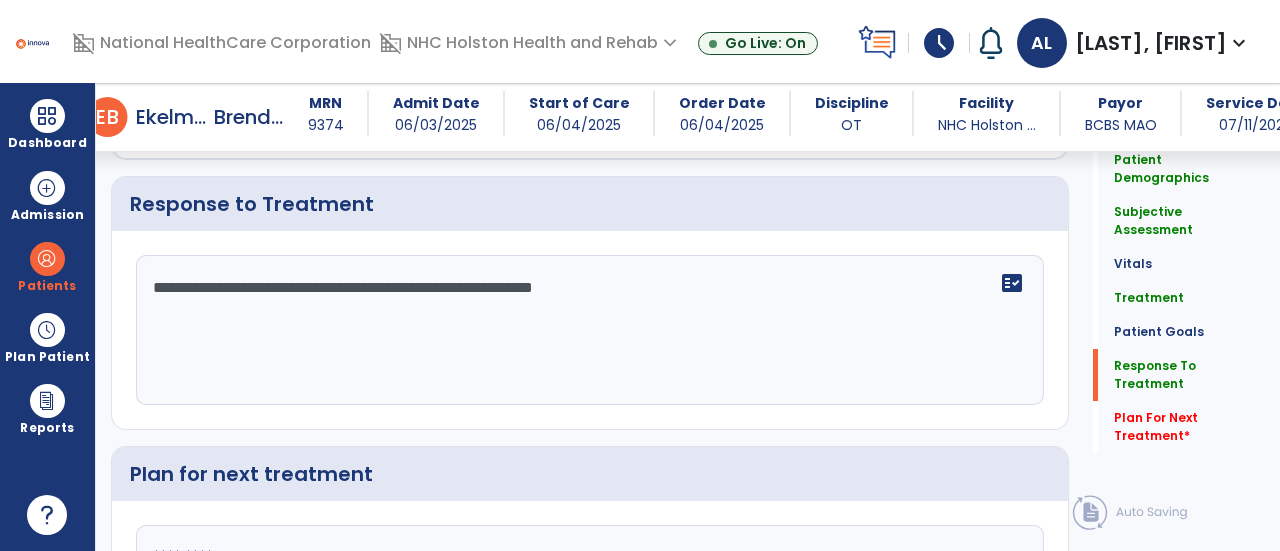 type on "**********" 